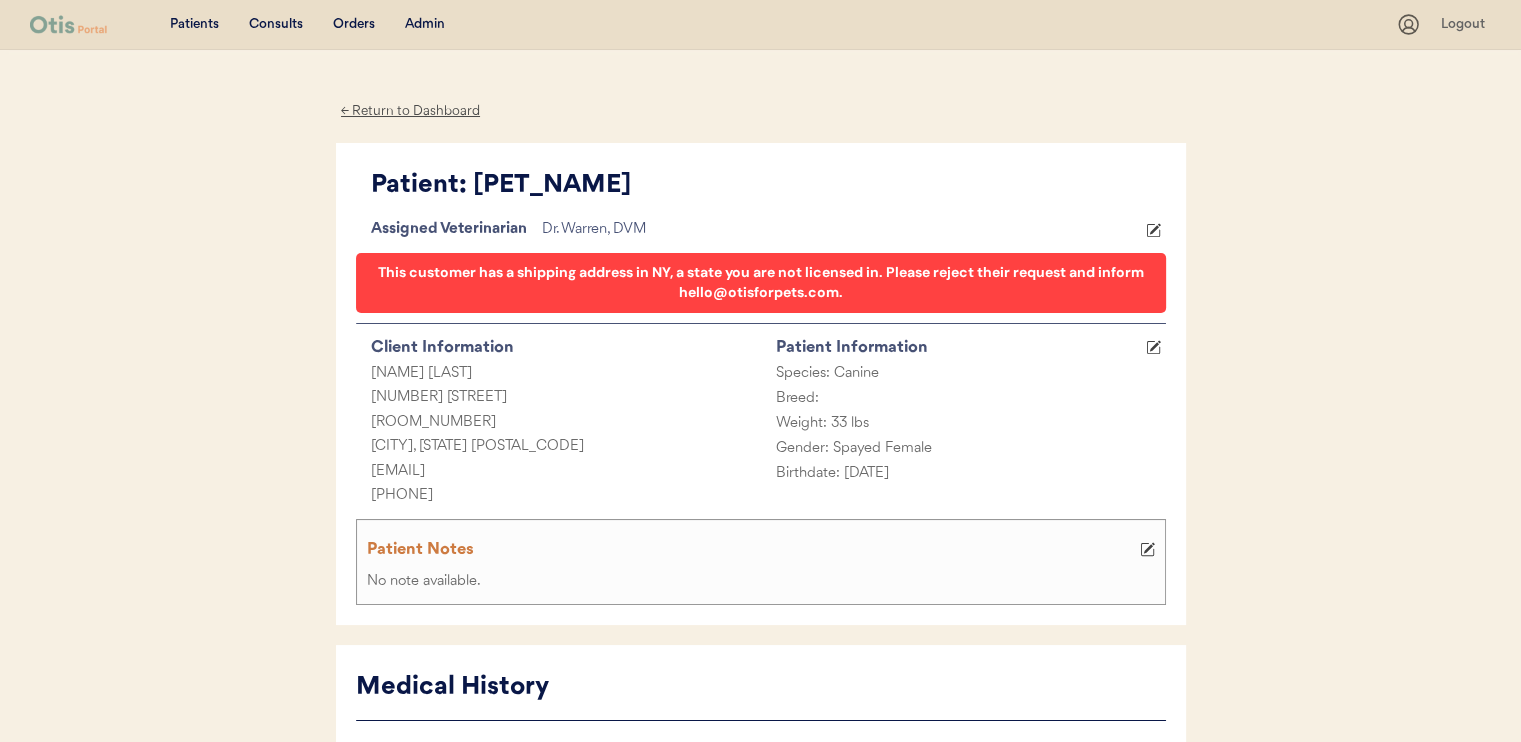 scroll, scrollTop: 0, scrollLeft: 0, axis: both 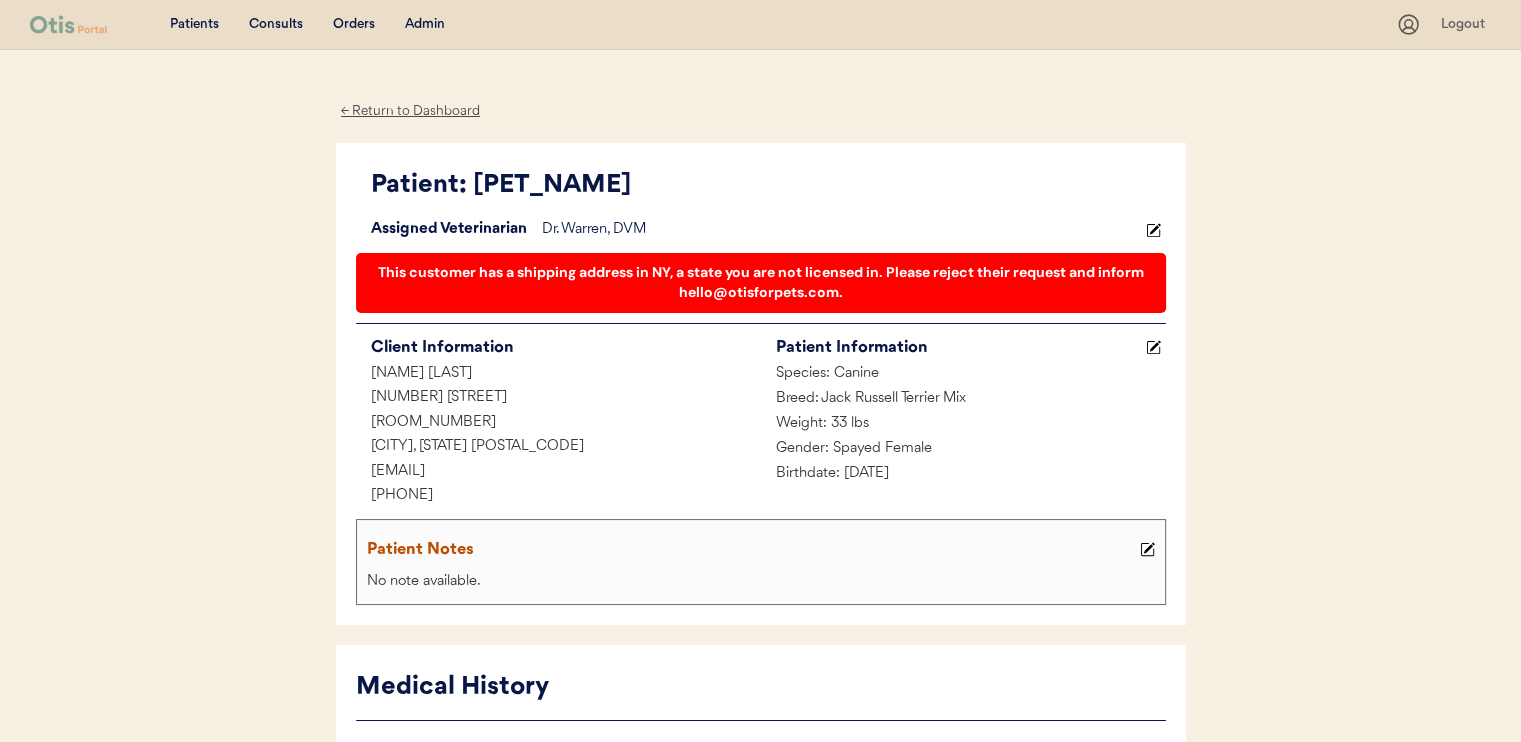 drag, startPoint x: 887, startPoint y: 477, endPoint x: 921, endPoint y: 485, distance: 34.928497 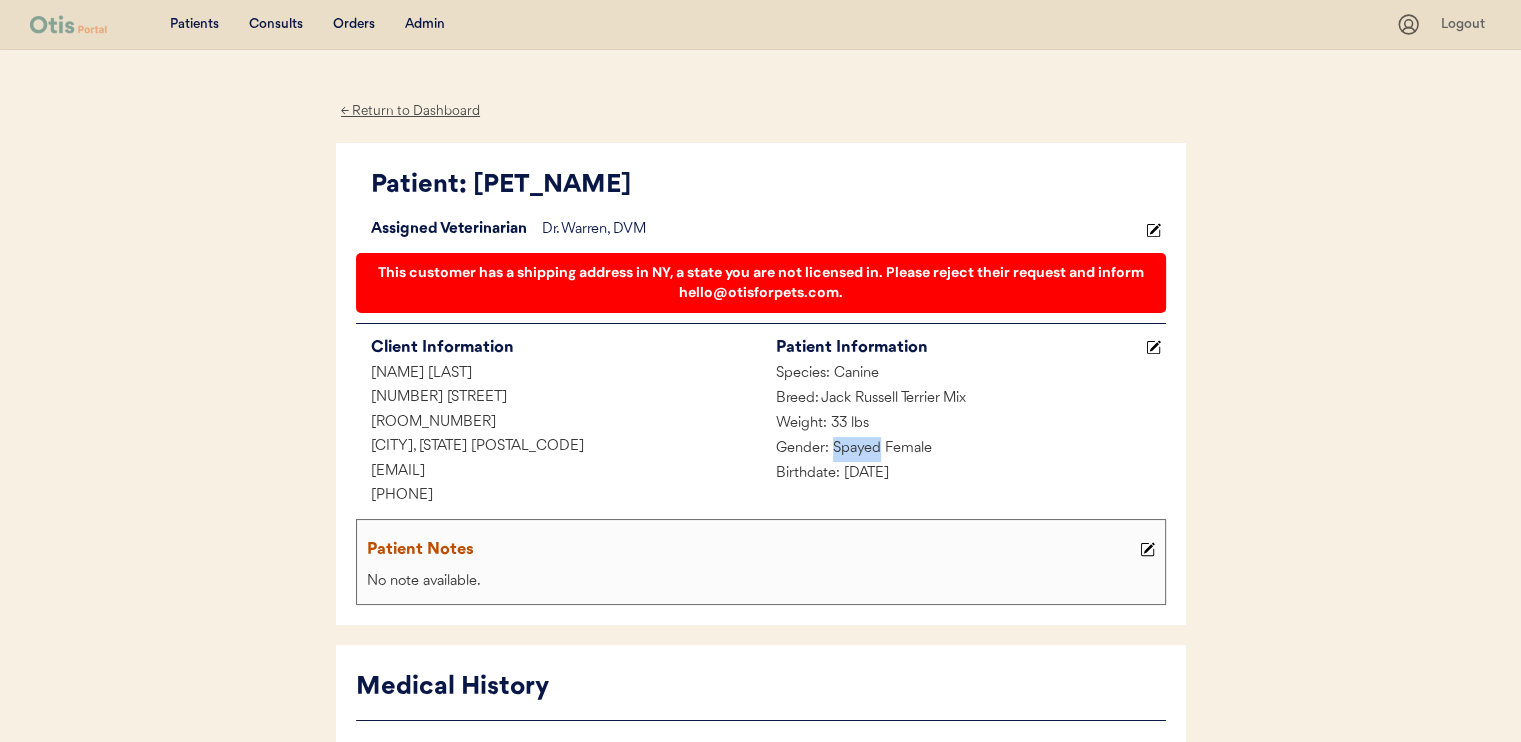 drag, startPoint x: 830, startPoint y: 451, endPoint x: 879, endPoint y: 457, distance: 49.365982 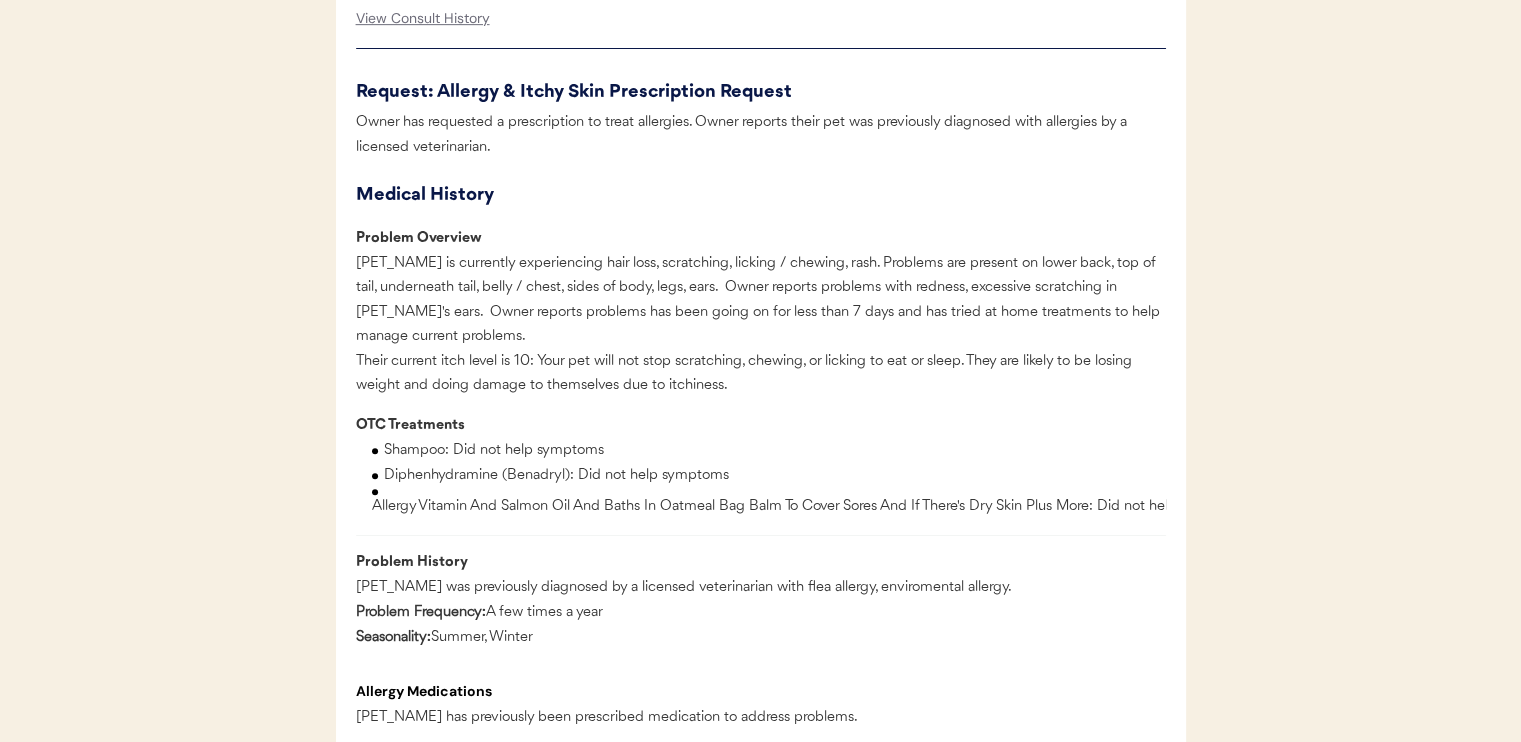 scroll, scrollTop: 1100, scrollLeft: 0, axis: vertical 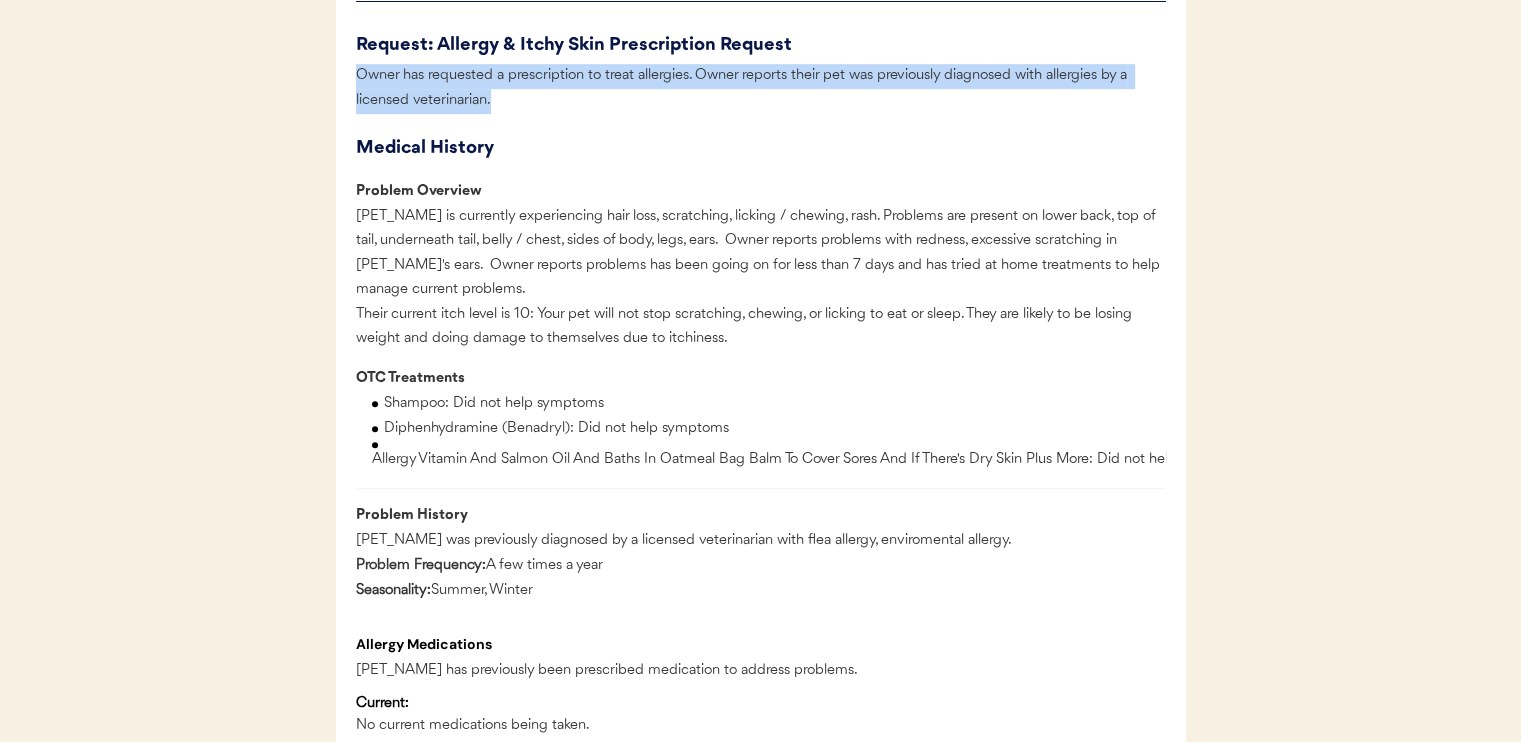 drag, startPoint x: 352, startPoint y: 79, endPoint x: 494, endPoint y: 109, distance: 145.13441 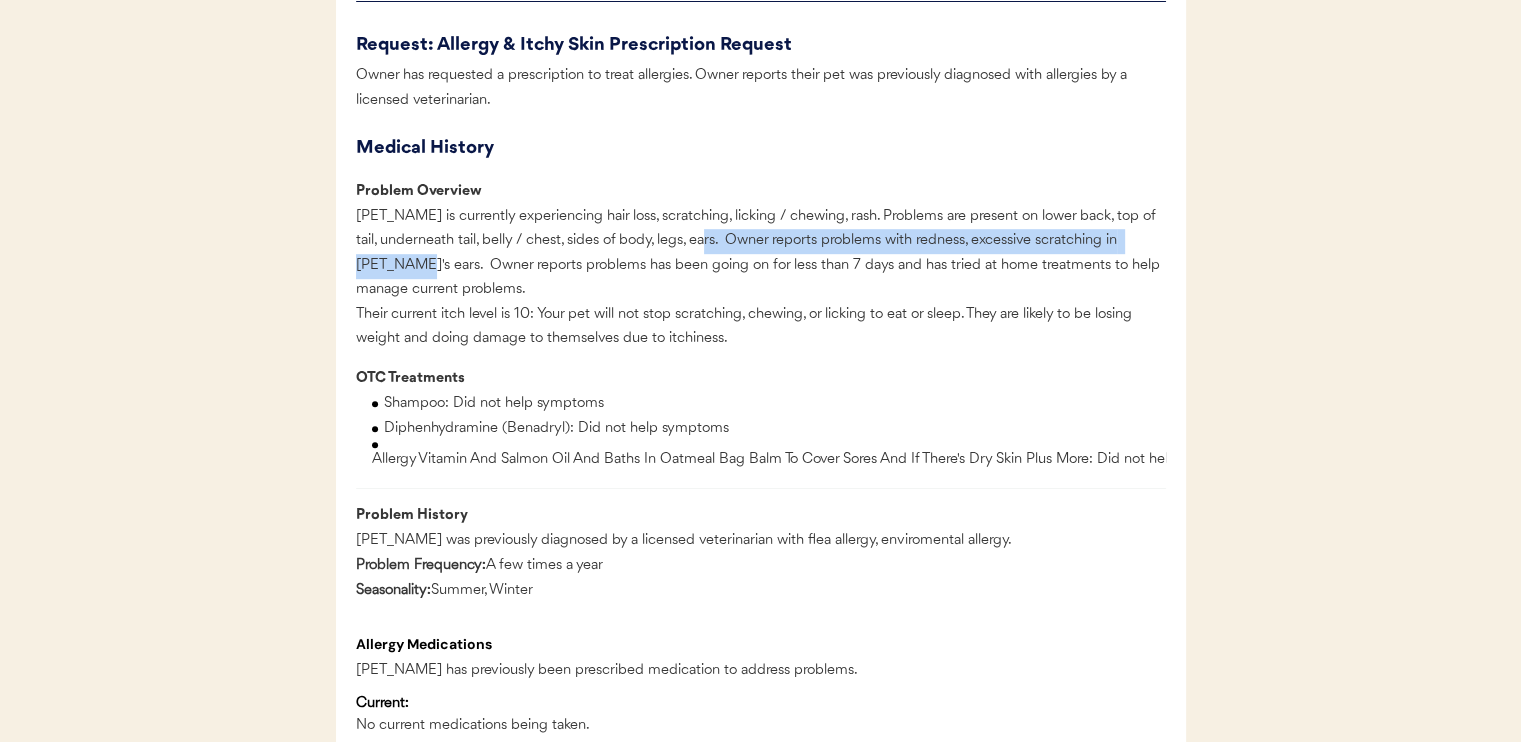 drag, startPoint x: 700, startPoint y: 237, endPoint x: 388, endPoint y: 270, distance: 313.74033 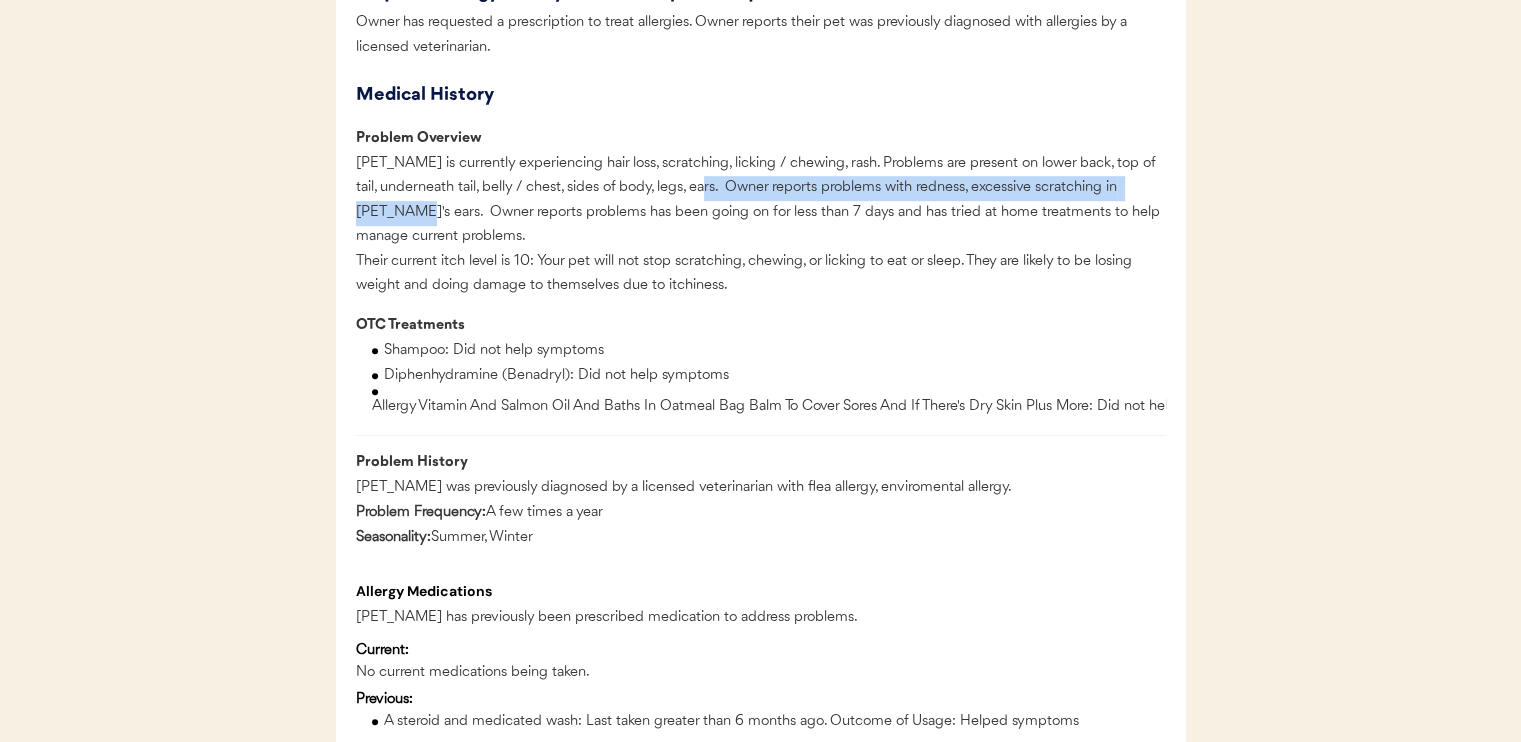 scroll, scrollTop: 1200, scrollLeft: 0, axis: vertical 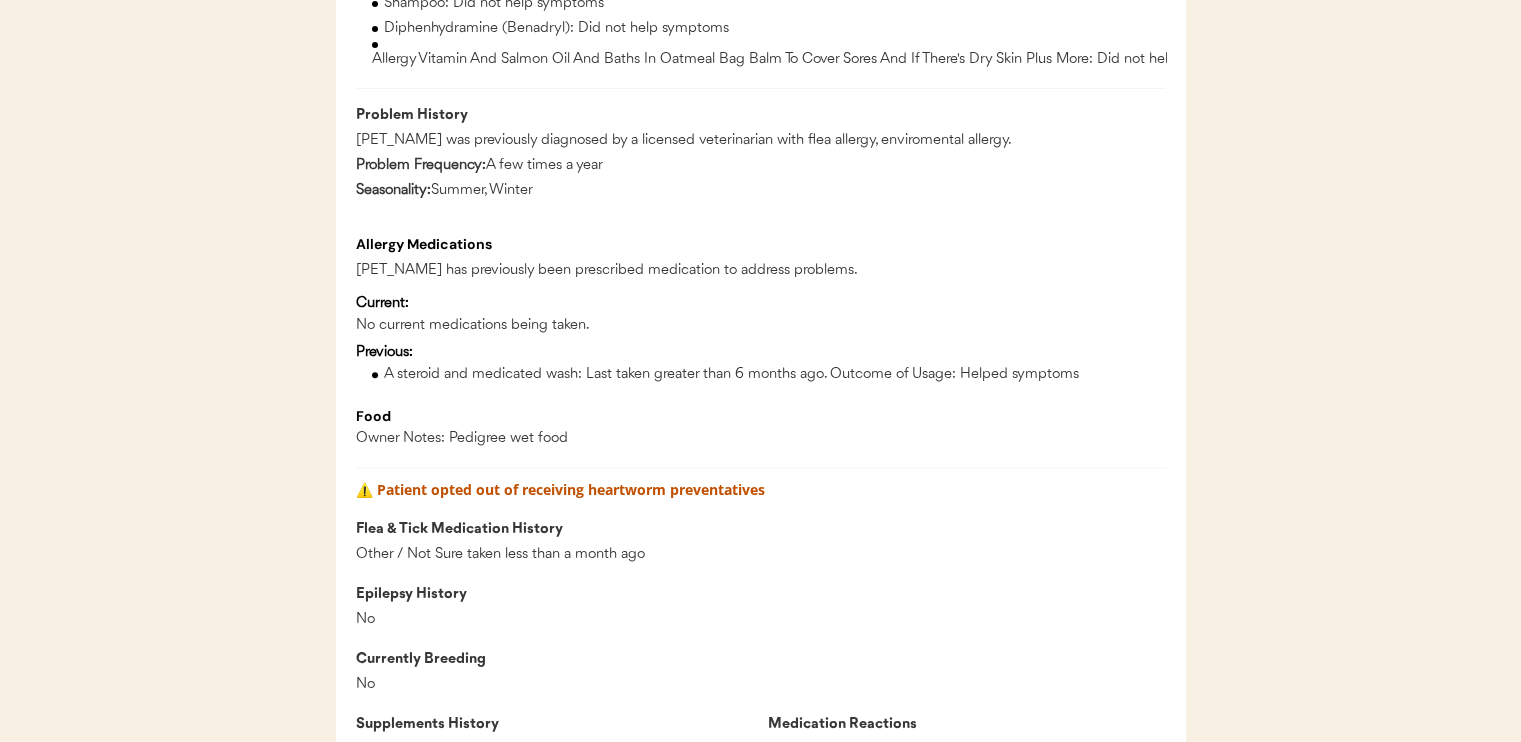 click on "A steroid and medicated wash: Last taken greater than 6 months ago. Outcome of Usage: Helped symptoms" at bounding box center [775, 375] 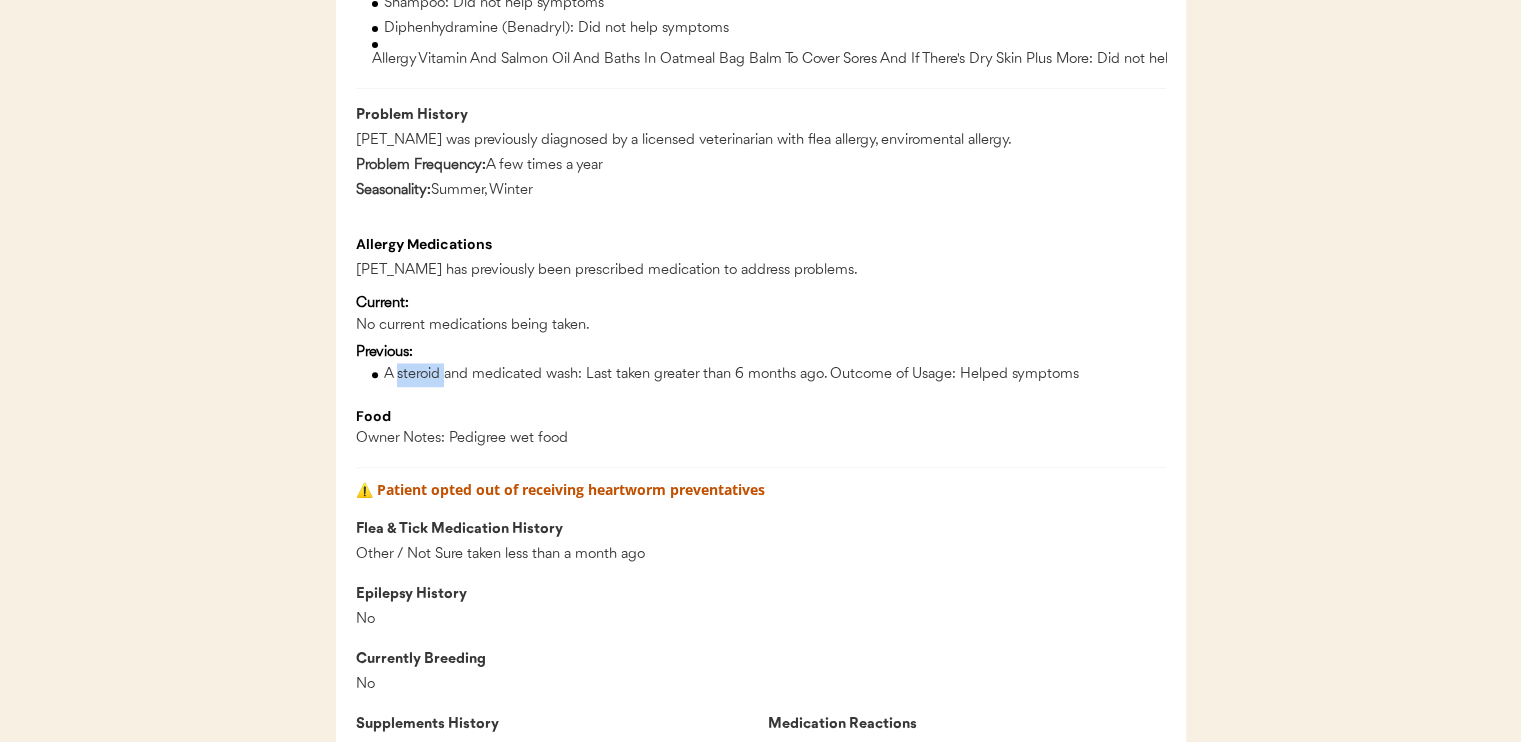 click on "A steroid and medicated wash: Last taken greater than 6 months ago. Outcome of Usage: Helped symptoms" at bounding box center [775, 375] 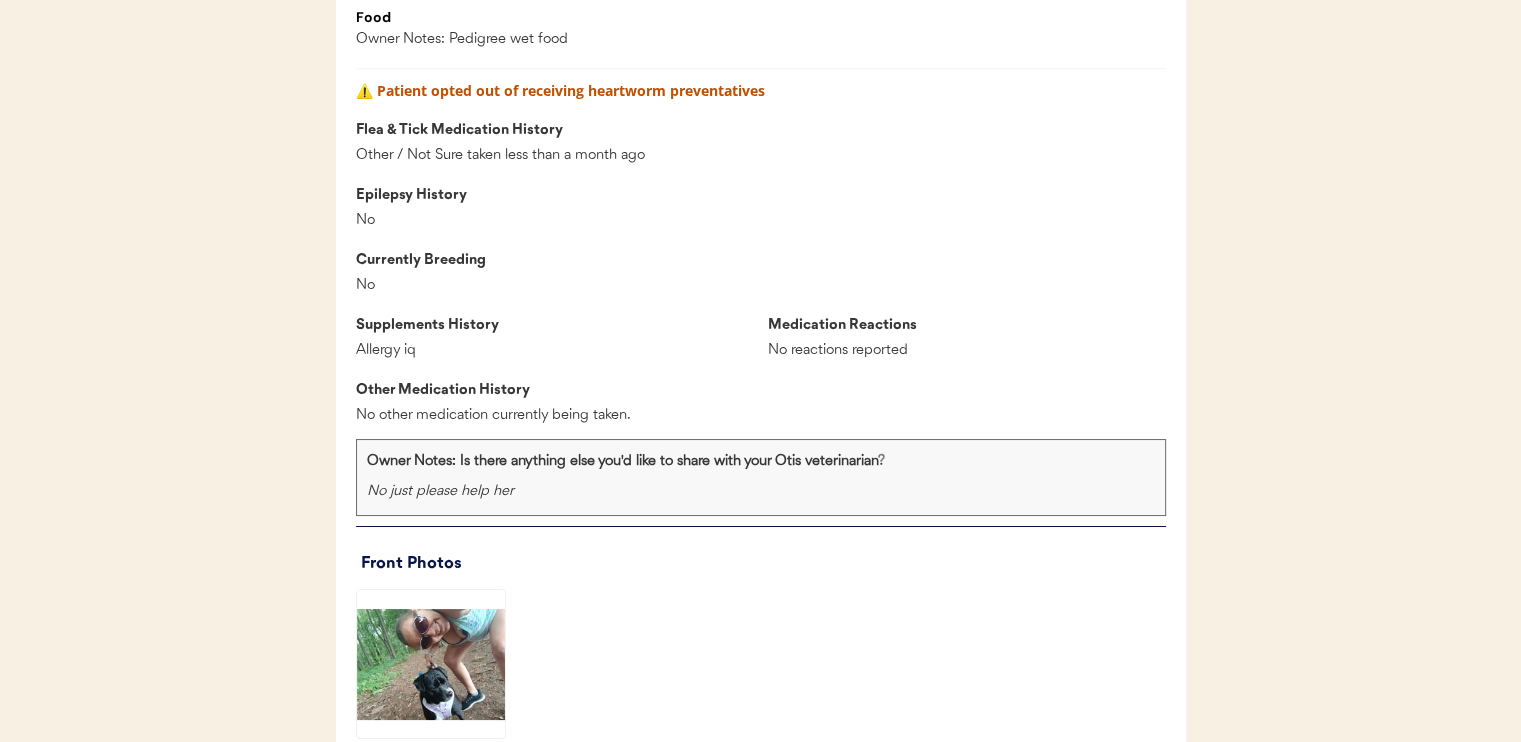 scroll, scrollTop: 1900, scrollLeft: 0, axis: vertical 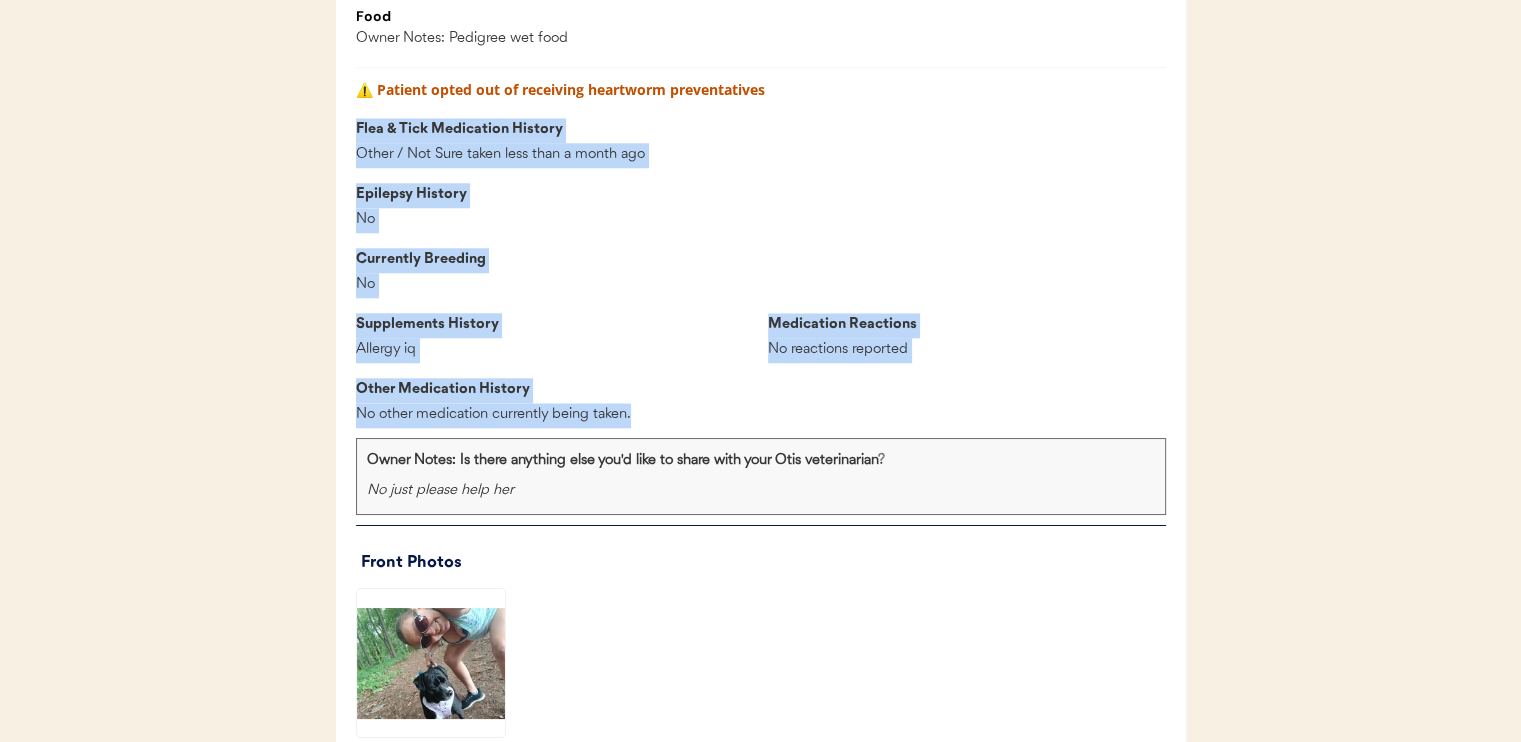 drag, startPoint x: 341, startPoint y: 165, endPoint x: 970, endPoint y: 450, distance: 690.5549 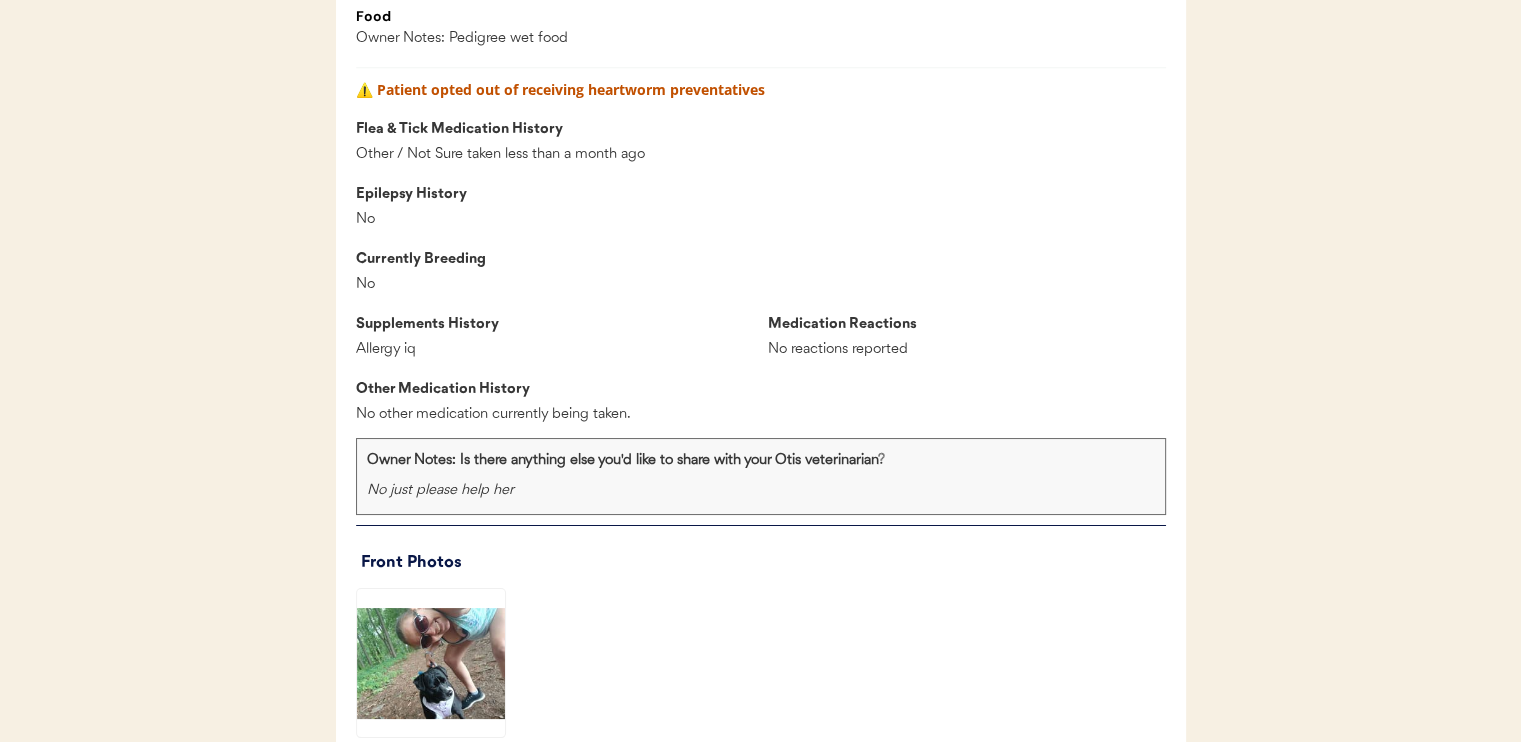 drag, startPoint x: 371, startPoint y: 525, endPoint x: 519, endPoint y: 527, distance: 148.01352 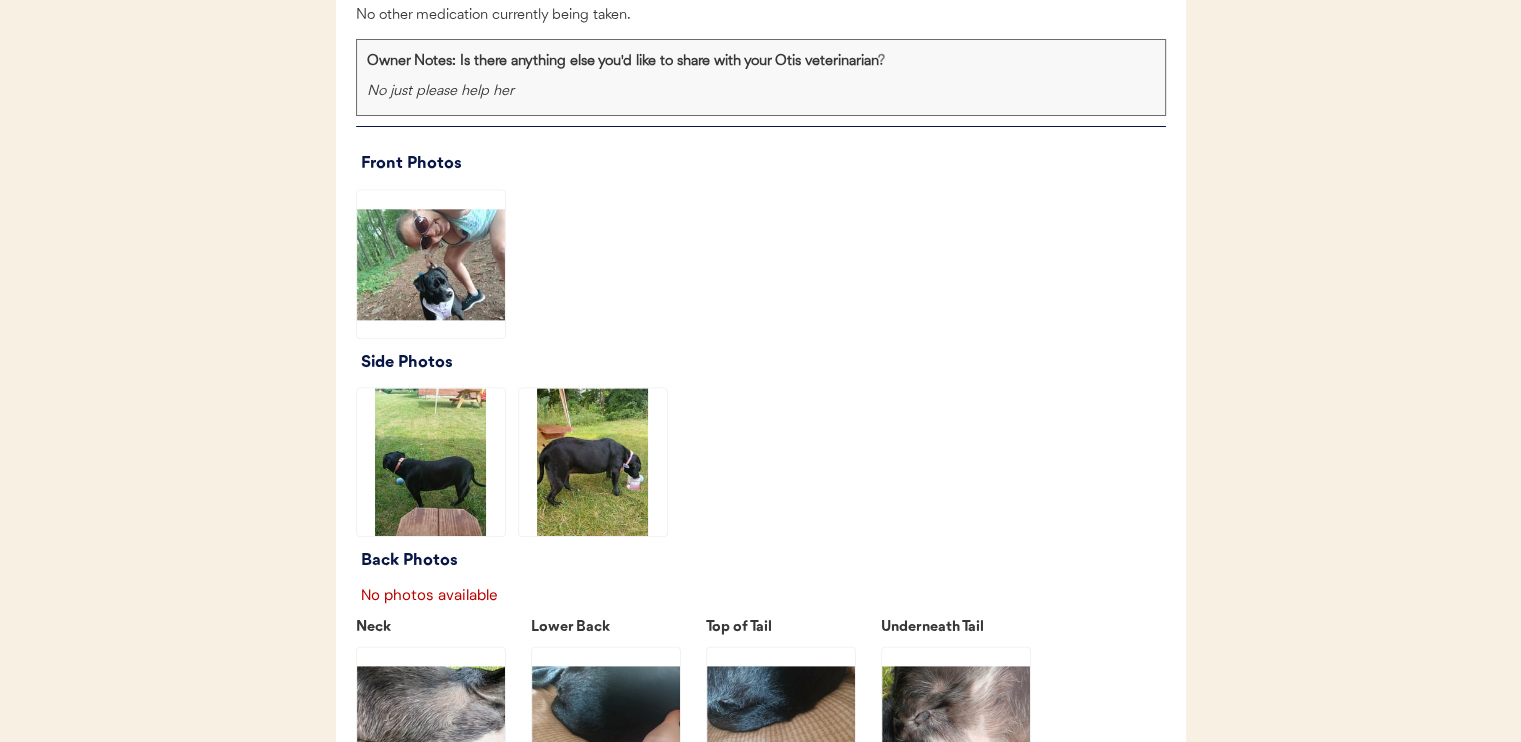 scroll, scrollTop: 2300, scrollLeft: 0, axis: vertical 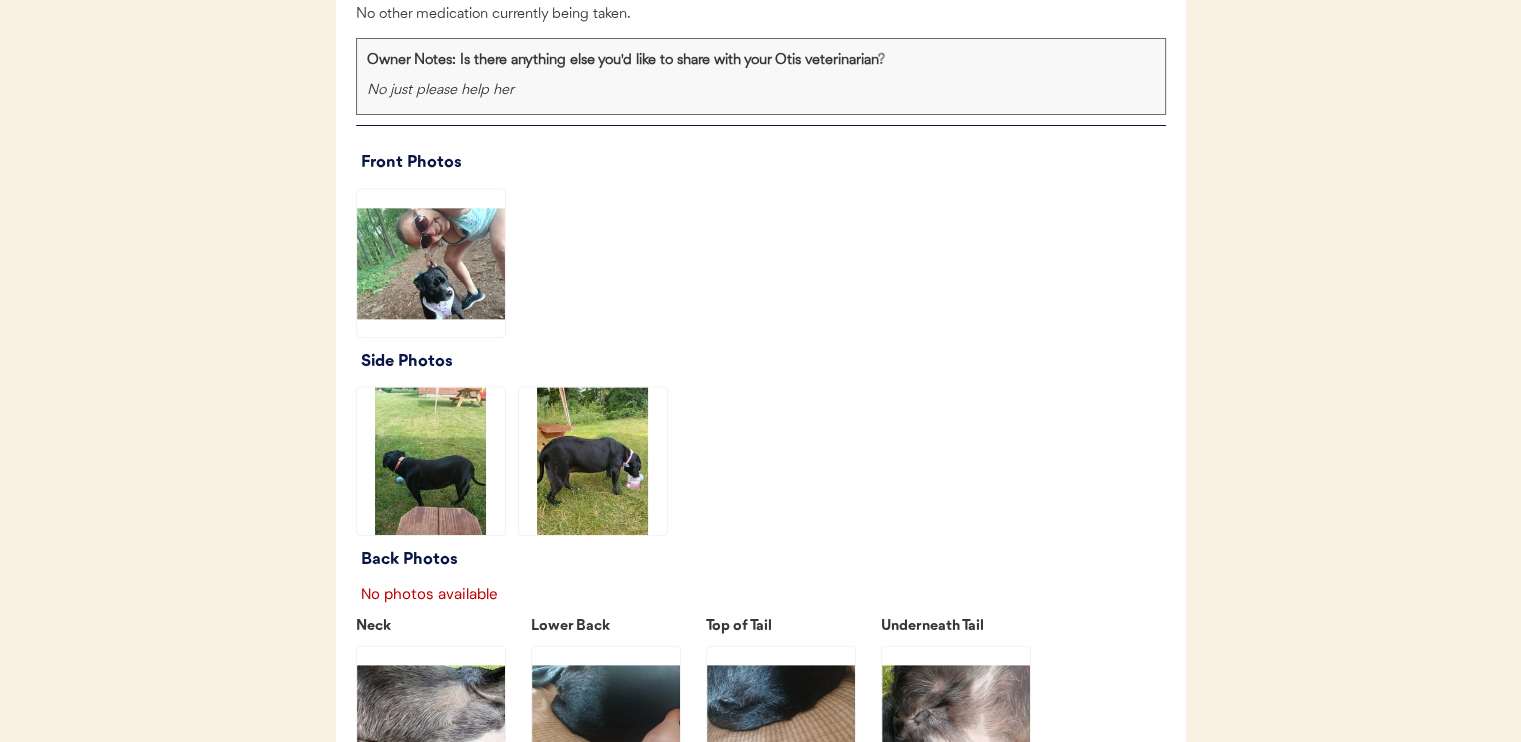 click 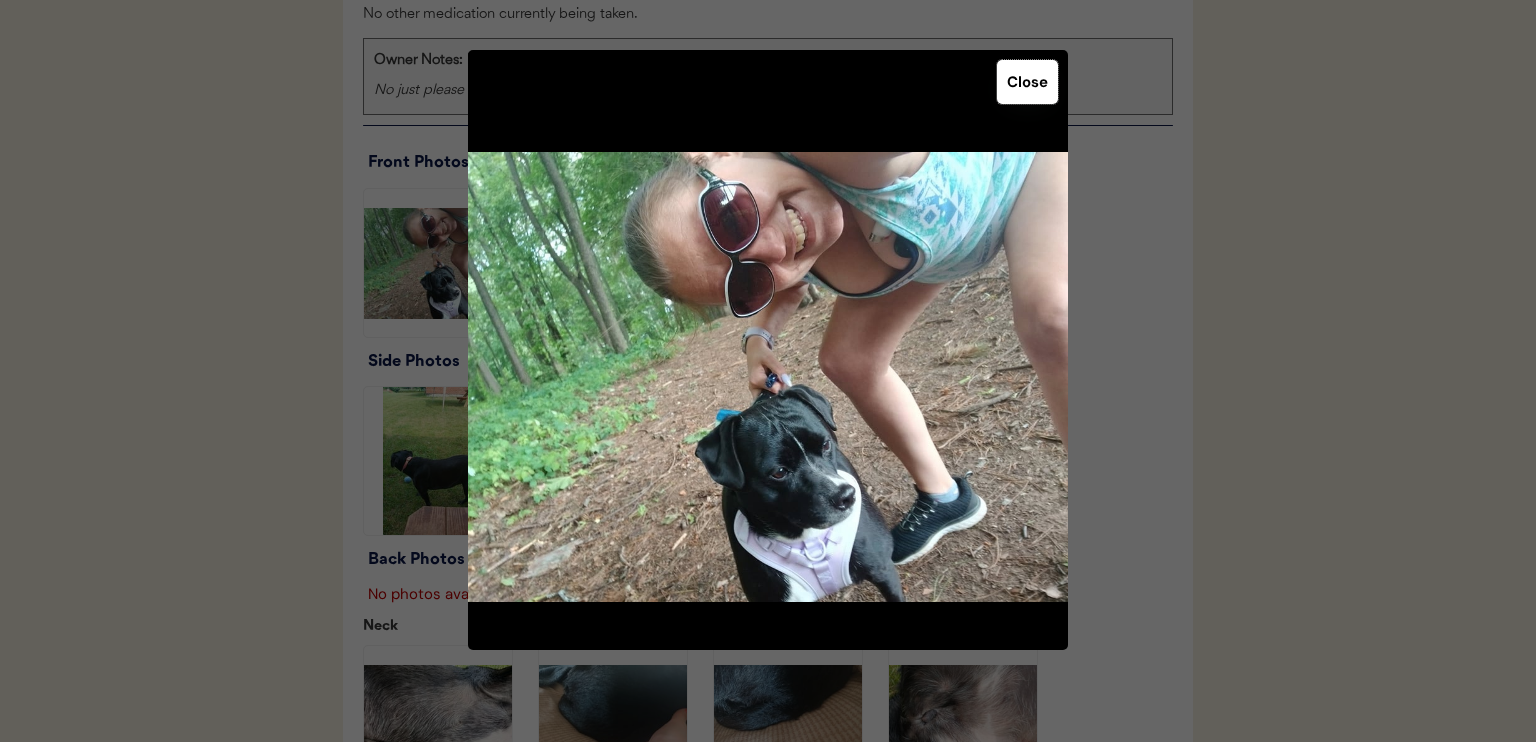 click on "Close" at bounding box center (1027, 82) 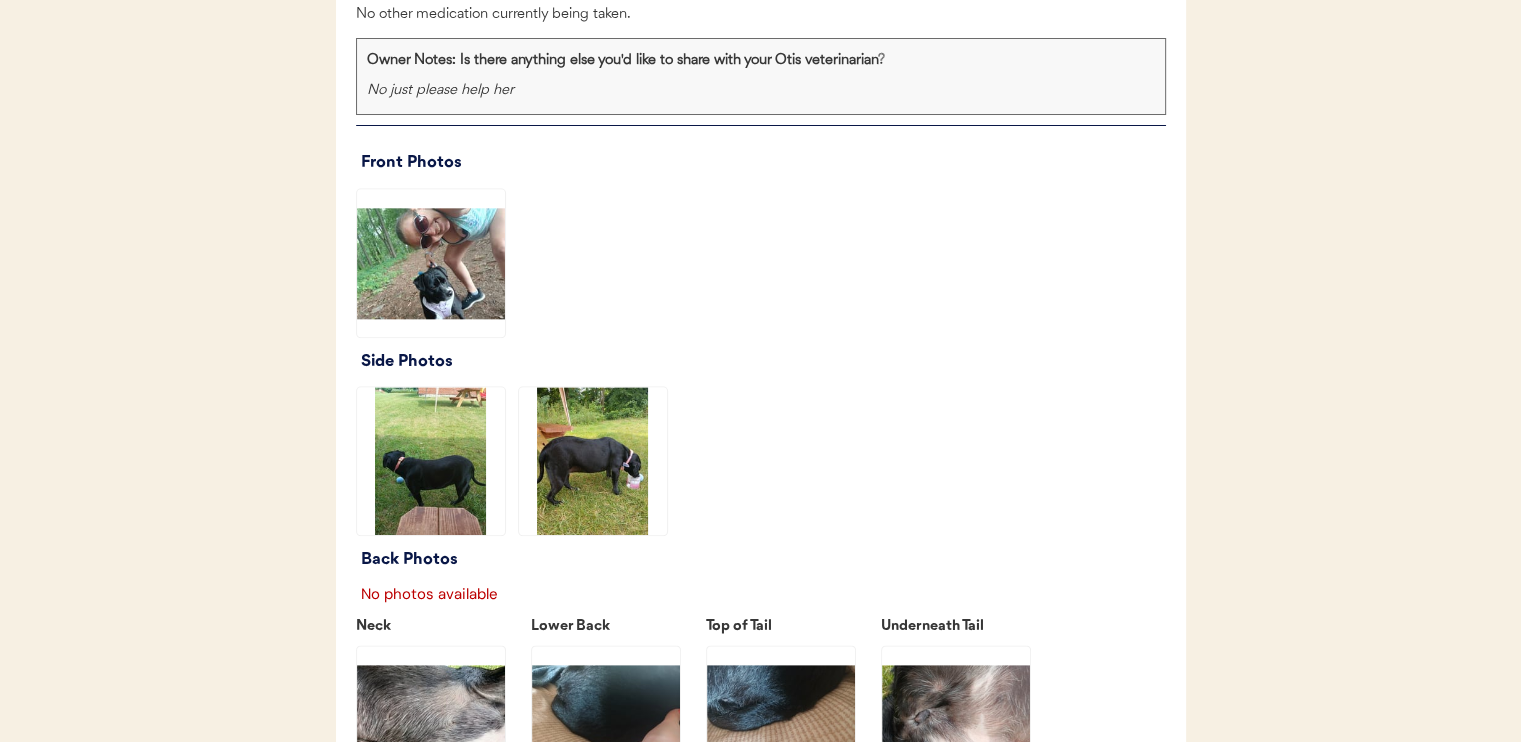 click 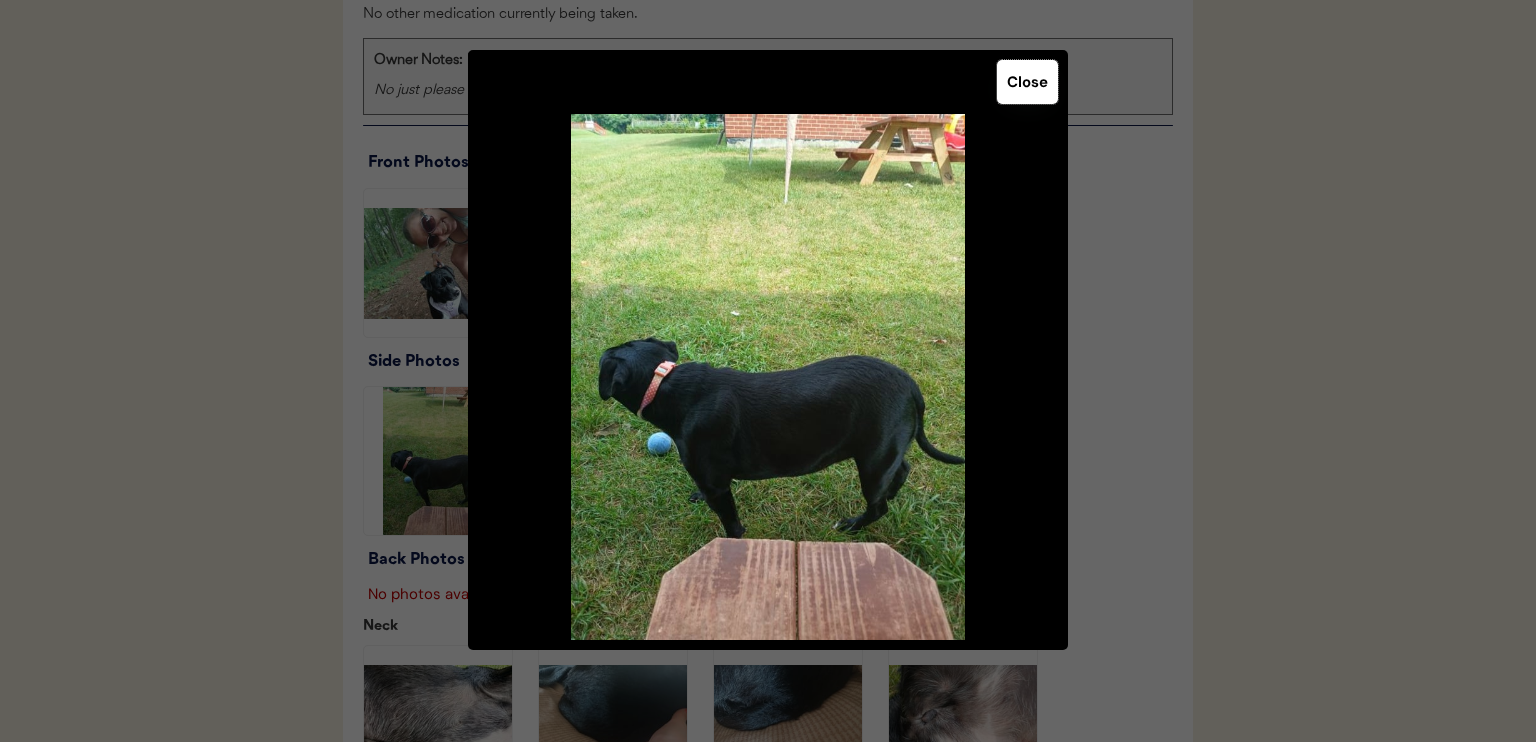 click on "Close" at bounding box center (1027, 82) 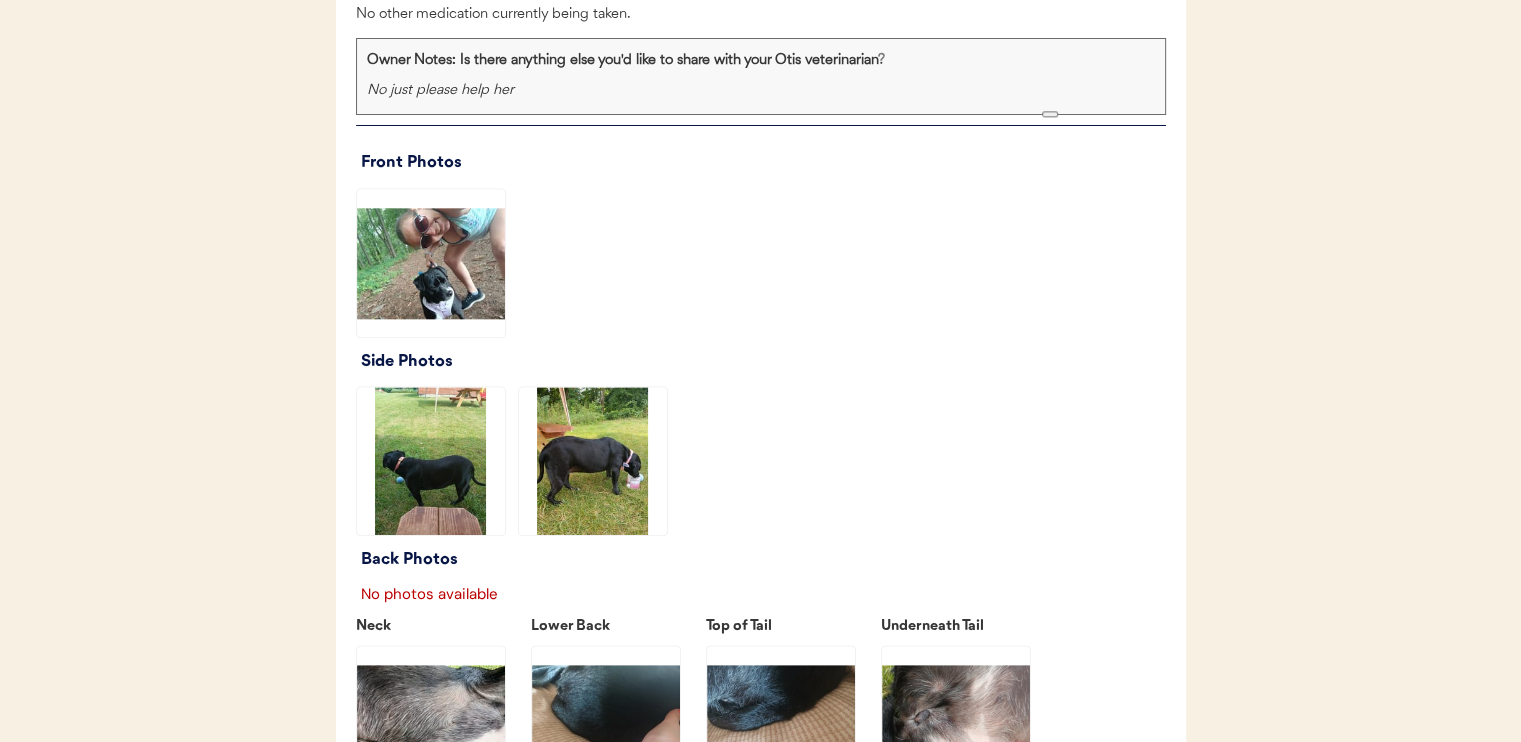 click 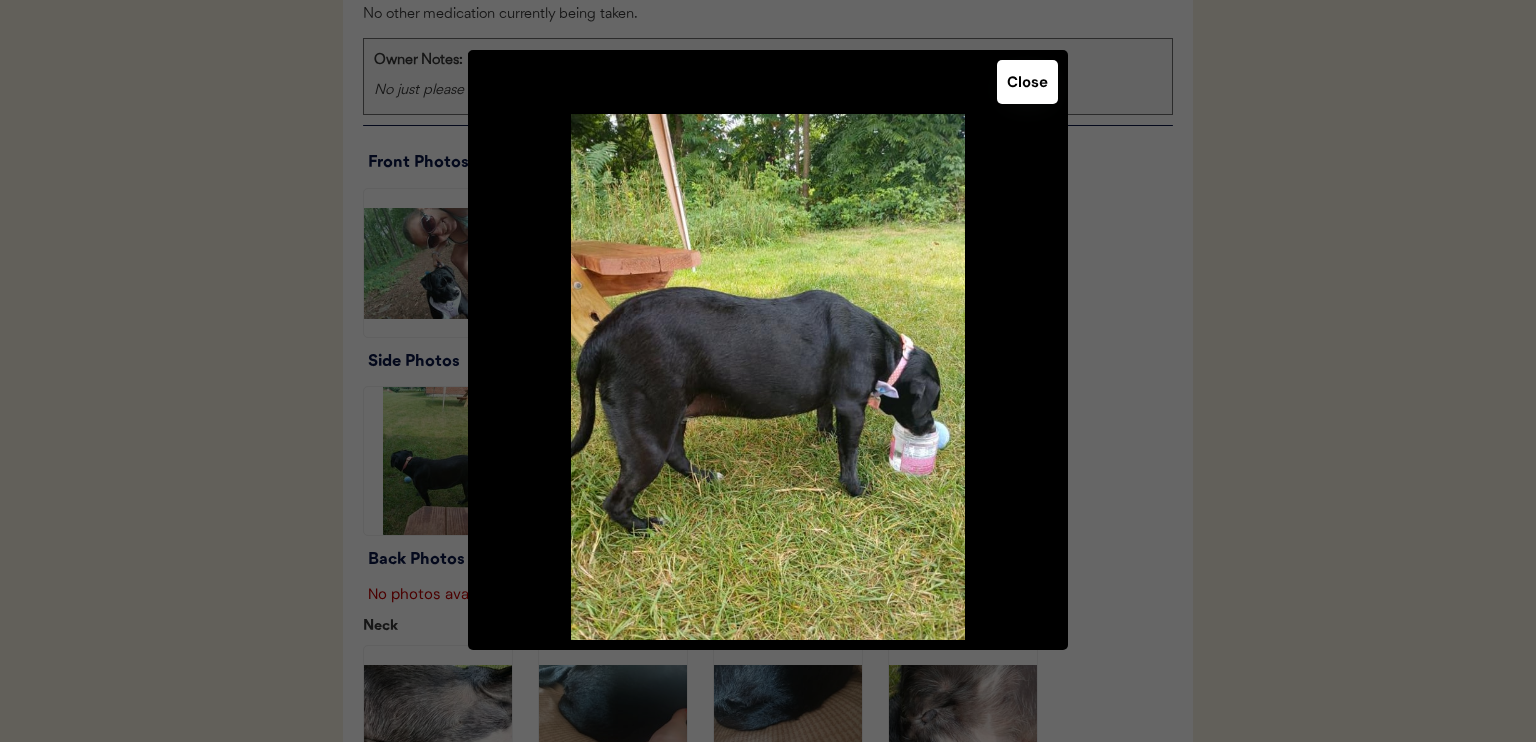 click on "Close" at bounding box center (1027, 82) 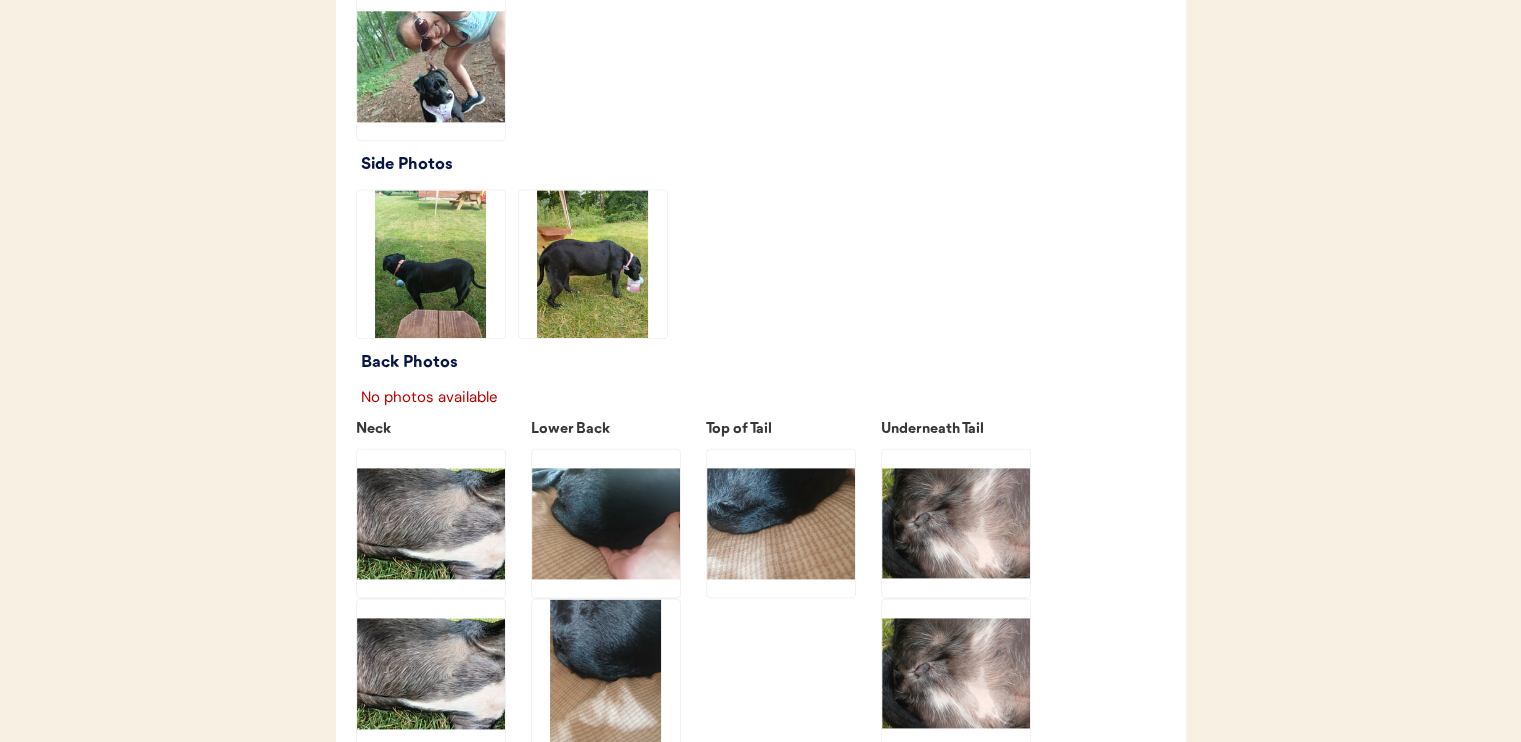scroll, scrollTop: 2400, scrollLeft: 0, axis: vertical 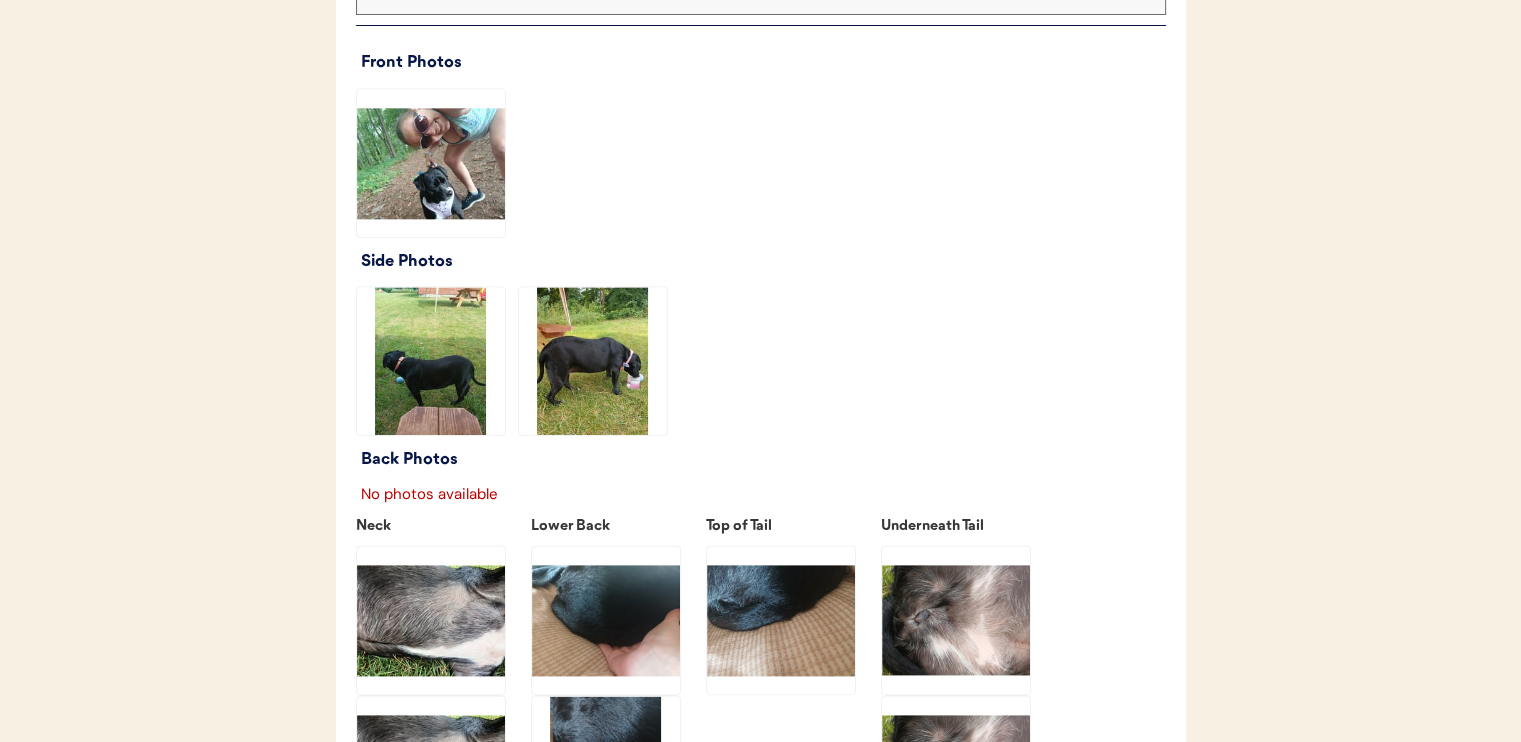 click 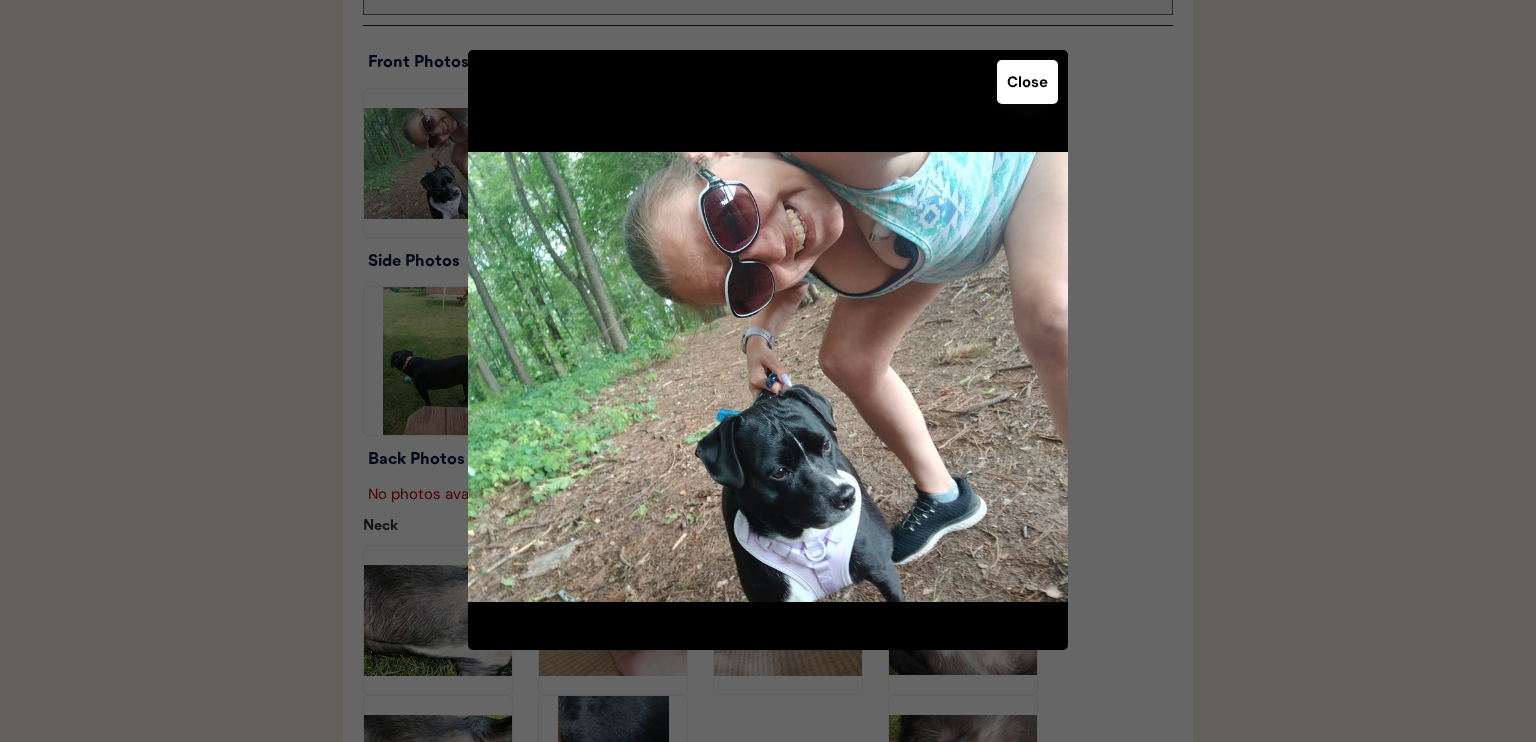 click on "Close" at bounding box center (1027, 82) 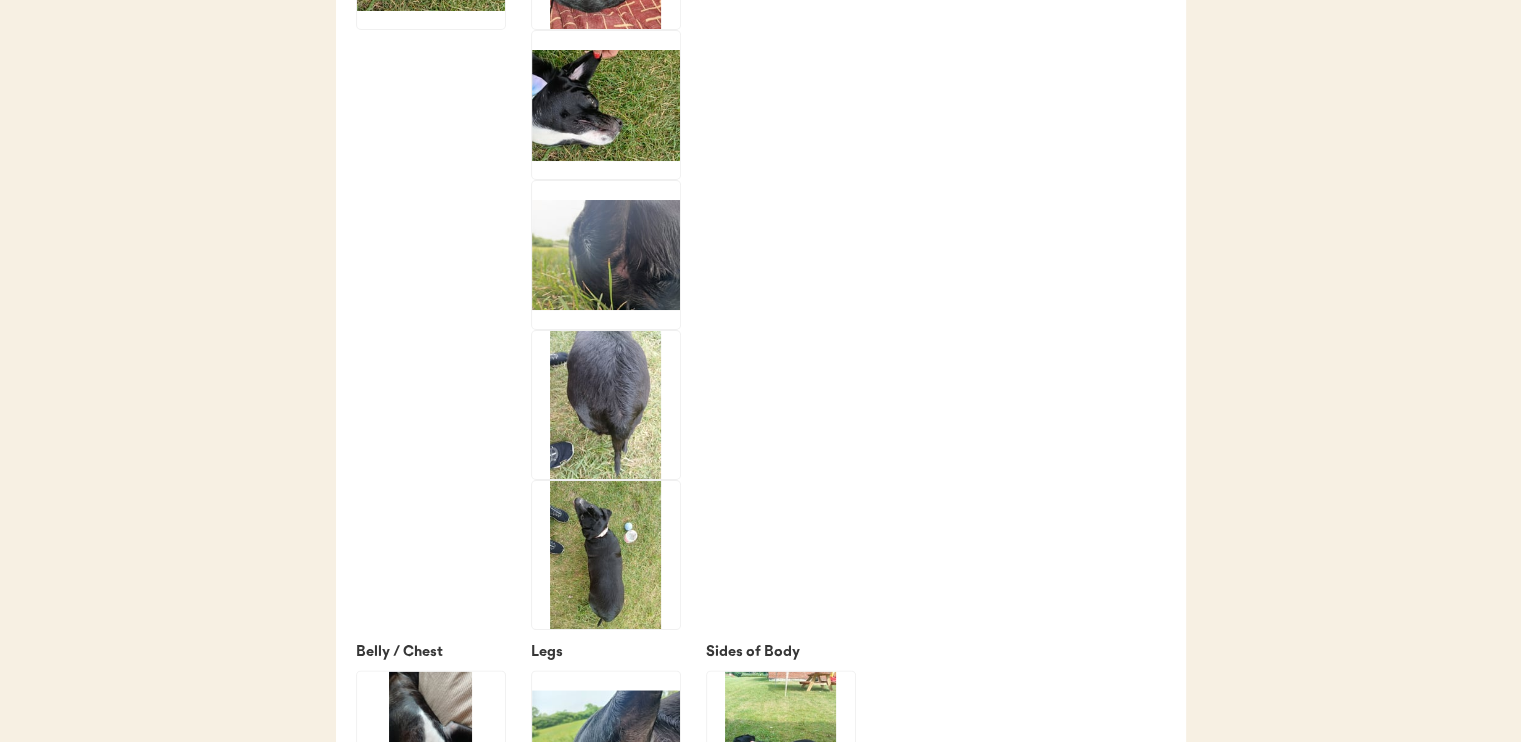scroll, scrollTop: 3400, scrollLeft: 0, axis: vertical 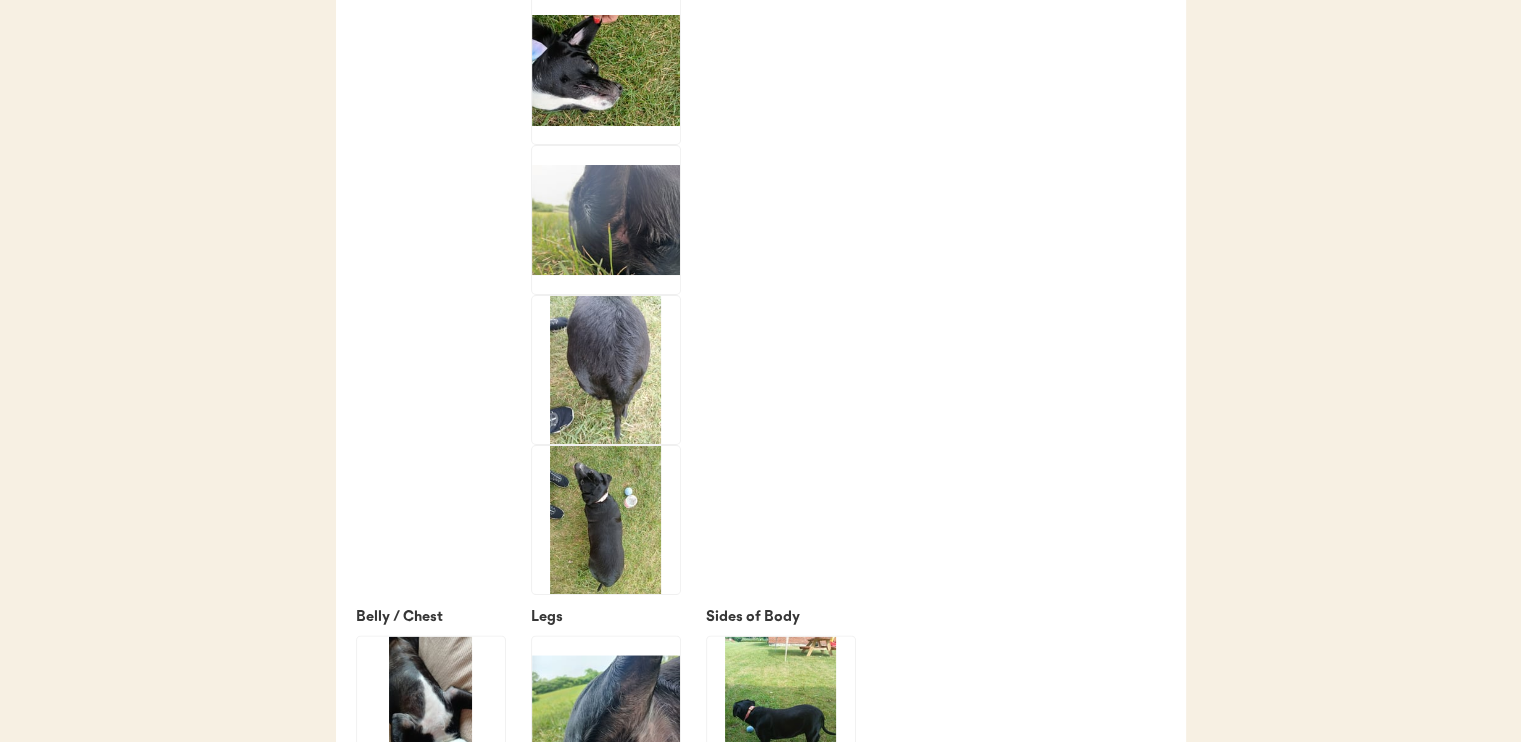 click 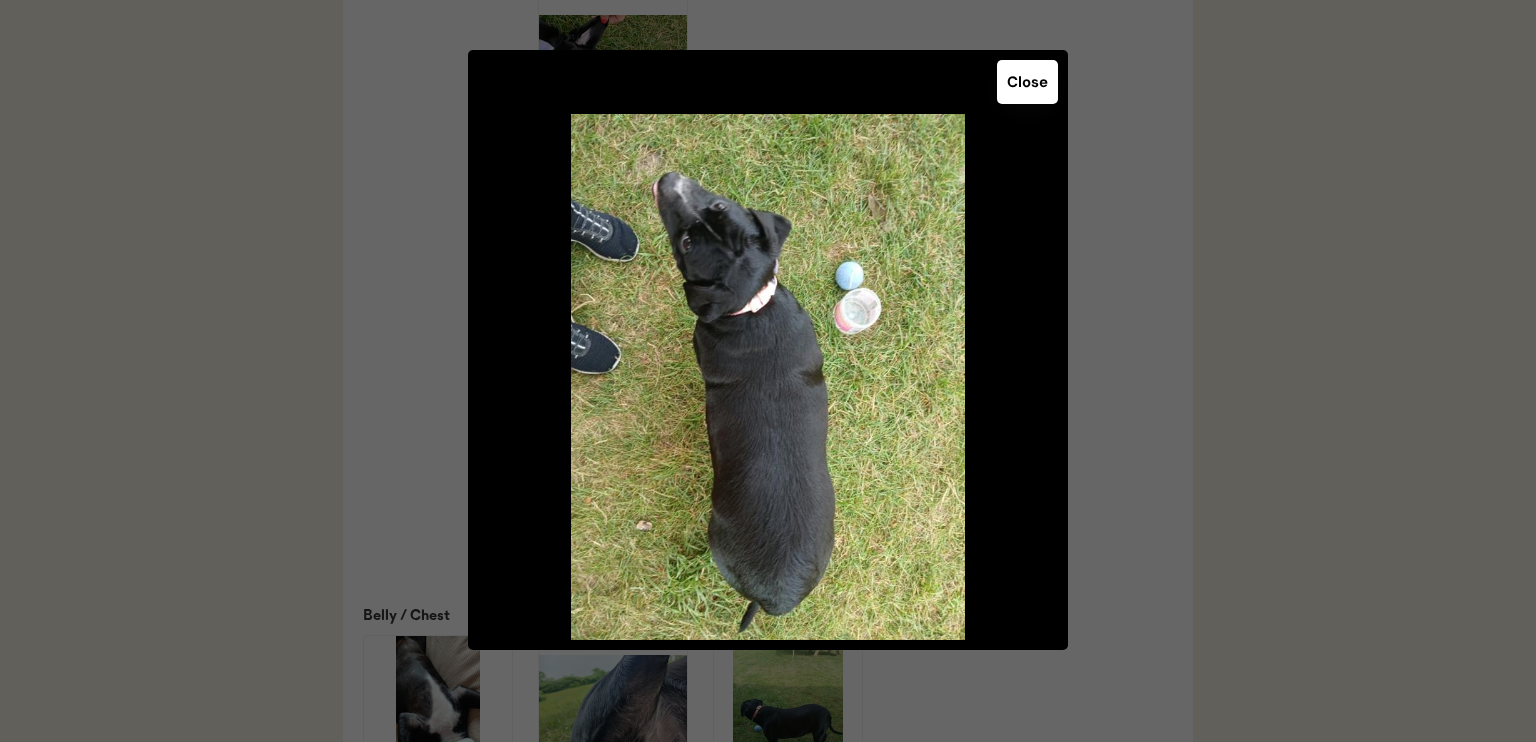 click on "Close" at bounding box center [1027, 82] 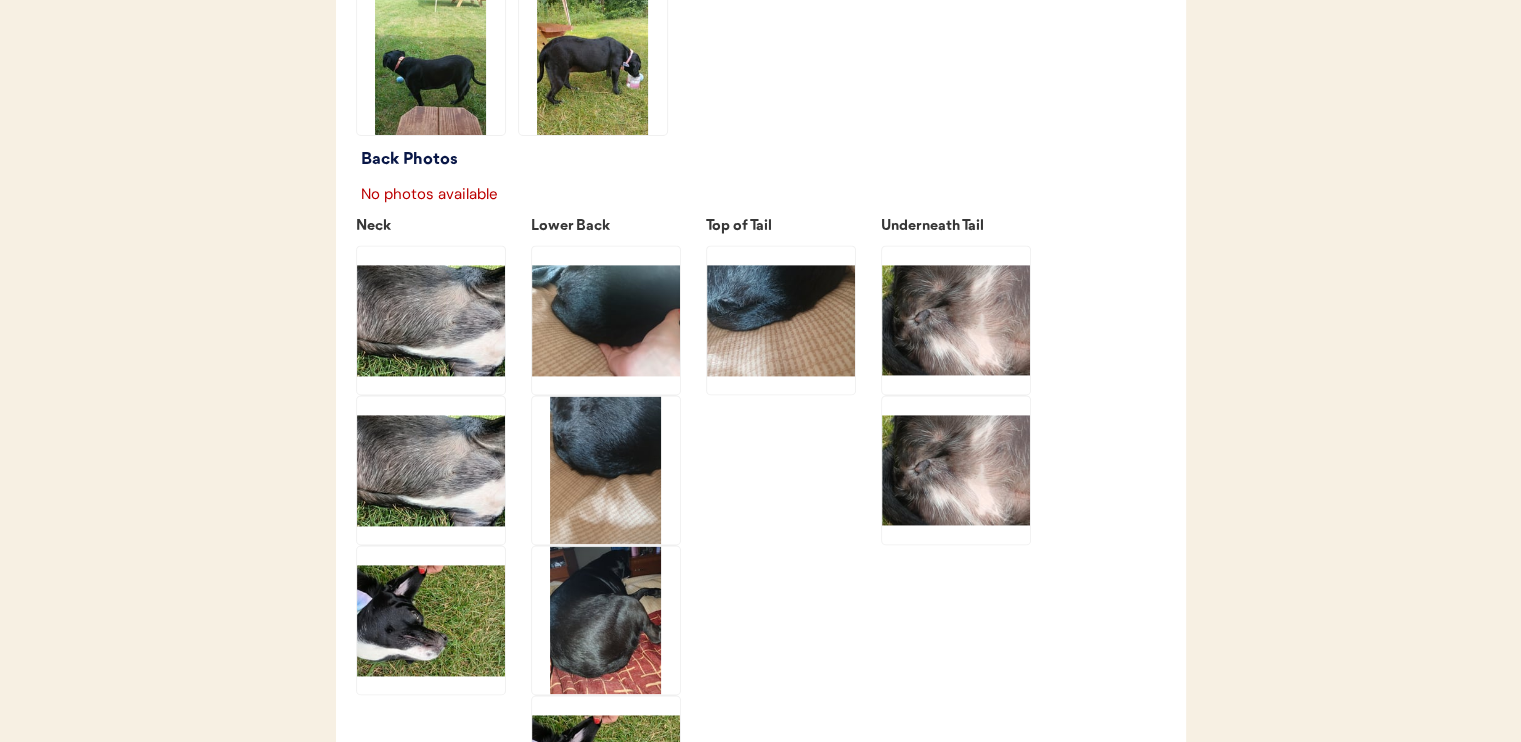 scroll, scrollTop: 2800, scrollLeft: 0, axis: vertical 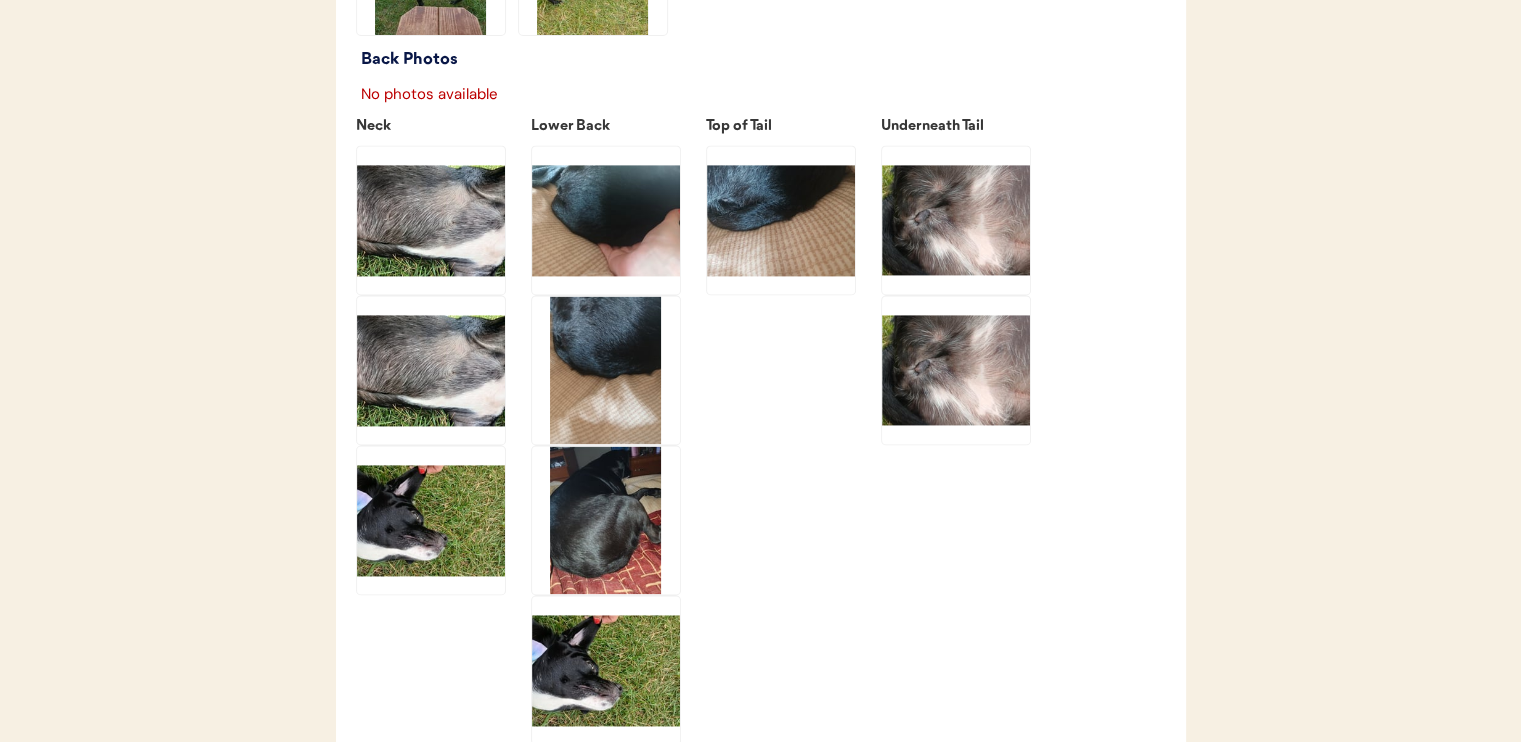 click 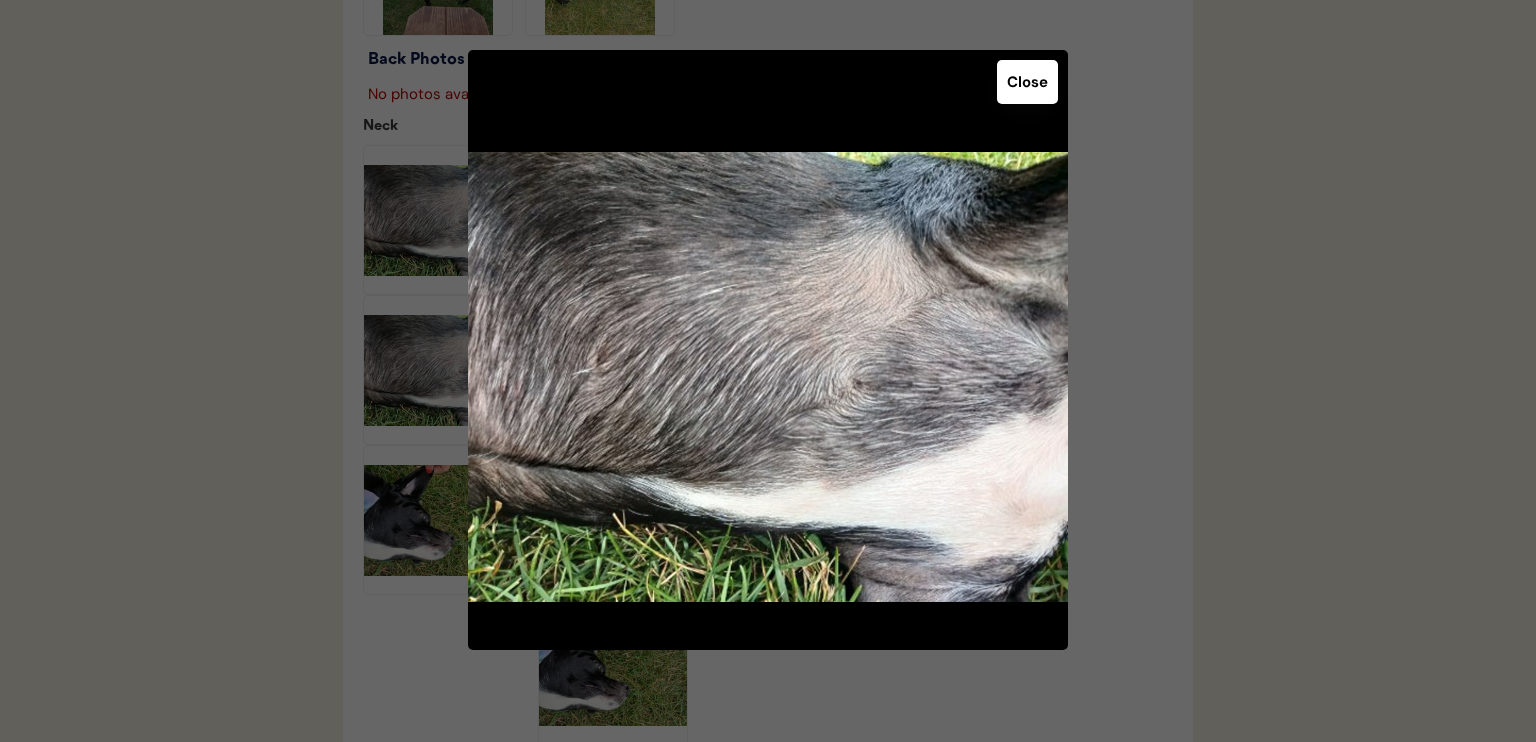 click on "Close" at bounding box center (1027, 82) 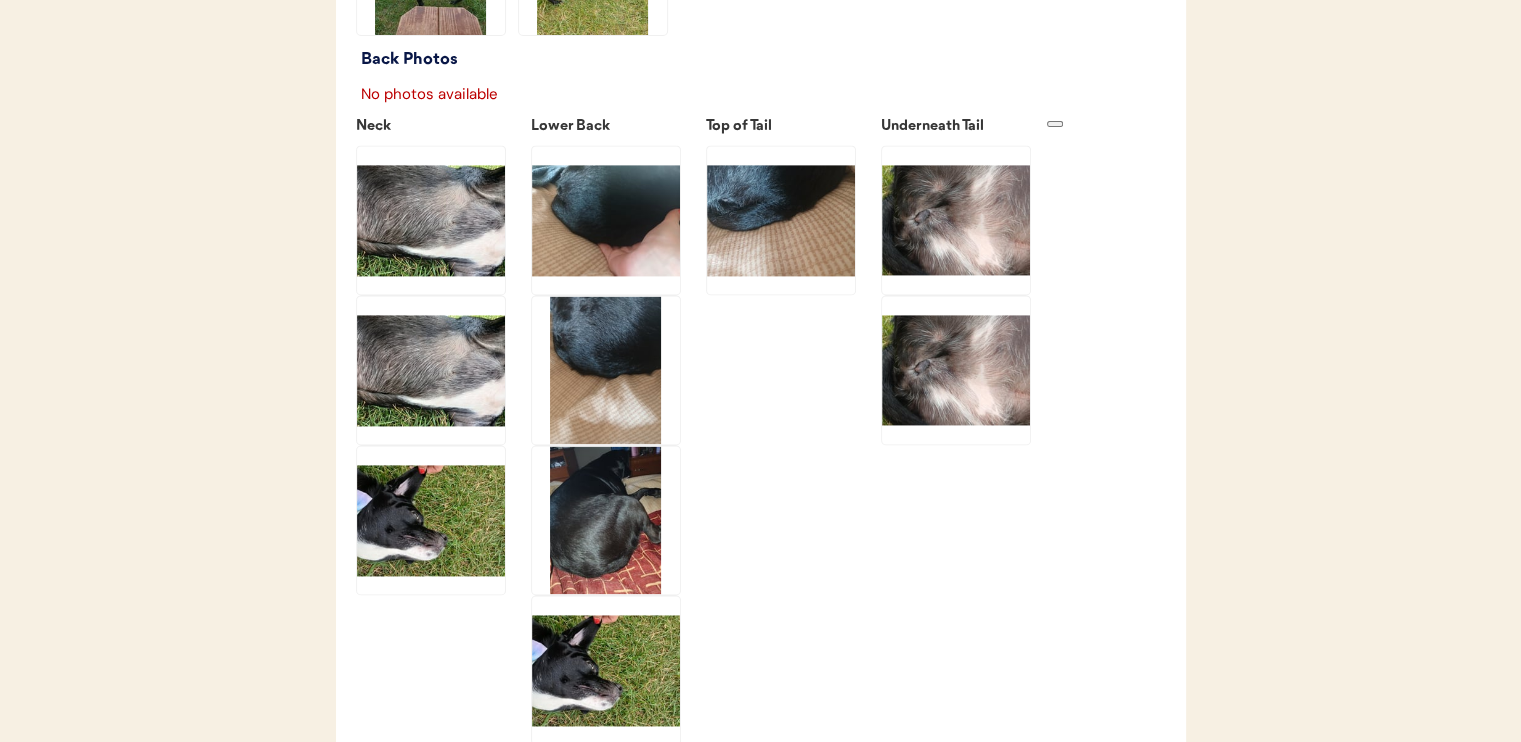 click 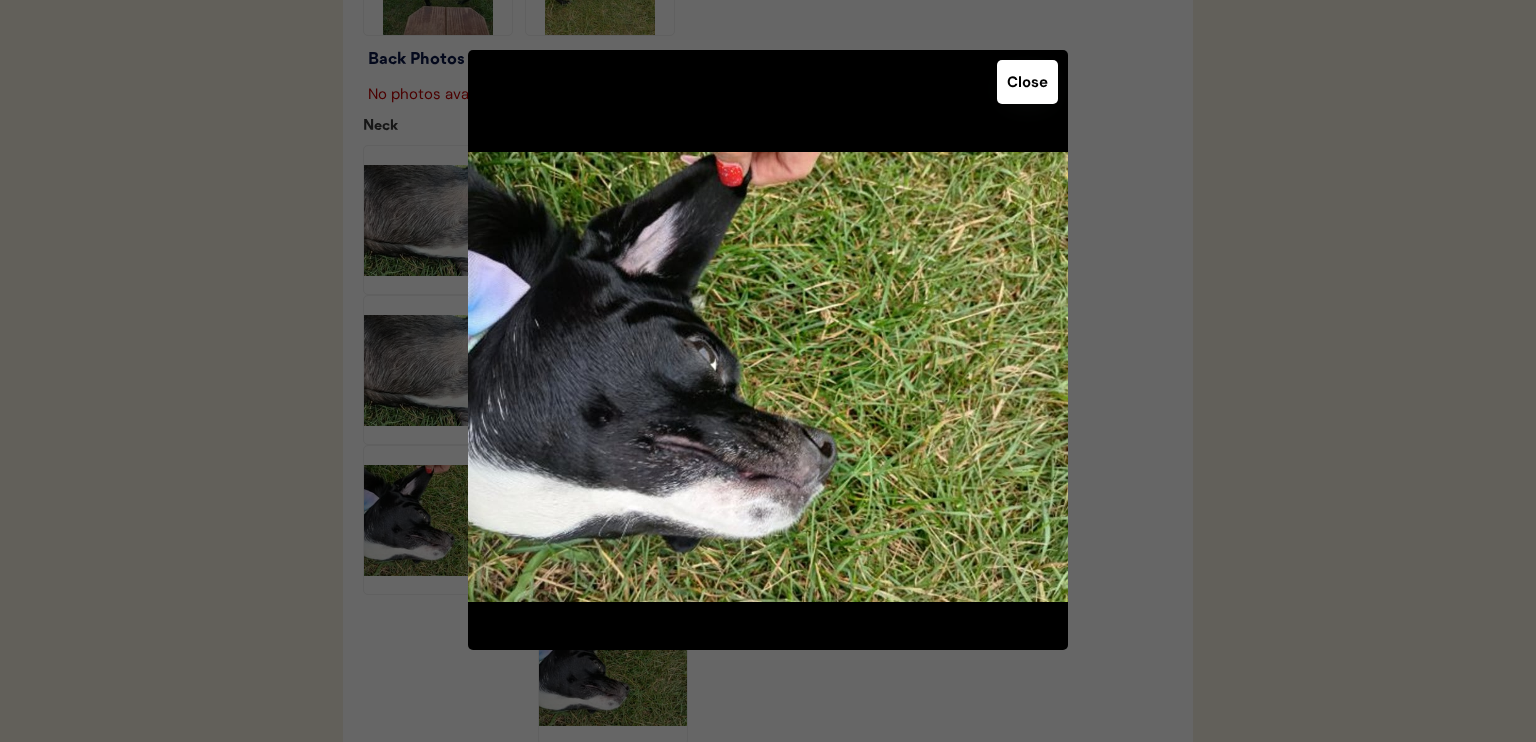click on "Close" at bounding box center [1027, 82] 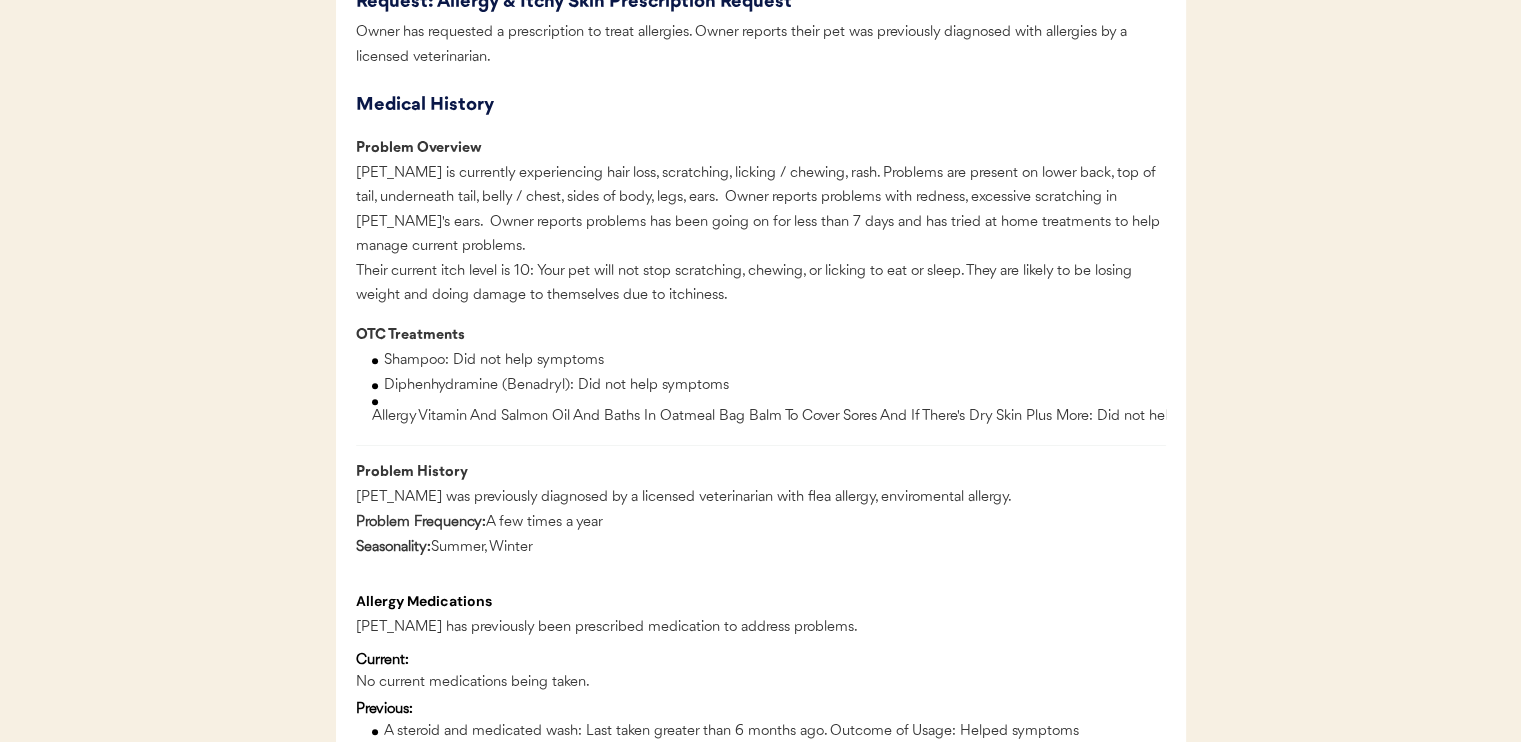 scroll, scrollTop: 1100, scrollLeft: 0, axis: vertical 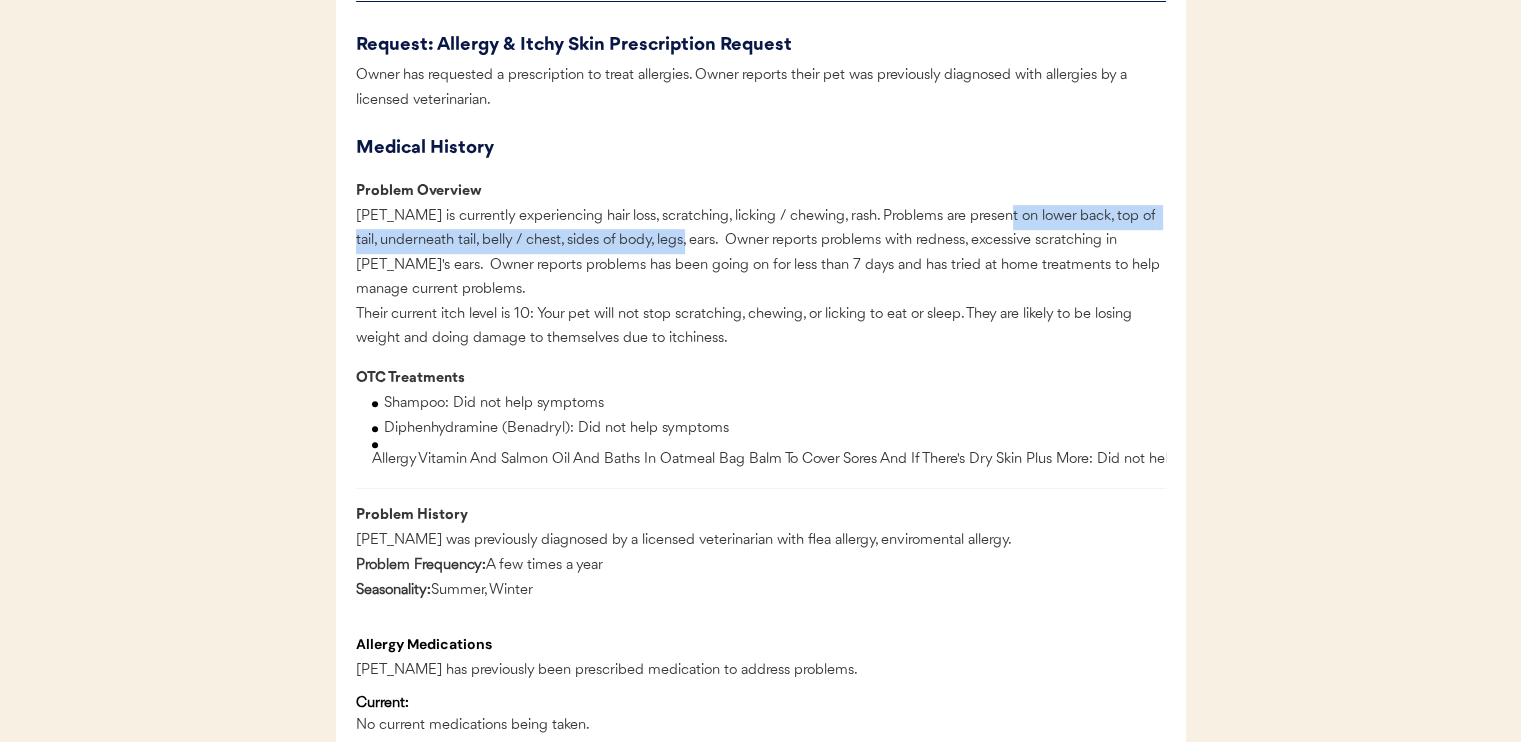 drag, startPoint x: 998, startPoint y: 216, endPoint x: 690, endPoint y: 243, distance: 309.18118 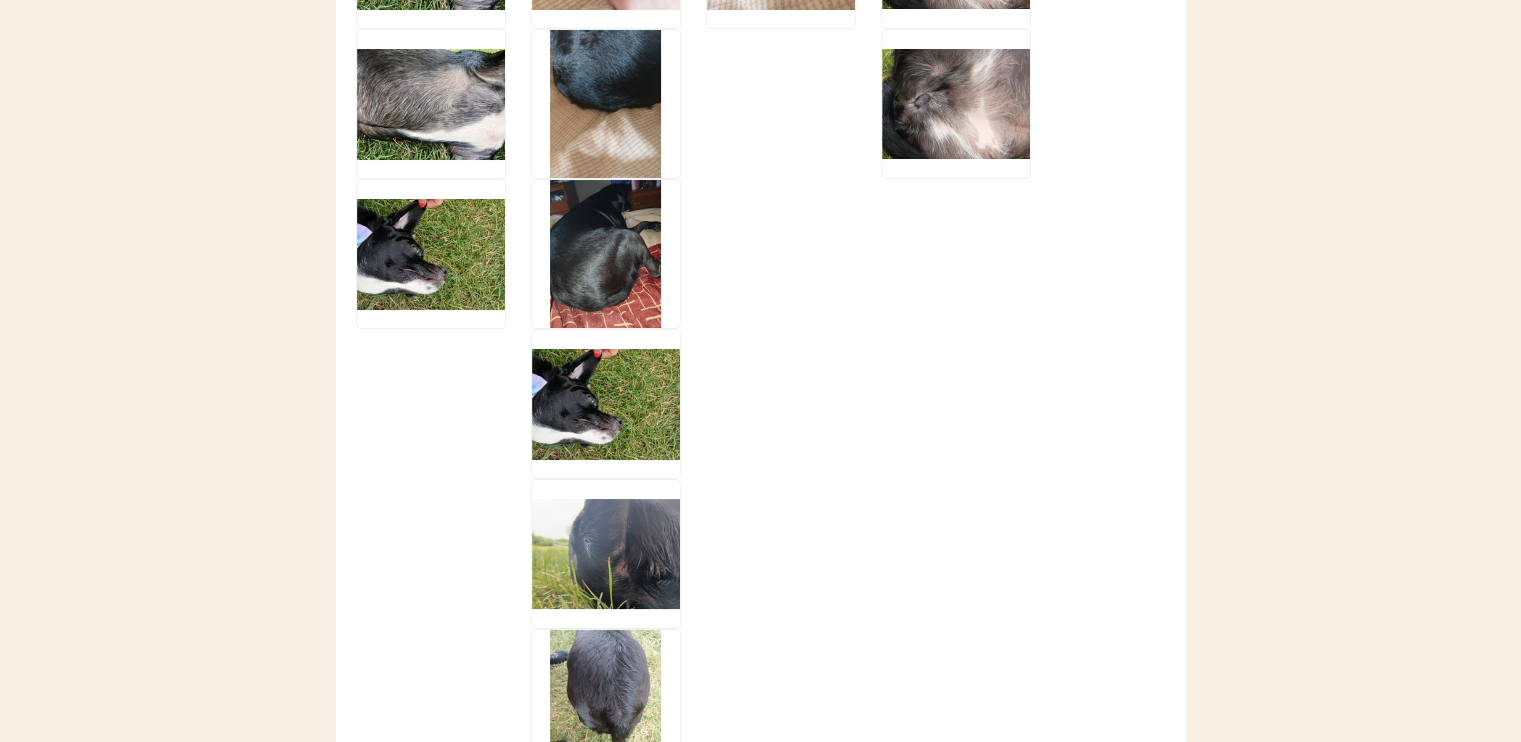 scroll, scrollTop: 3100, scrollLeft: 0, axis: vertical 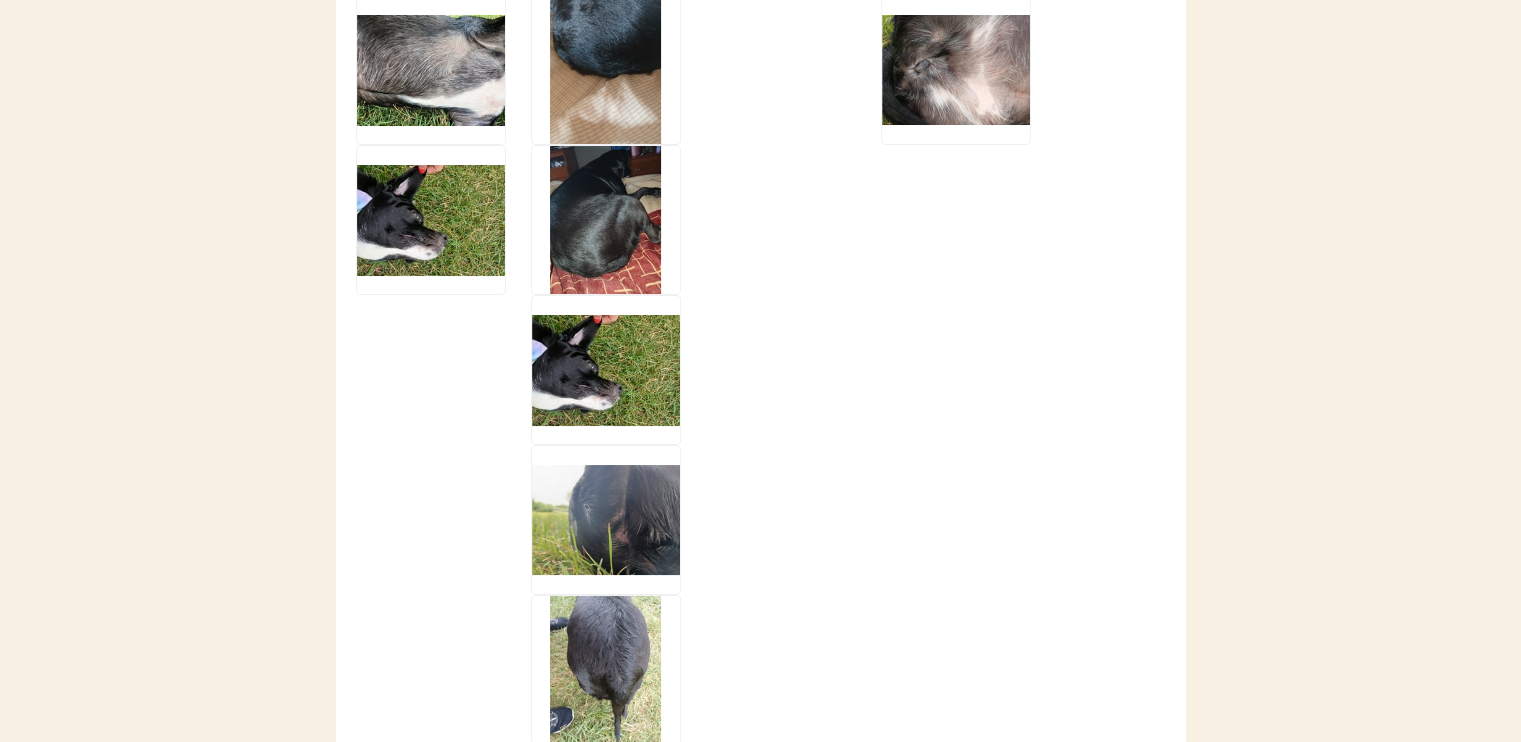 click 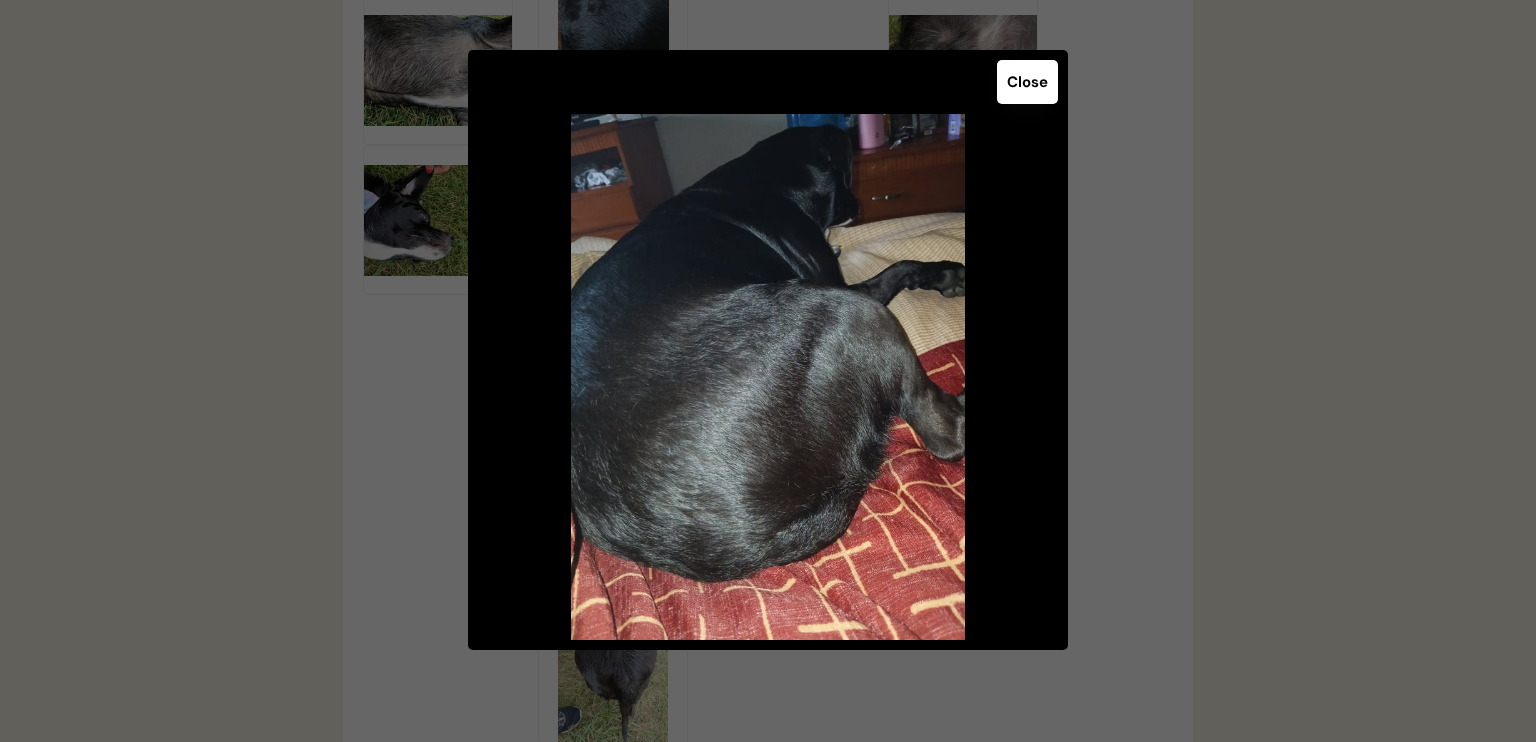 click on "Close" at bounding box center (1027, 82) 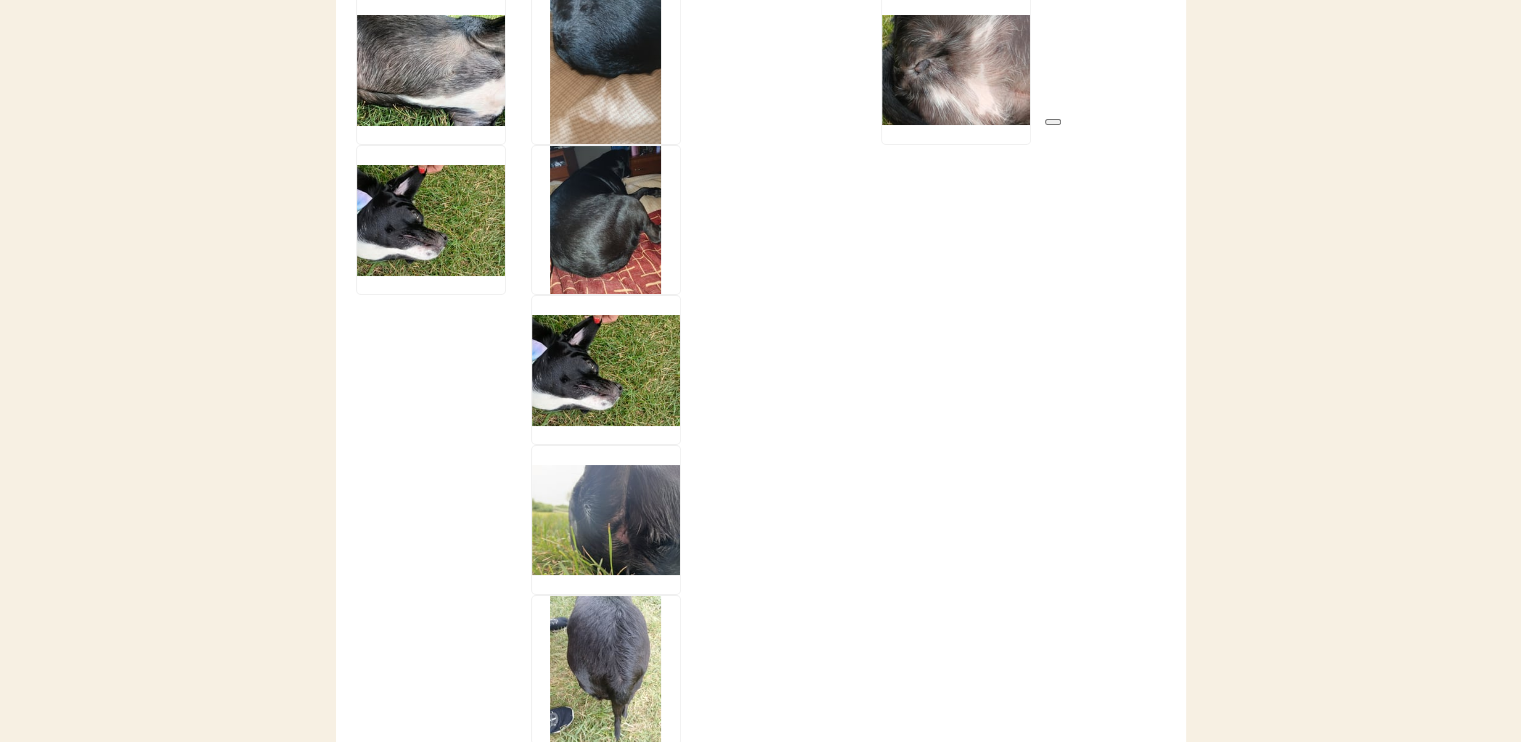 click 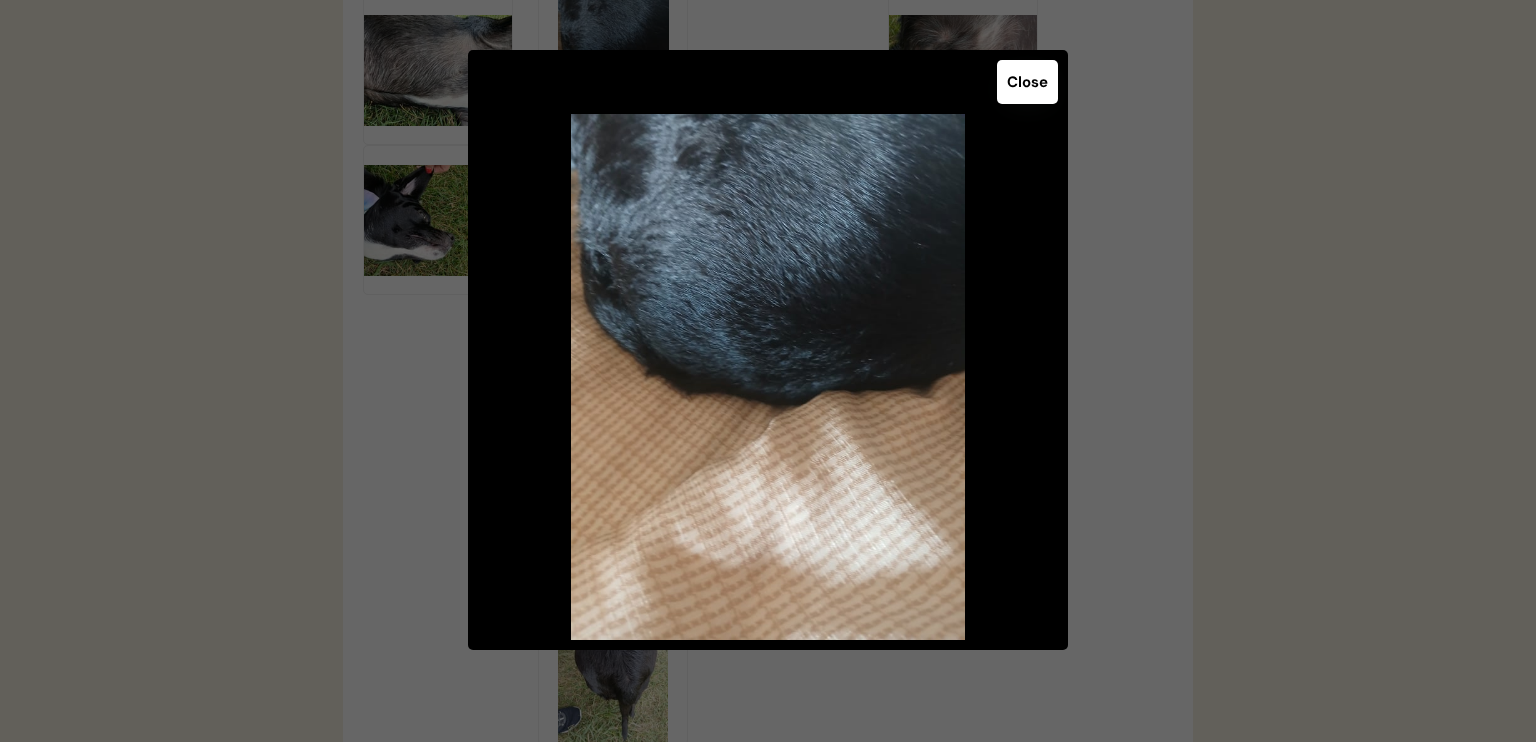 click on "Close" at bounding box center [1027, 82] 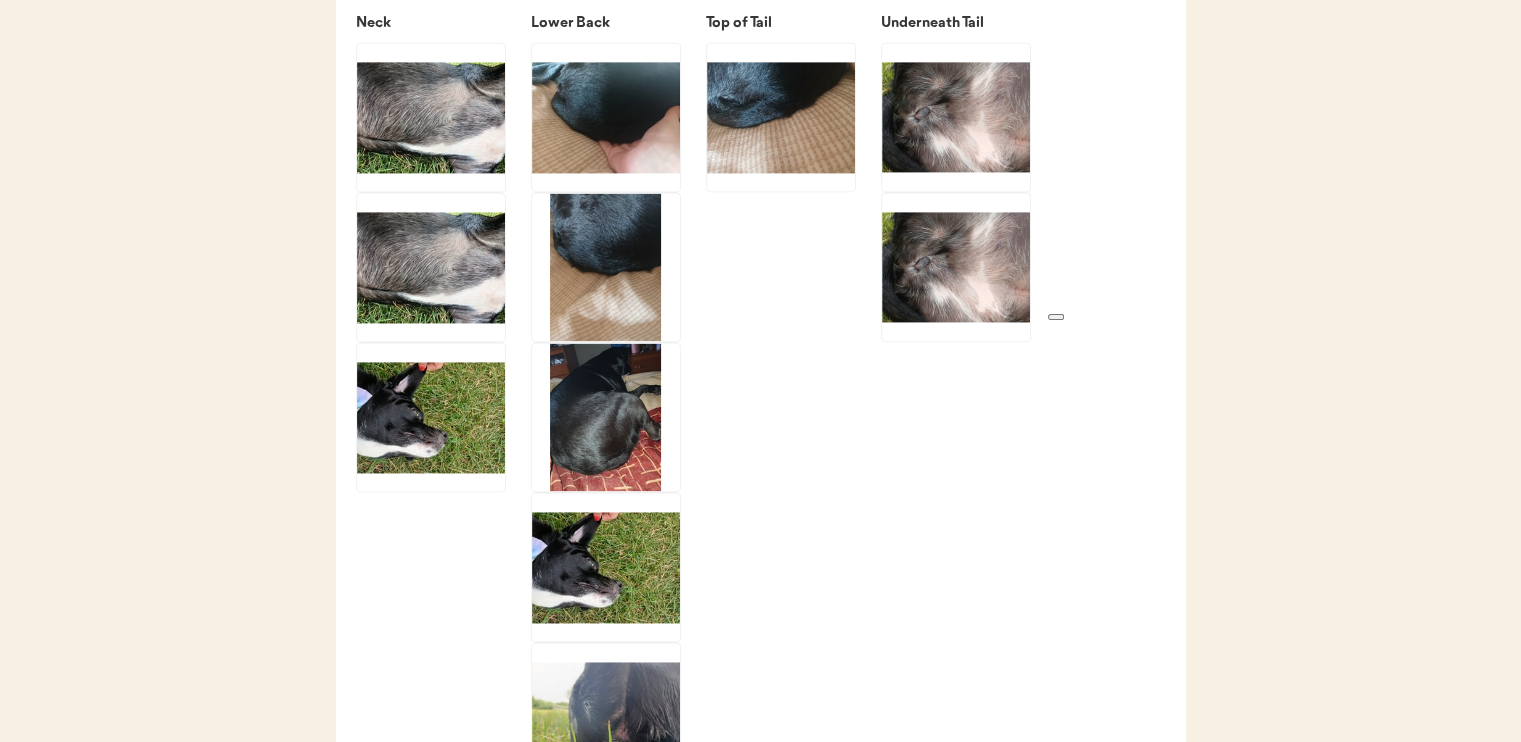 scroll, scrollTop: 2900, scrollLeft: 0, axis: vertical 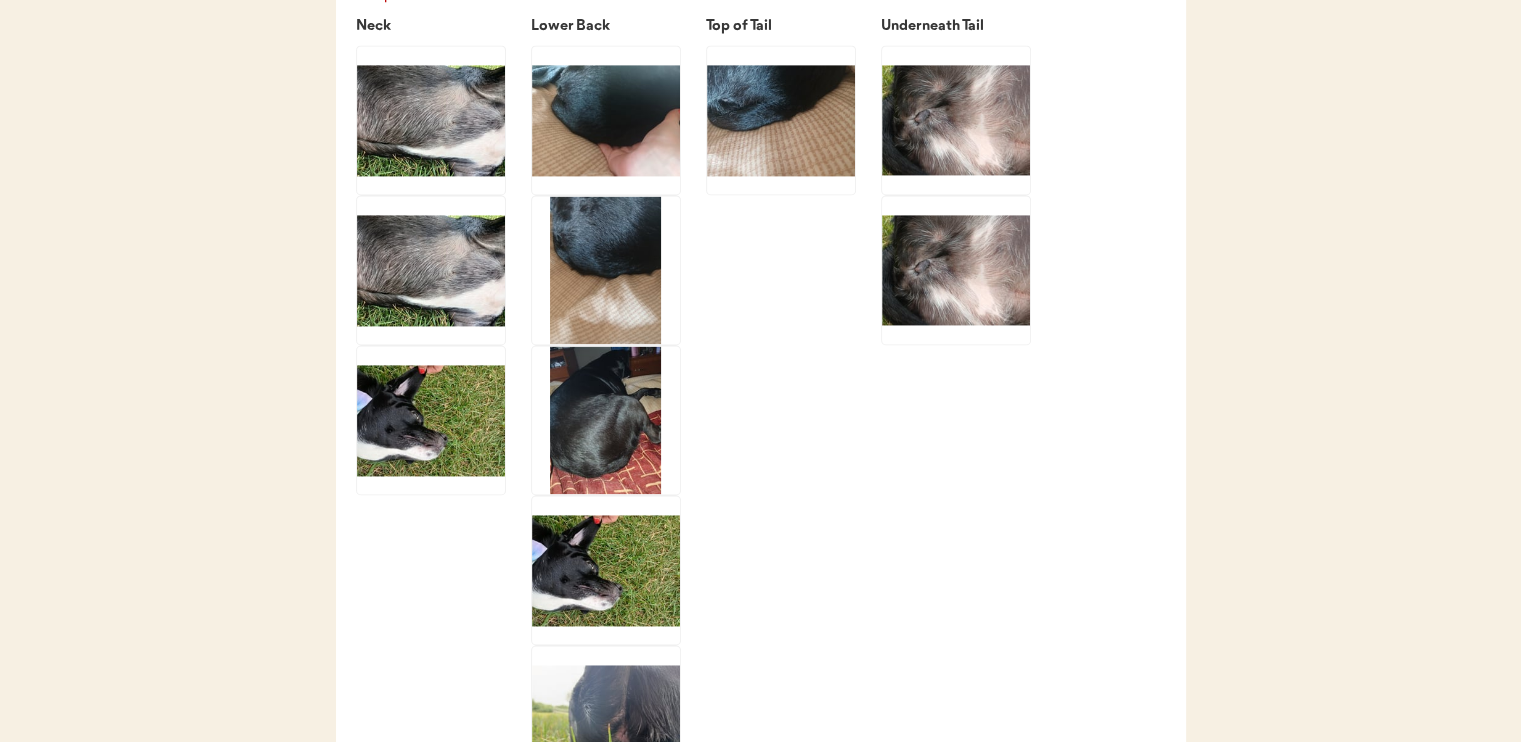 click 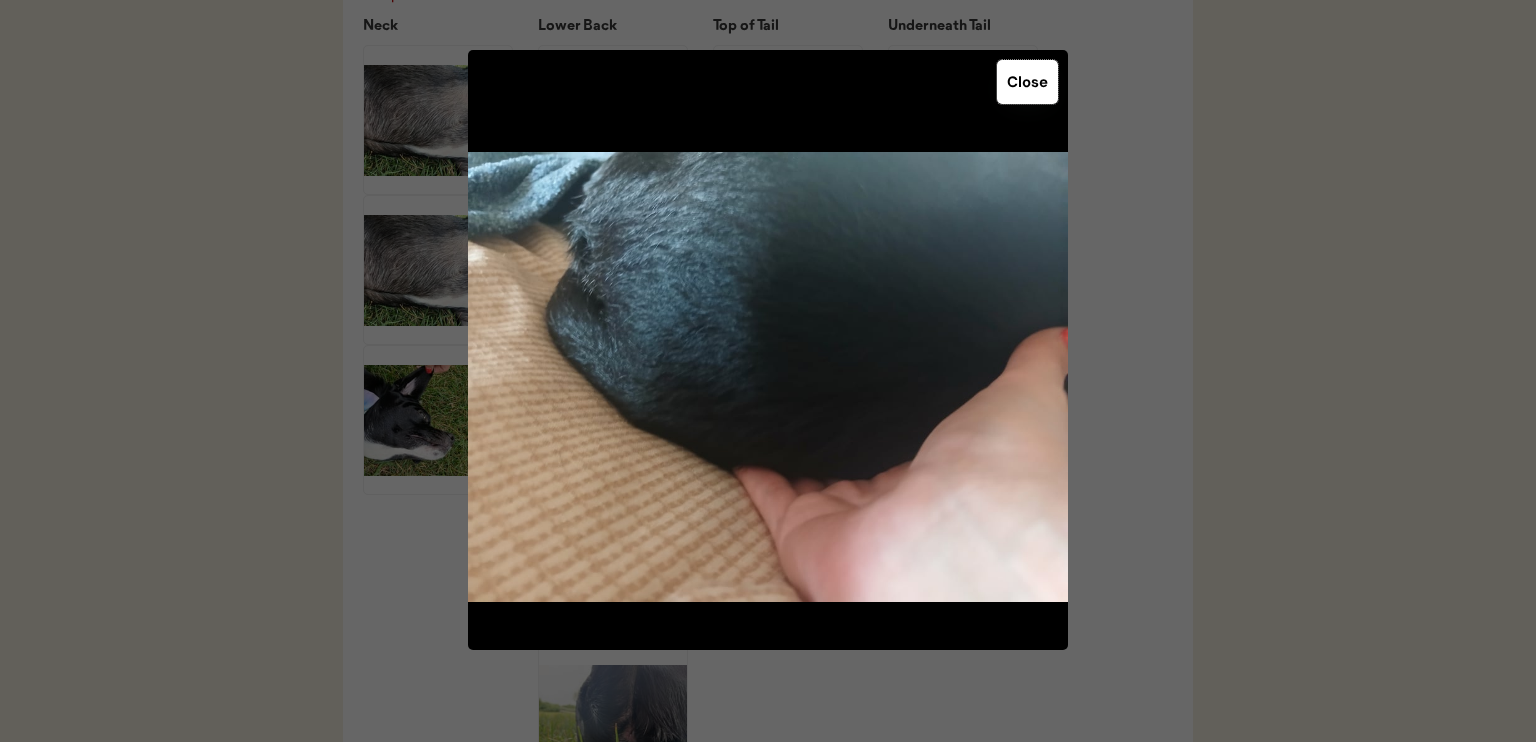 click on "Close" at bounding box center (1027, 82) 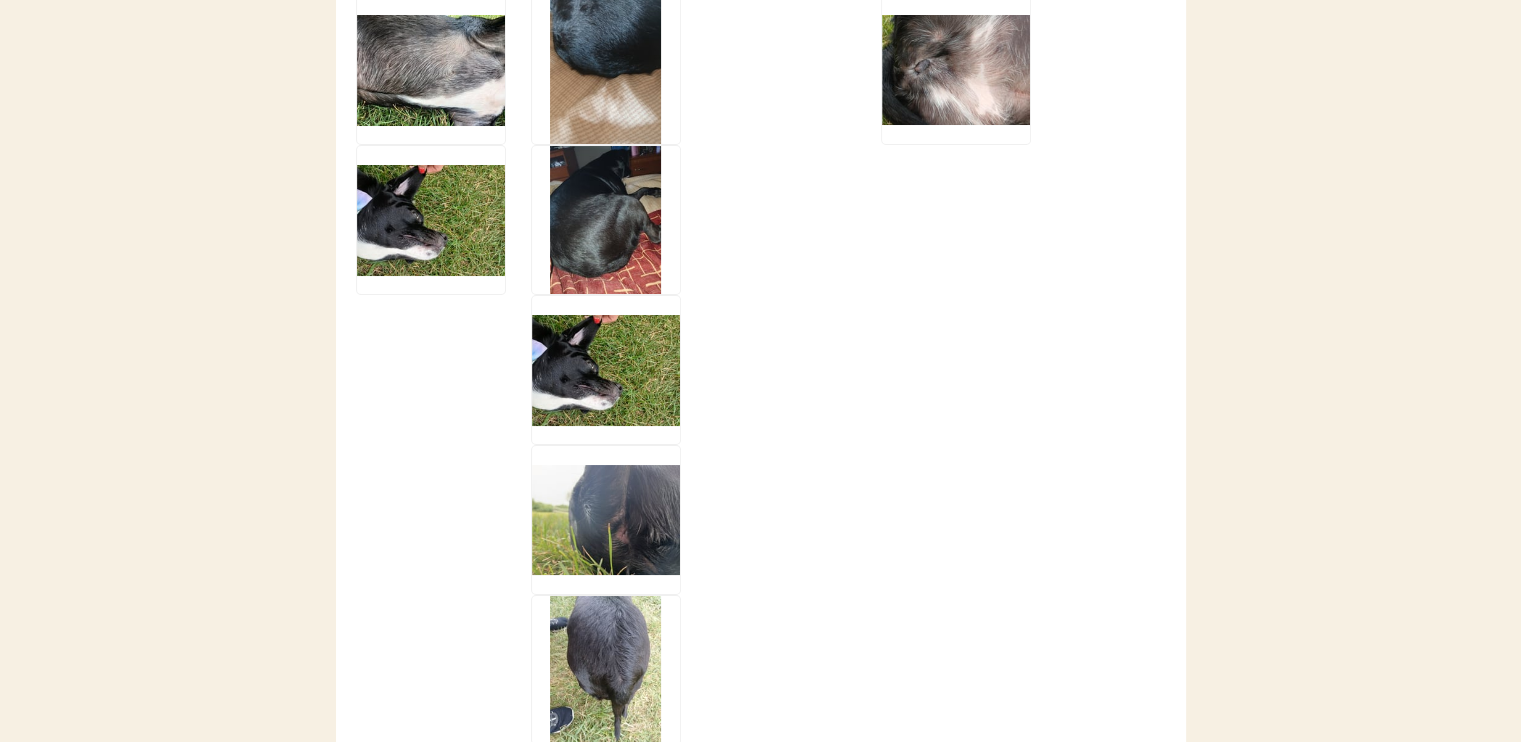 scroll, scrollTop: 3200, scrollLeft: 0, axis: vertical 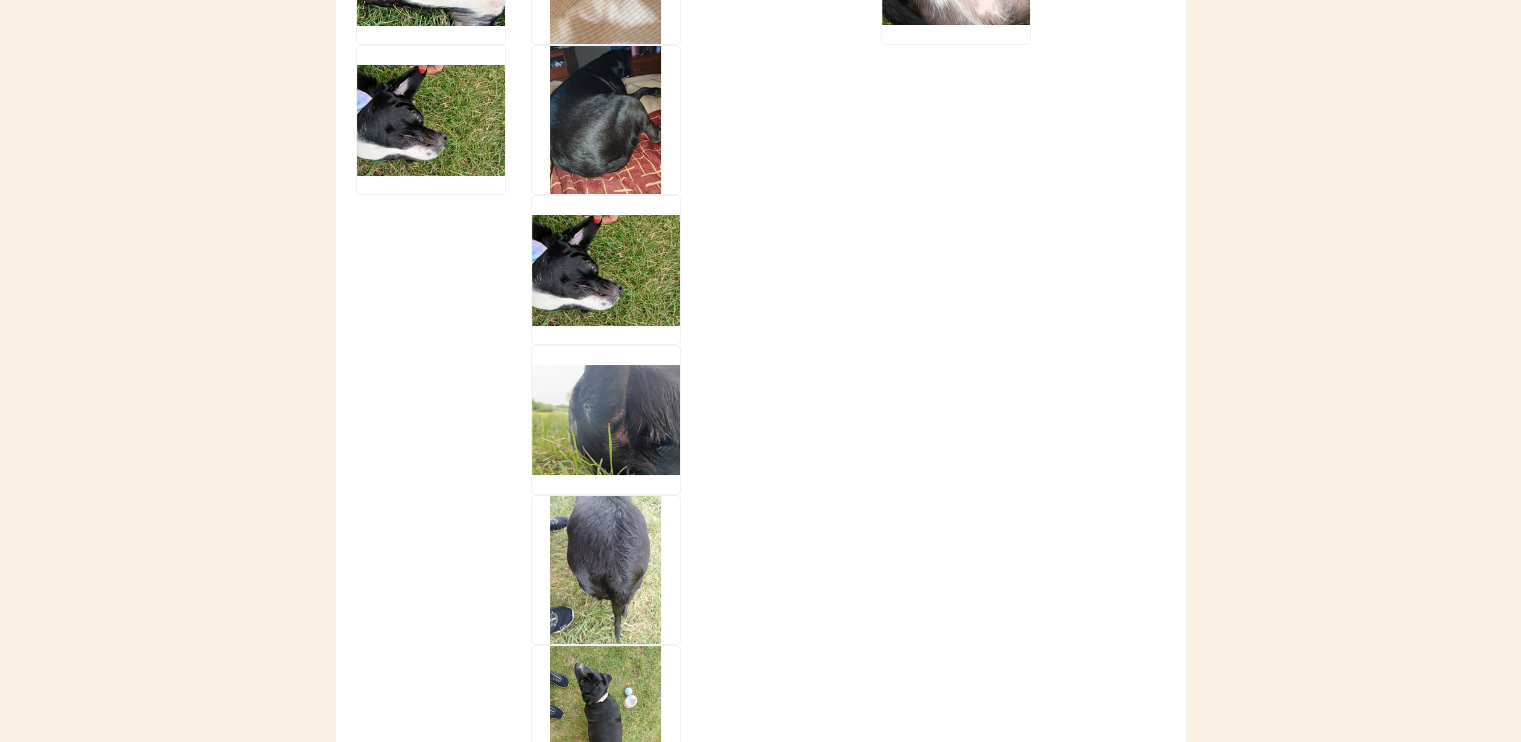 click 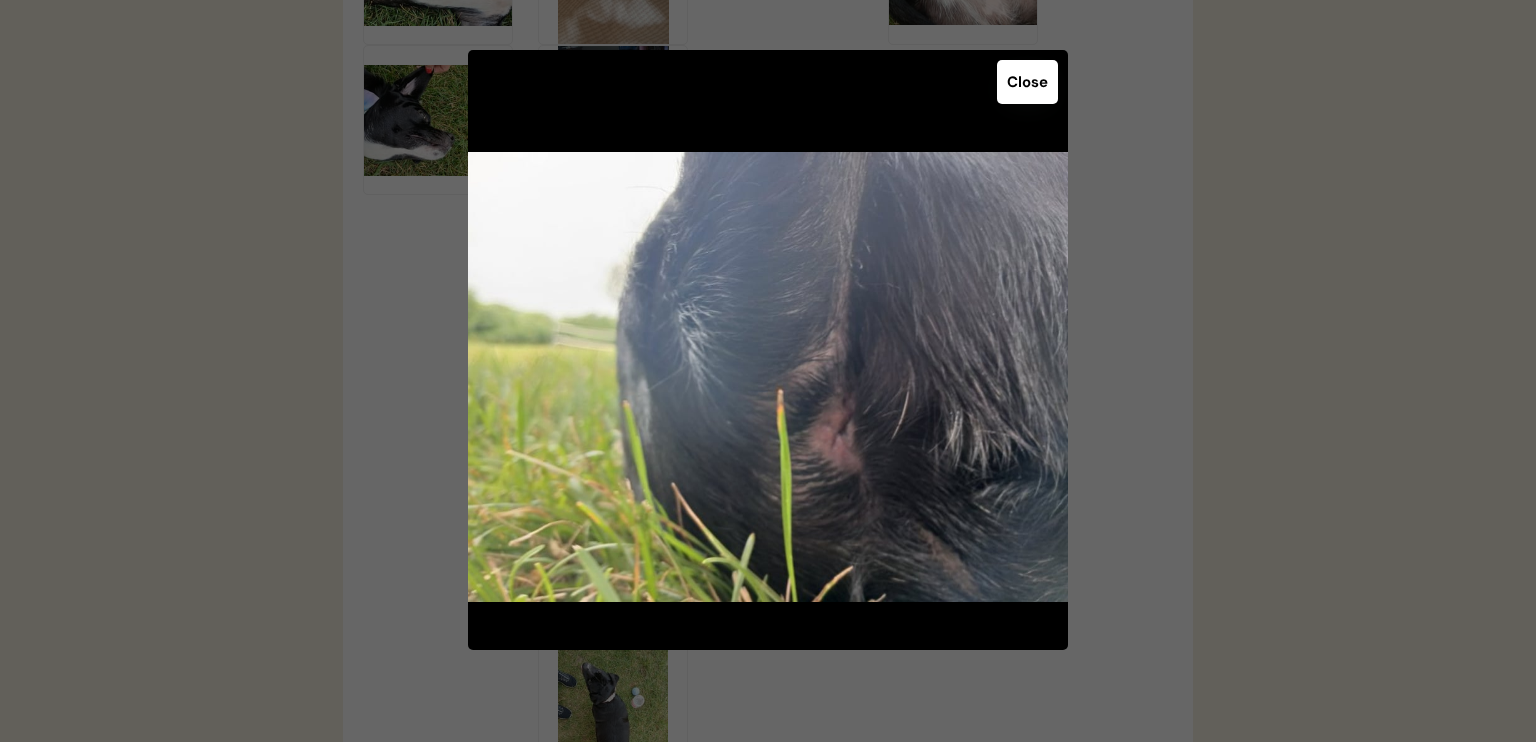 click on "Close" at bounding box center (1027, 82) 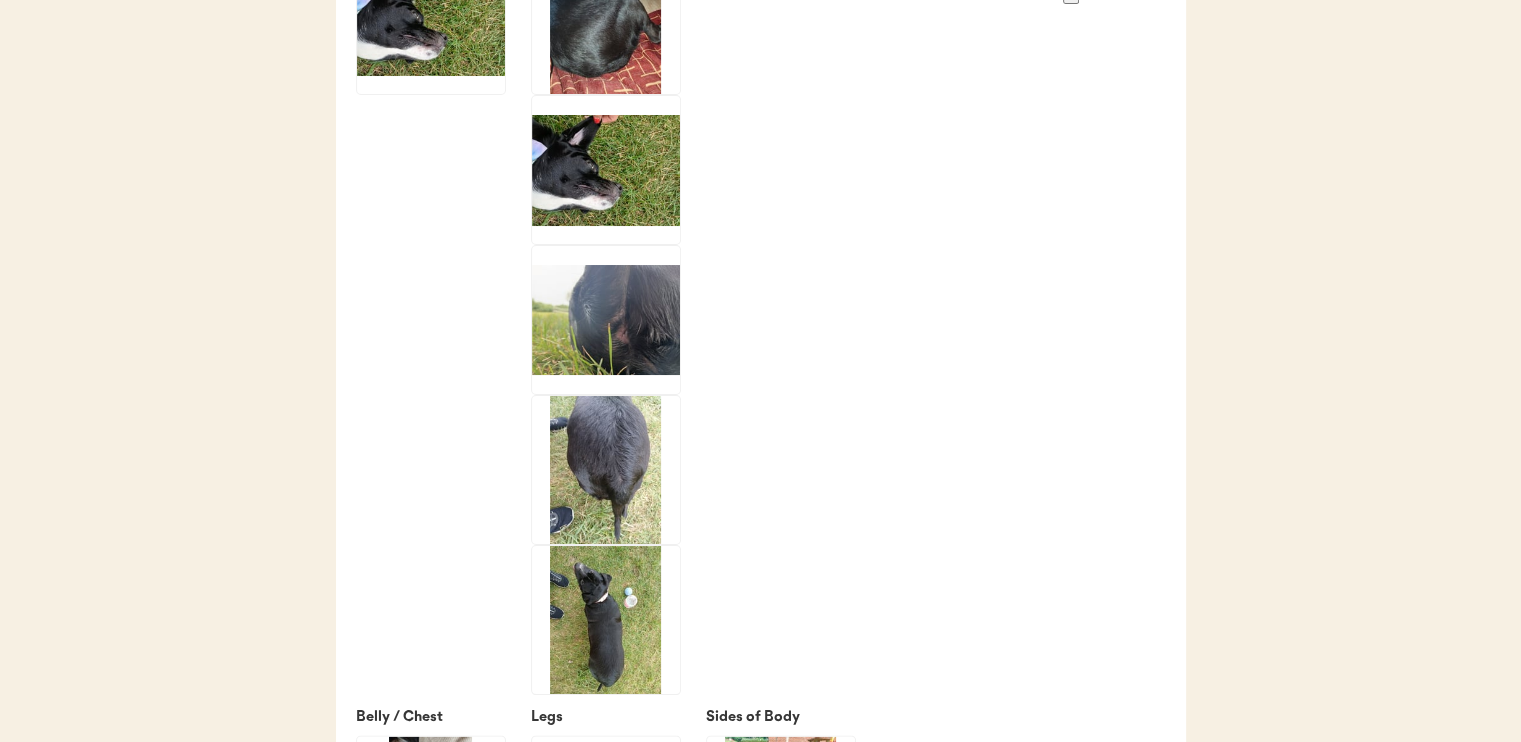 scroll, scrollTop: 3400, scrollLeft: 0, axis: vertical 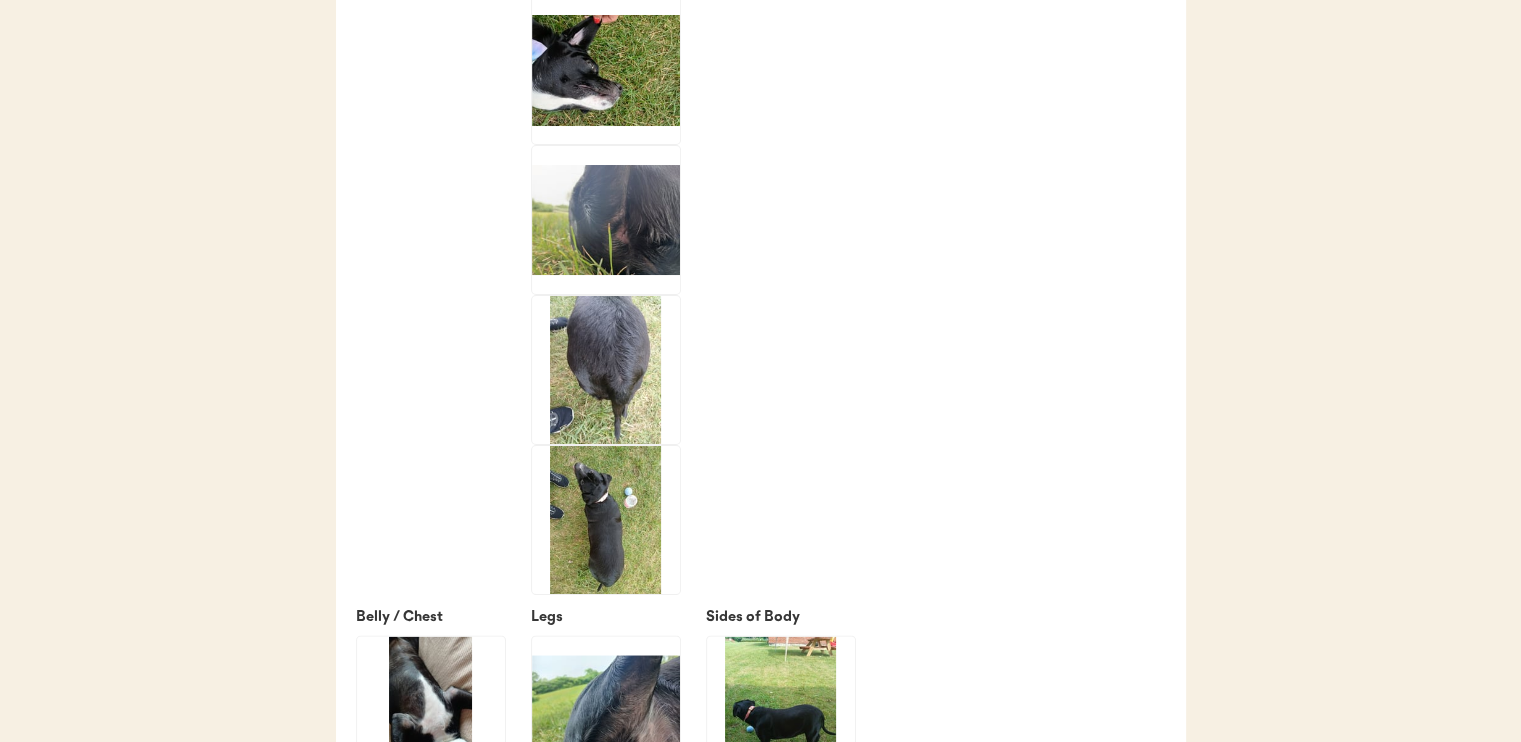 click 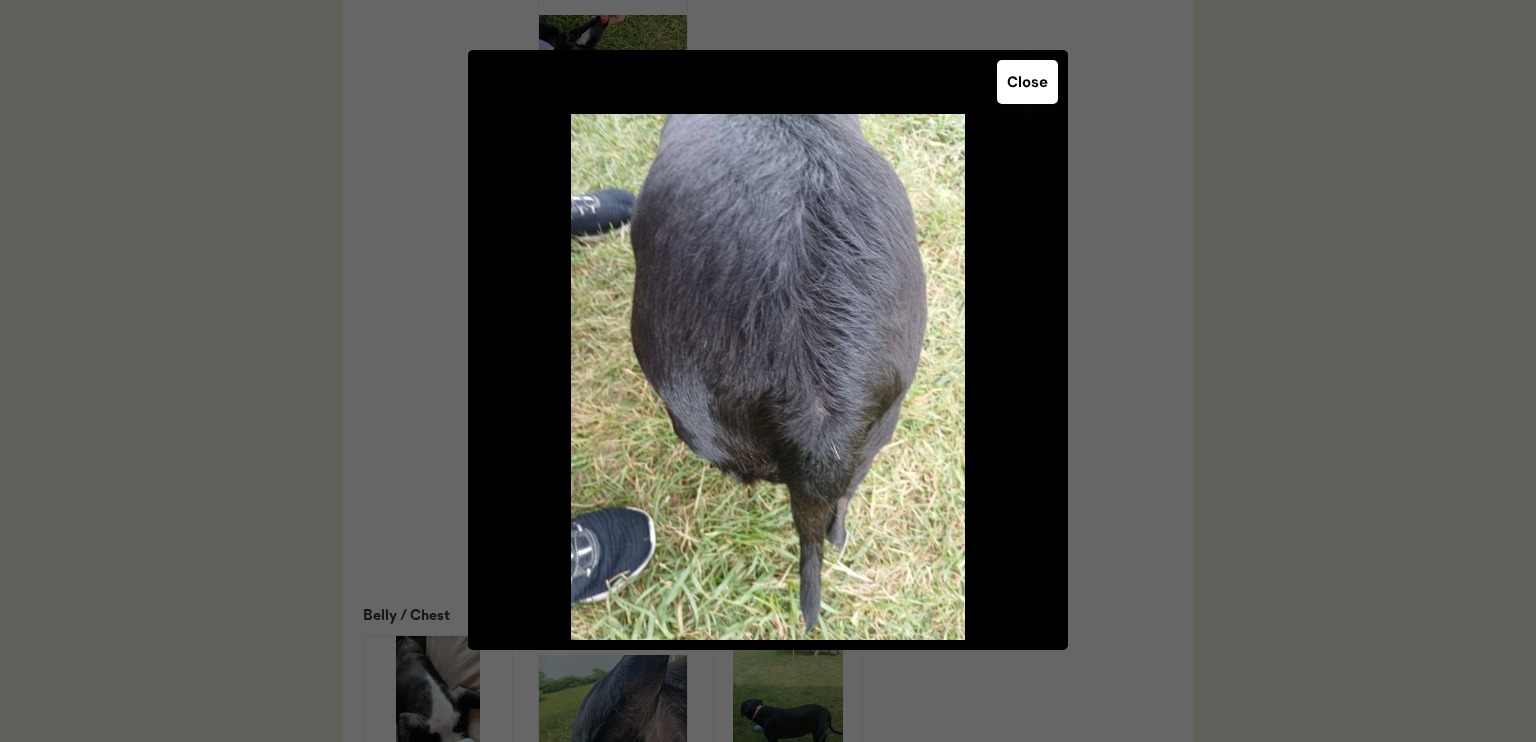 click on "Close" at bounding box center (1027, 82) 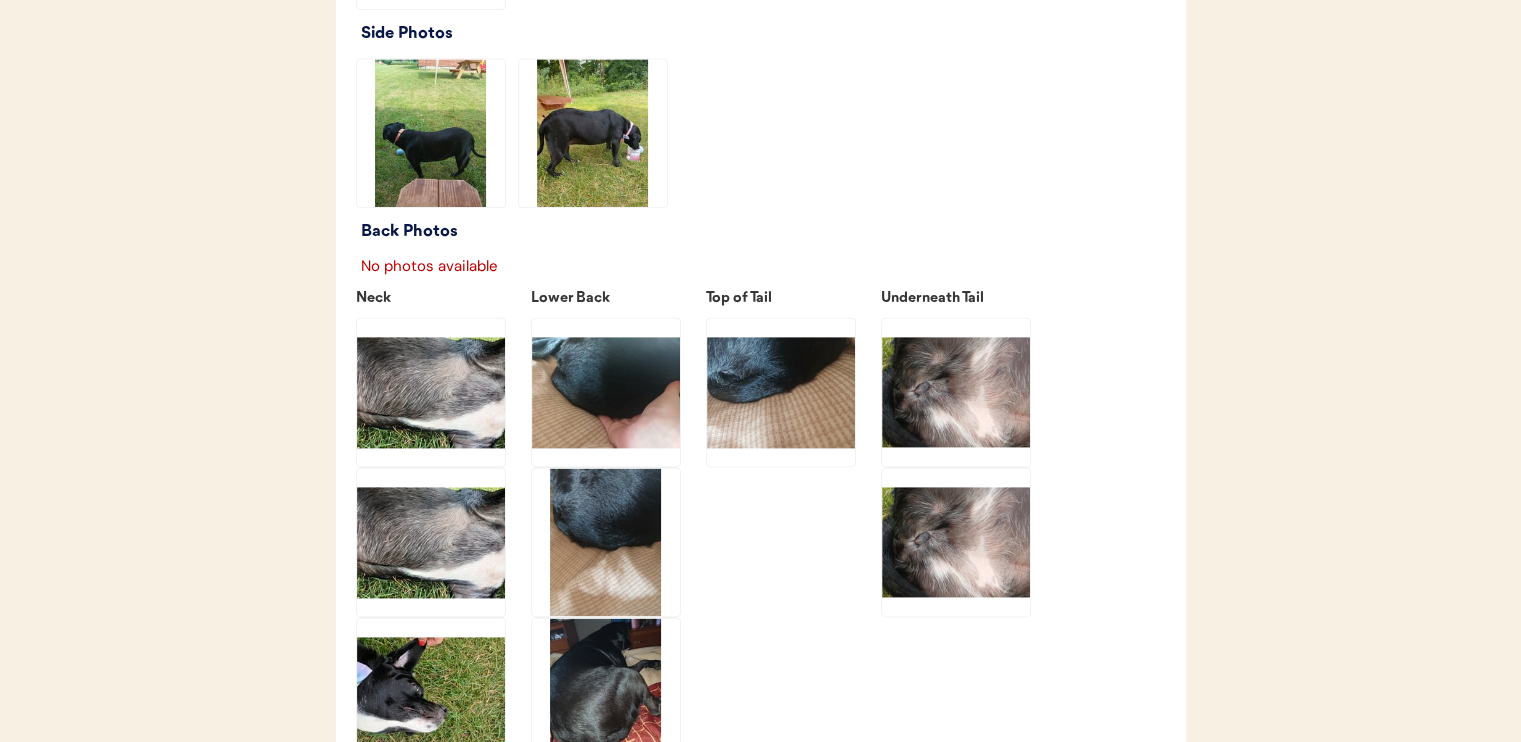 scroll, scrollTop: 2600, scrollLeft: 0, axis: vertical 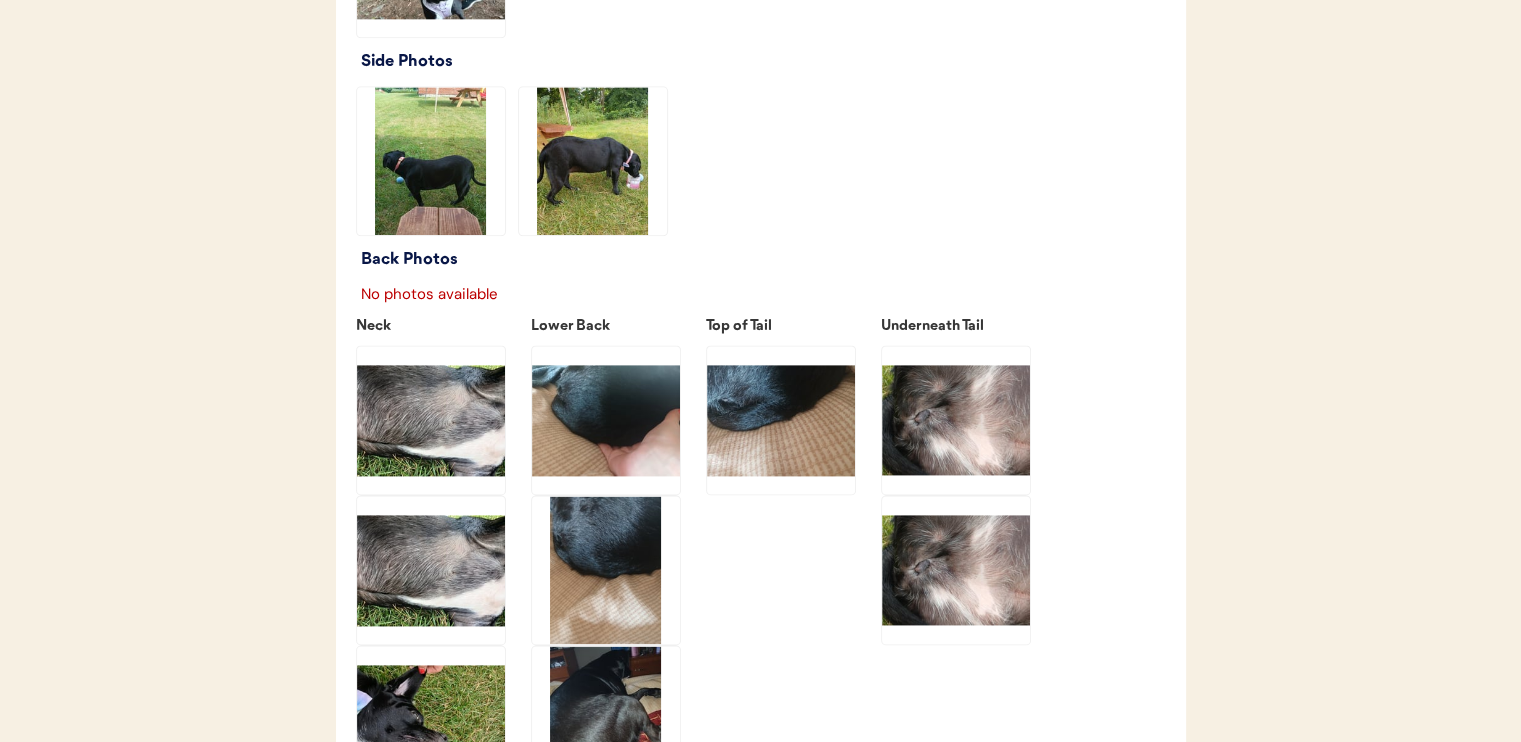 click 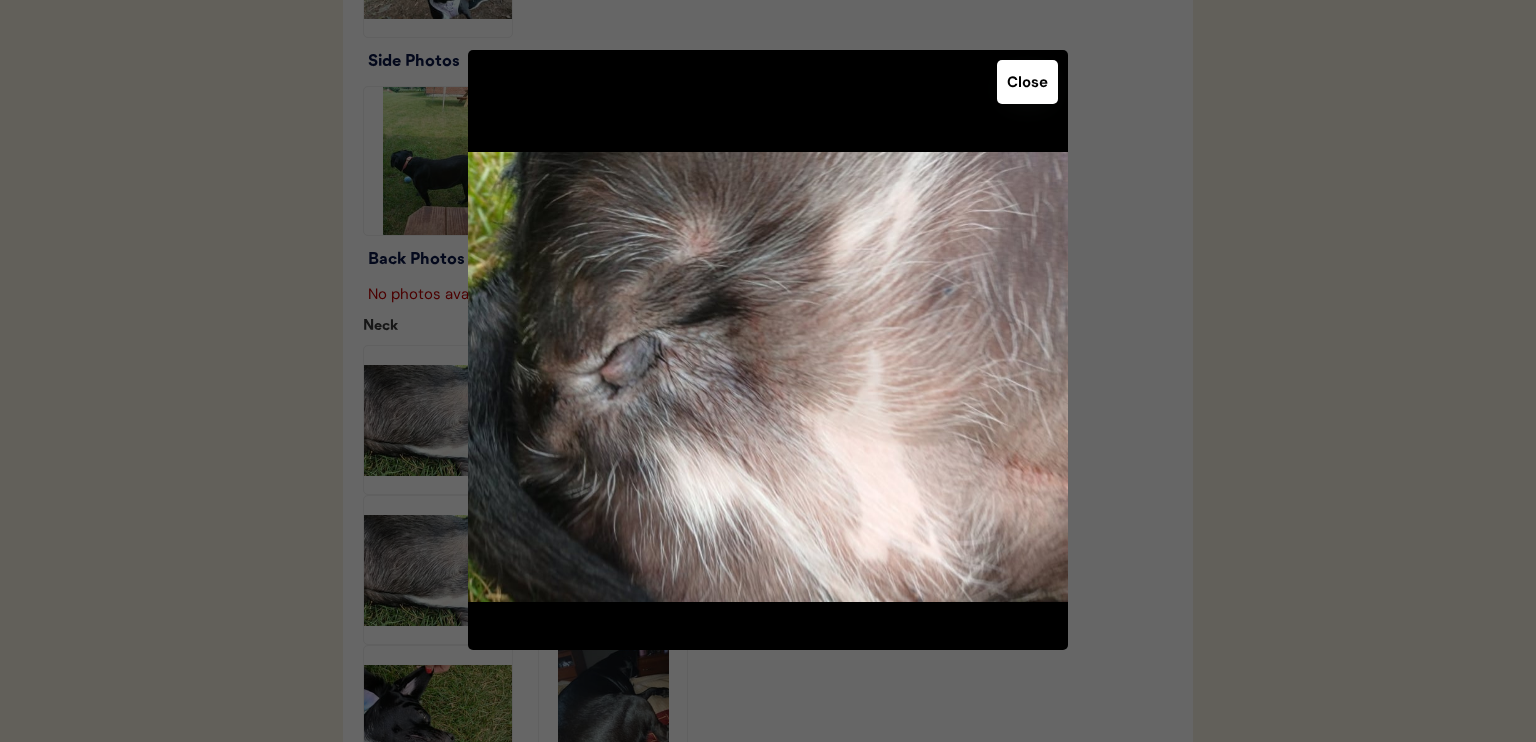 click on "Close" at bounding box center (1027, 82) 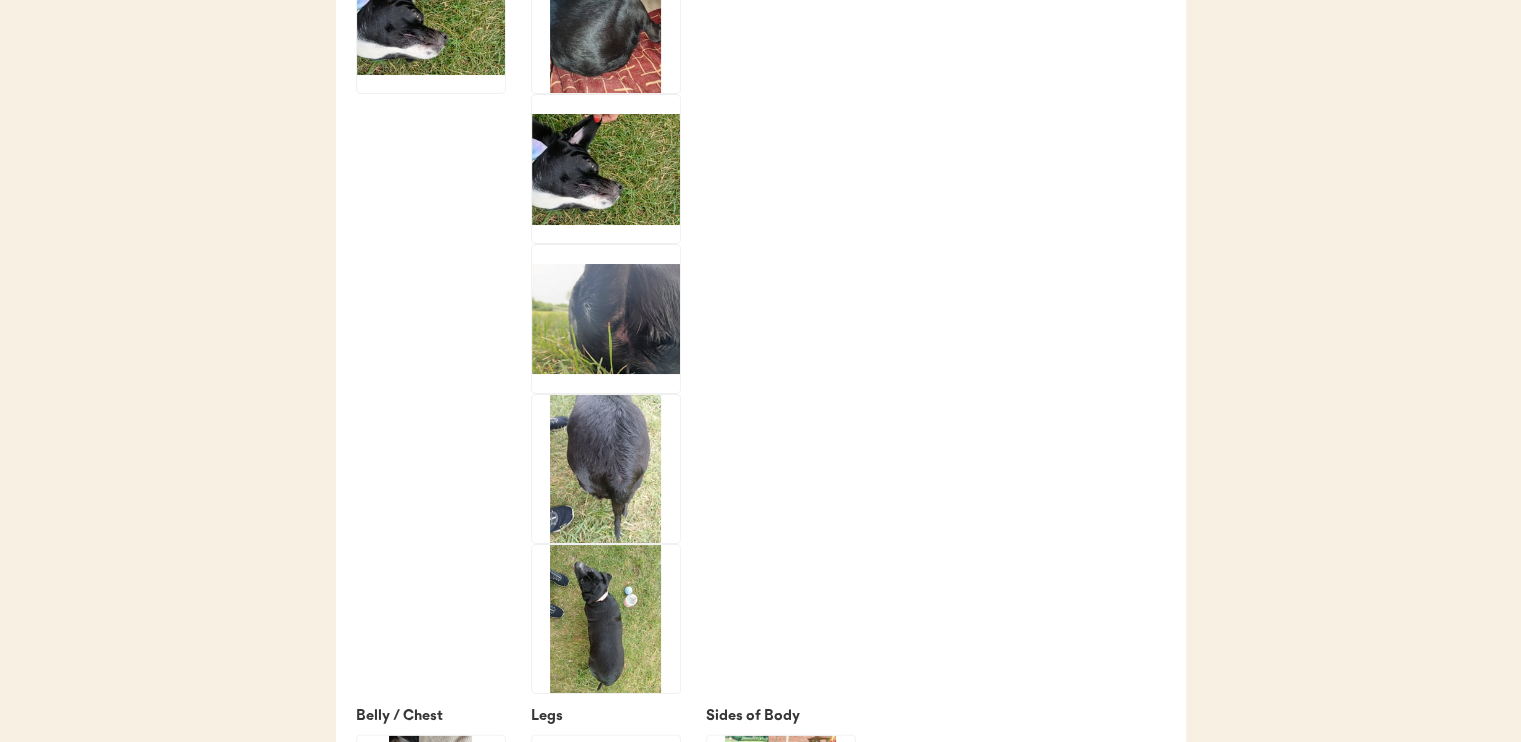 scroll, scrollTop: 3400, scrollLeft: 0, axis: vertical 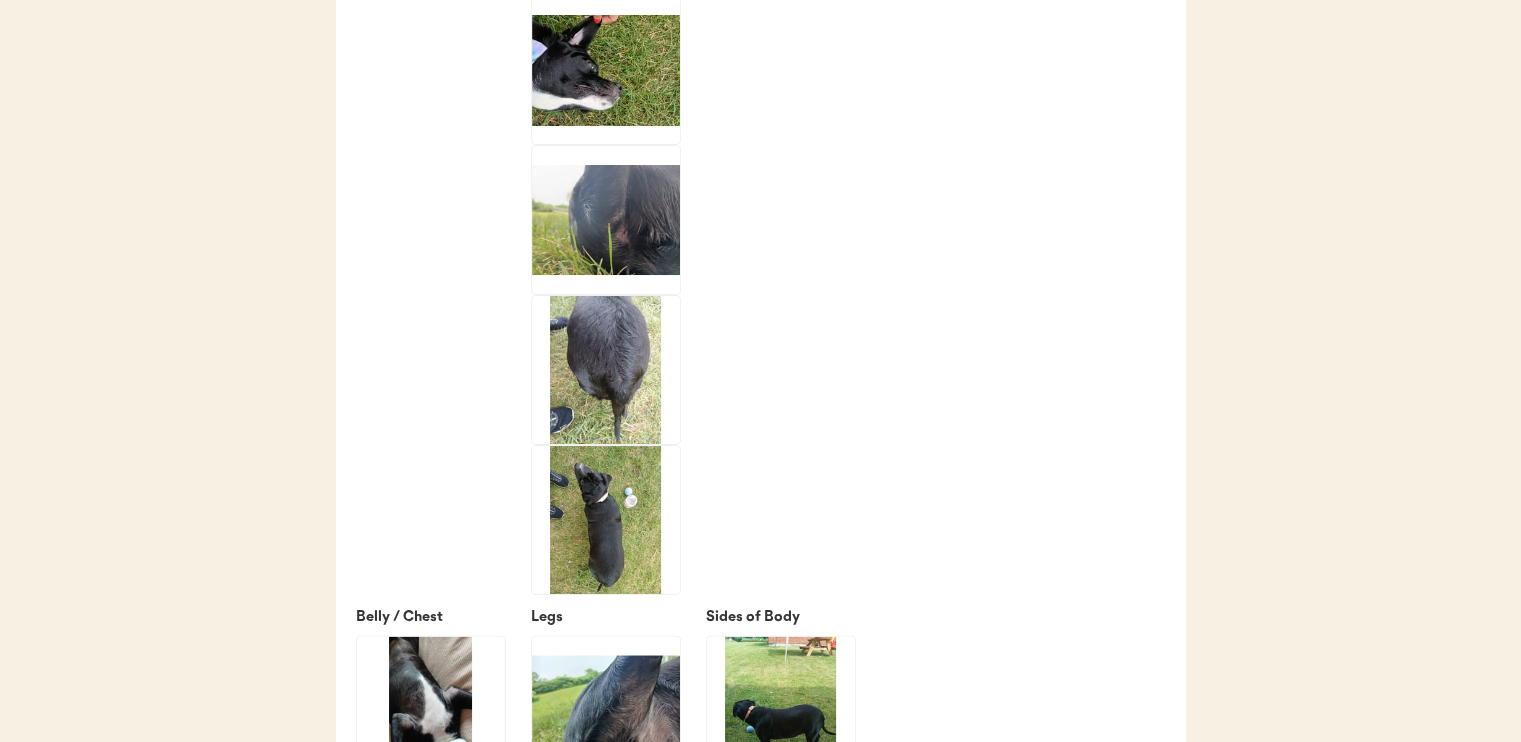 click 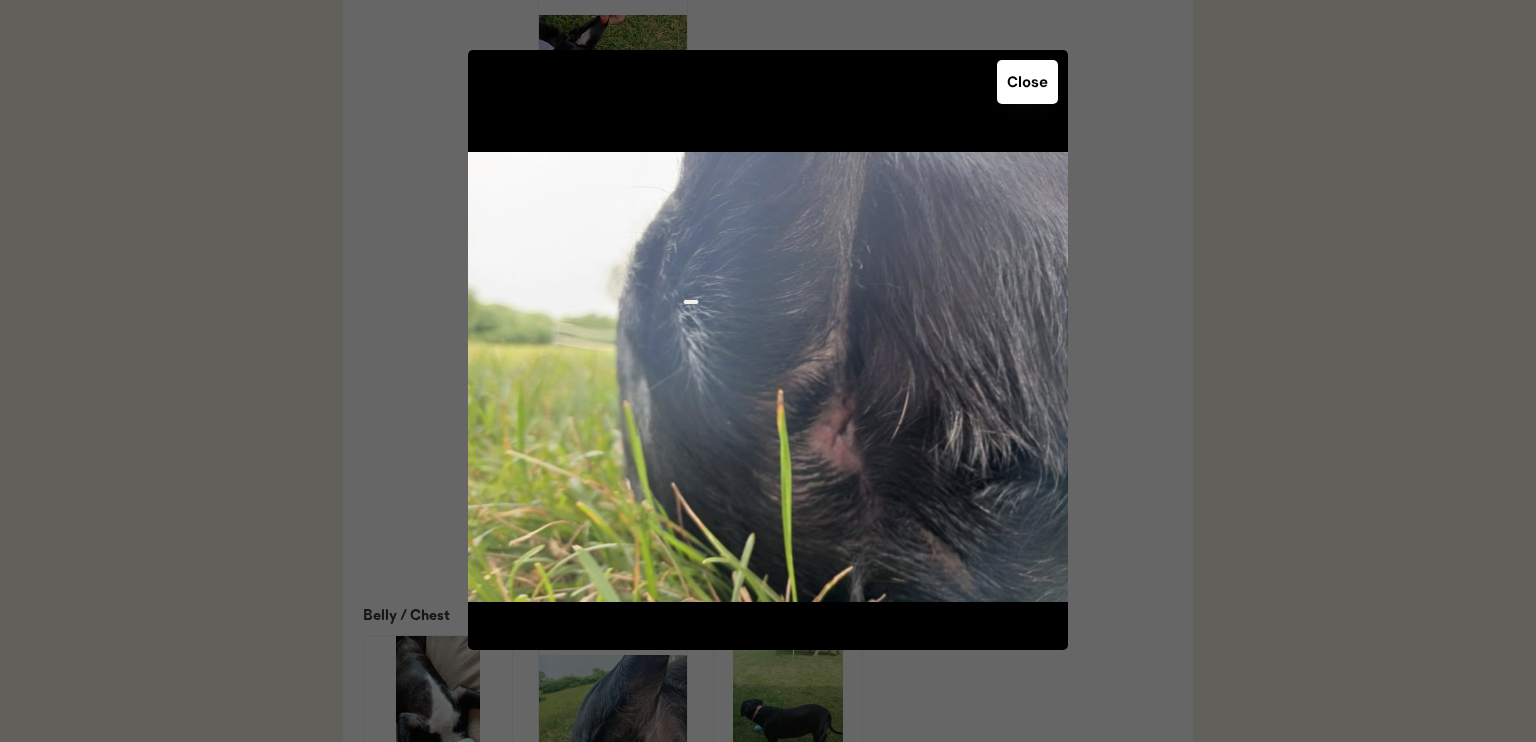click on "Close" at bounding box center (1027, 82) 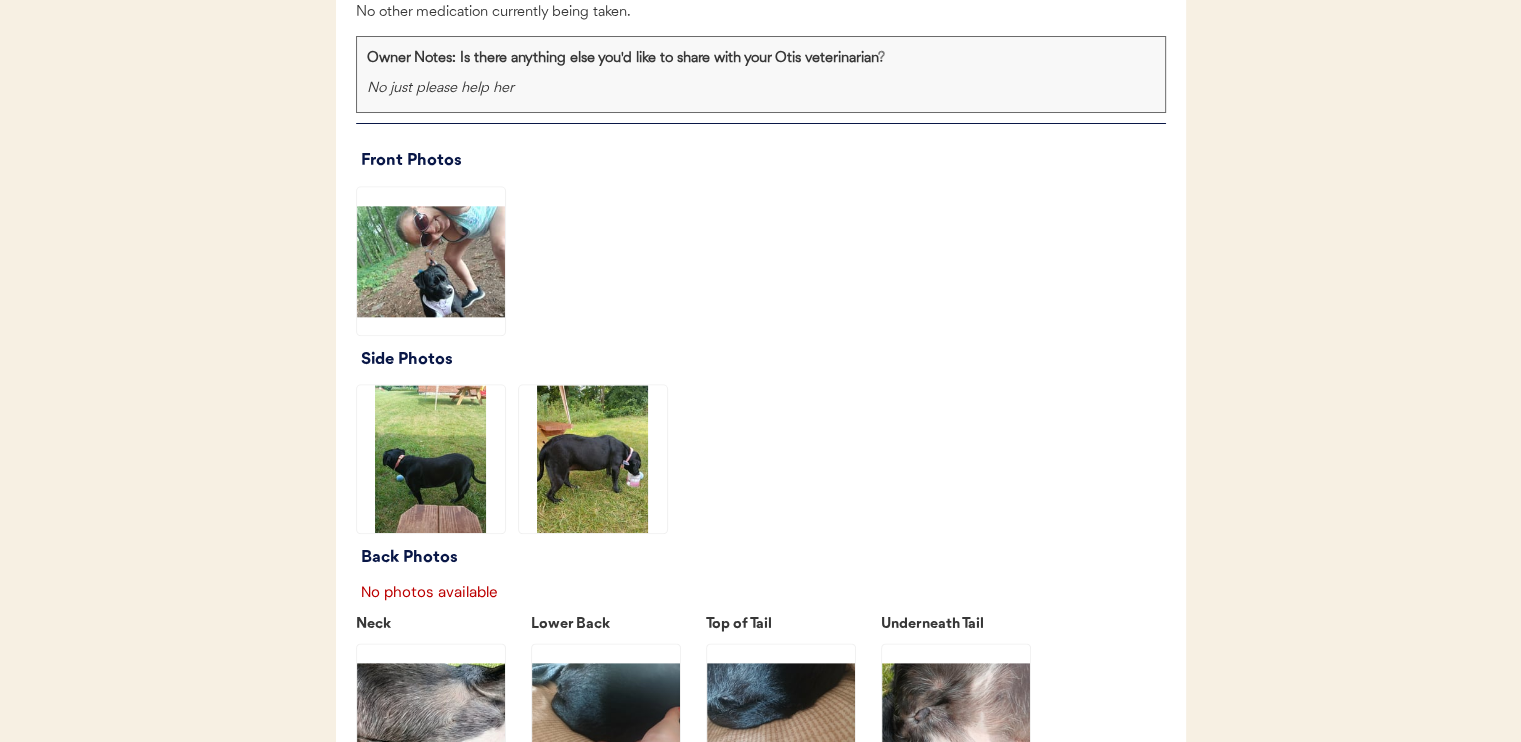 scroll, scrollTop: 2300, scrollLeft: 0, axis: vertical 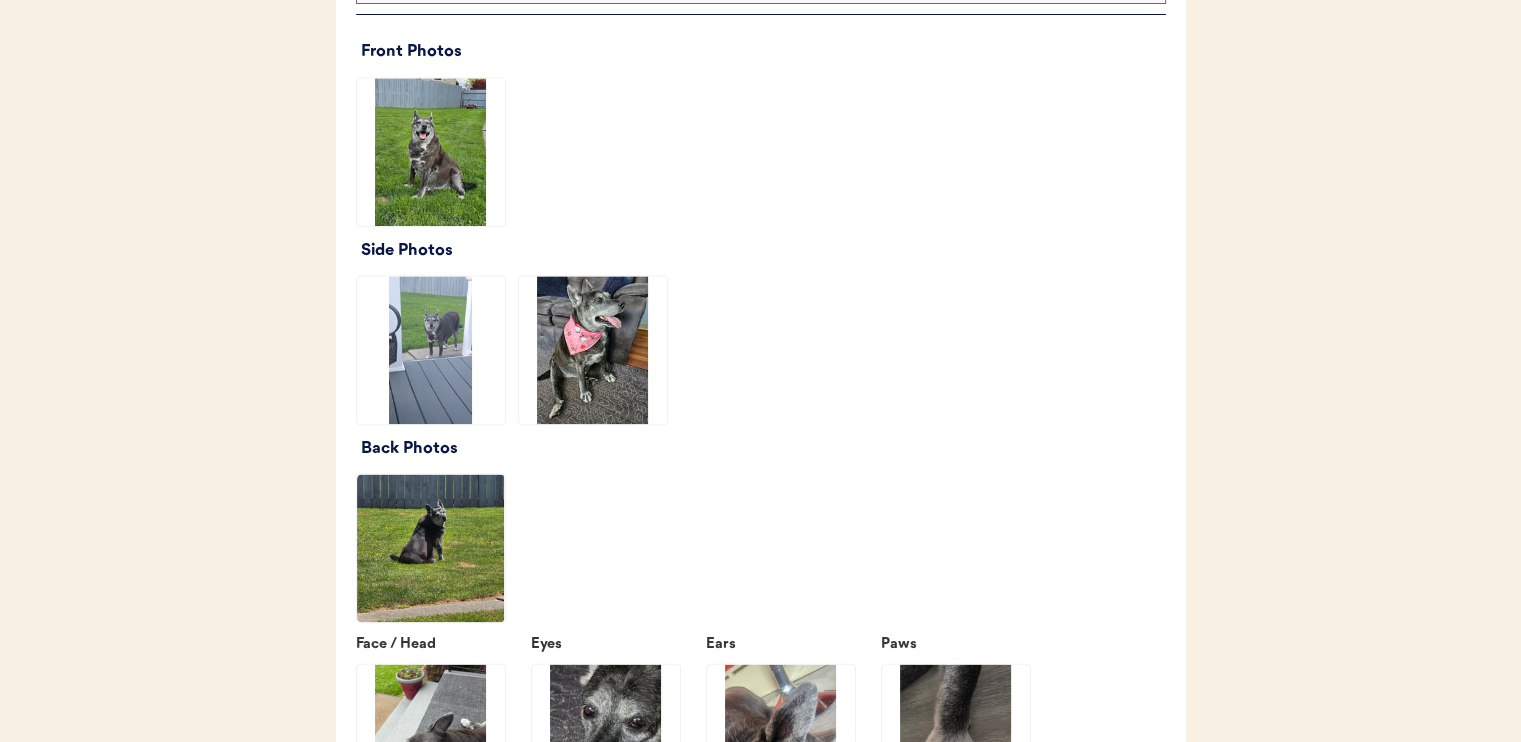 click 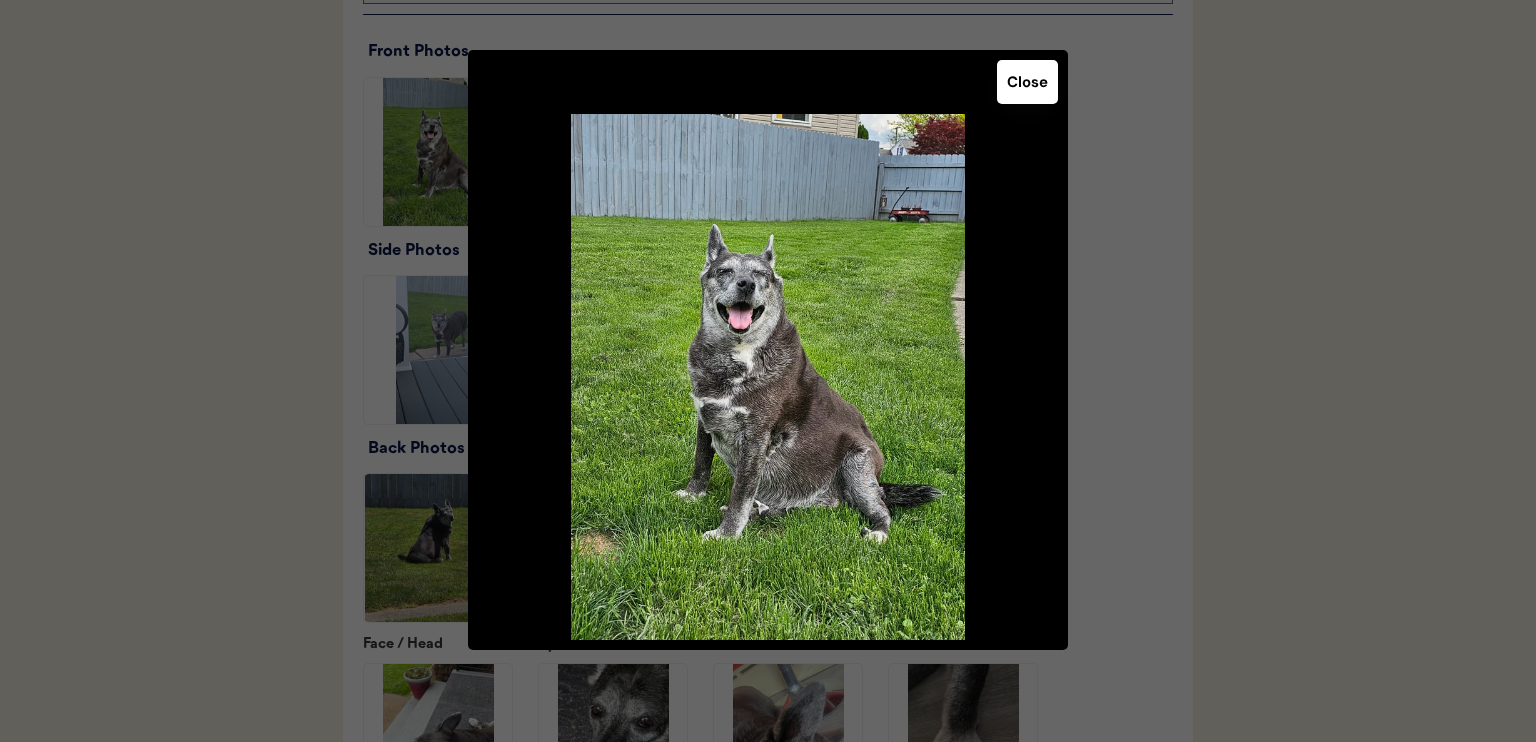 click on "Close" at bounding box center (1027, 82) 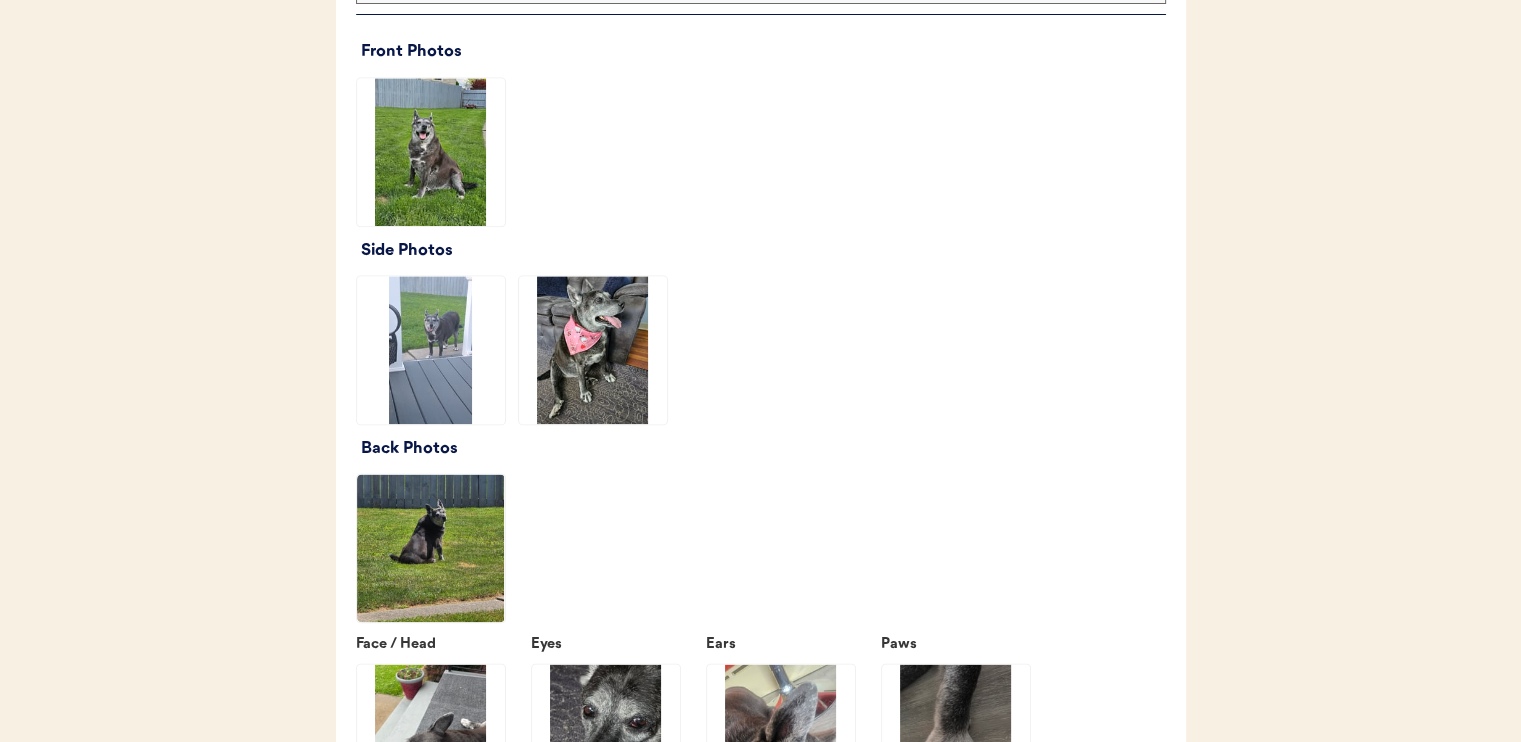 click 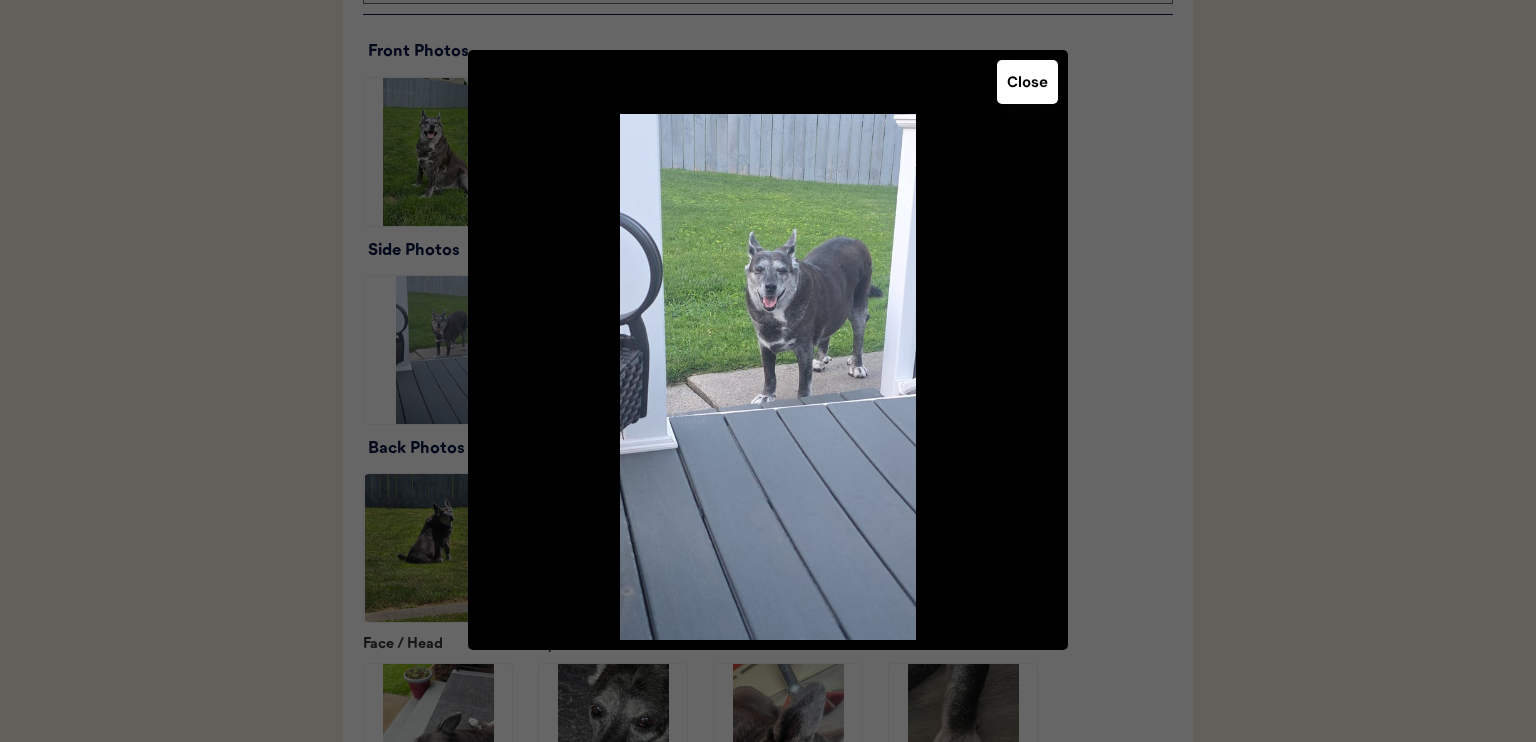 click on "Close" at bounding box center (1027, 82) 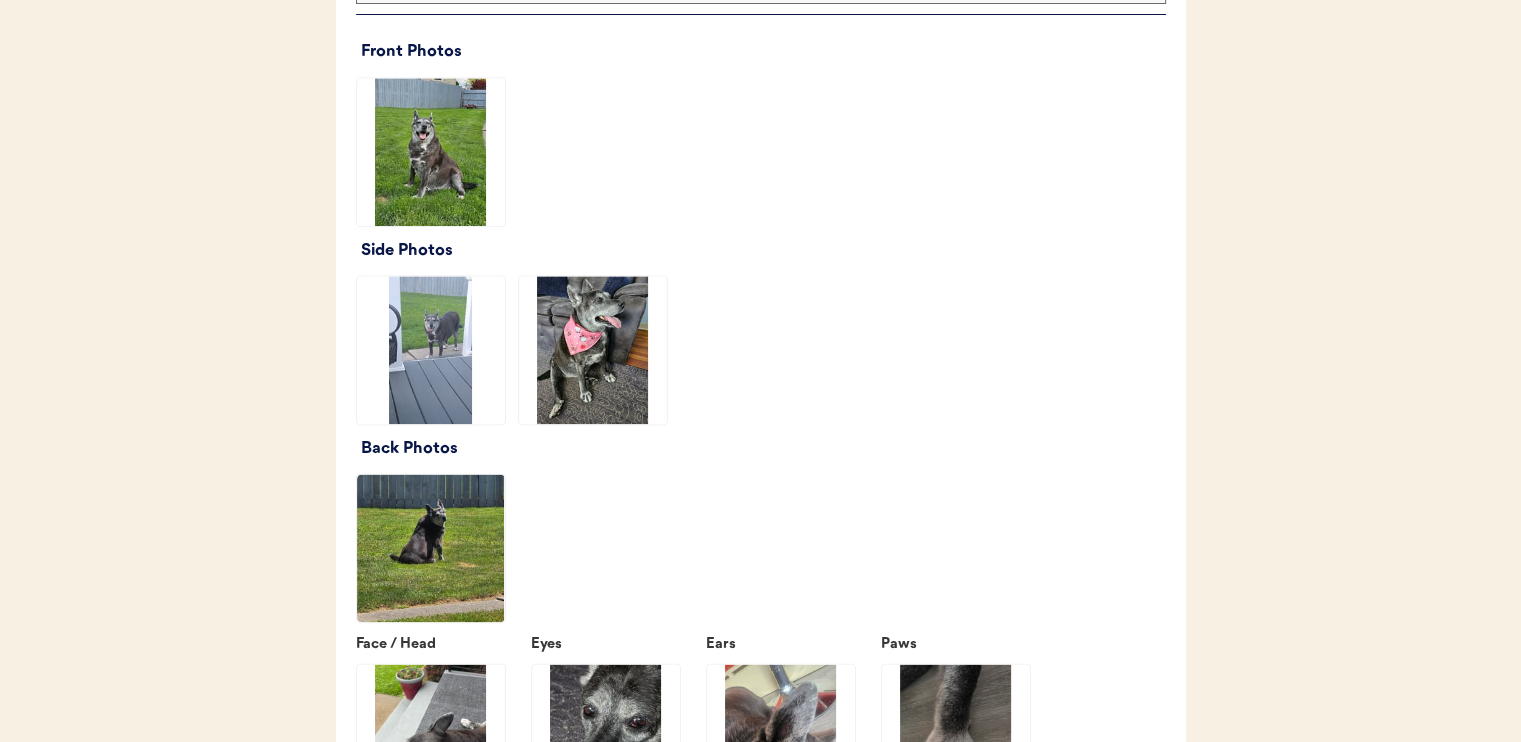 click 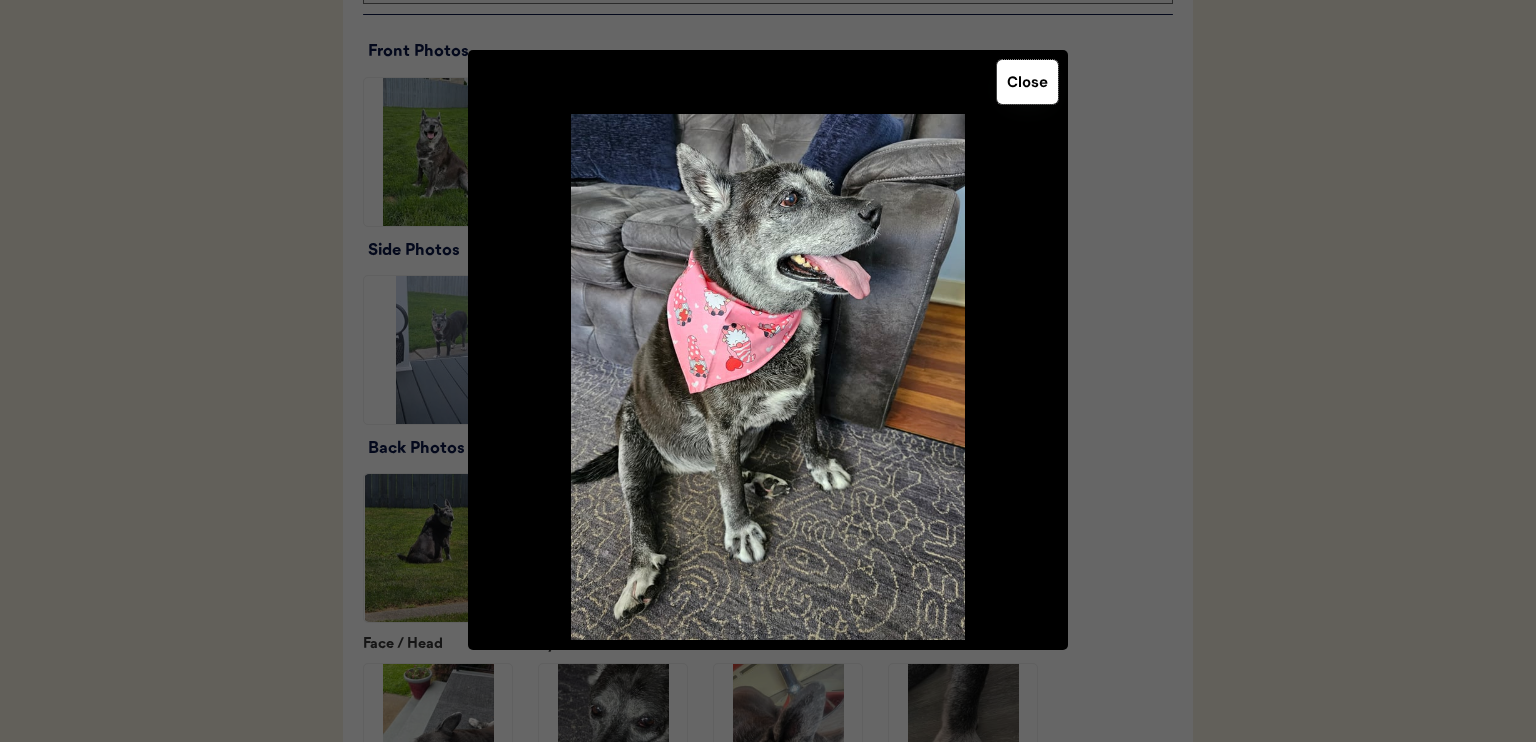 click on "Close" at bounding box center (1027, 82) 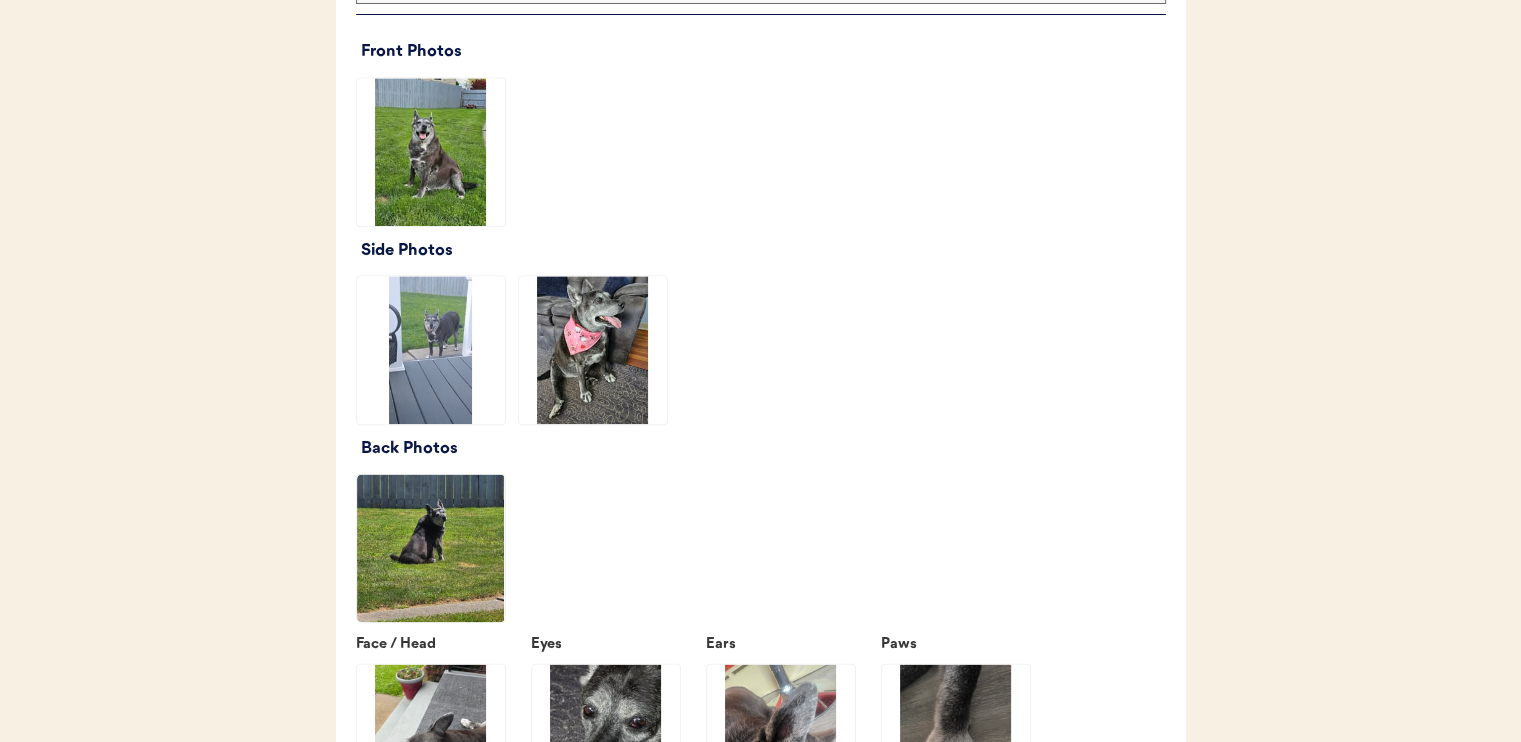 click 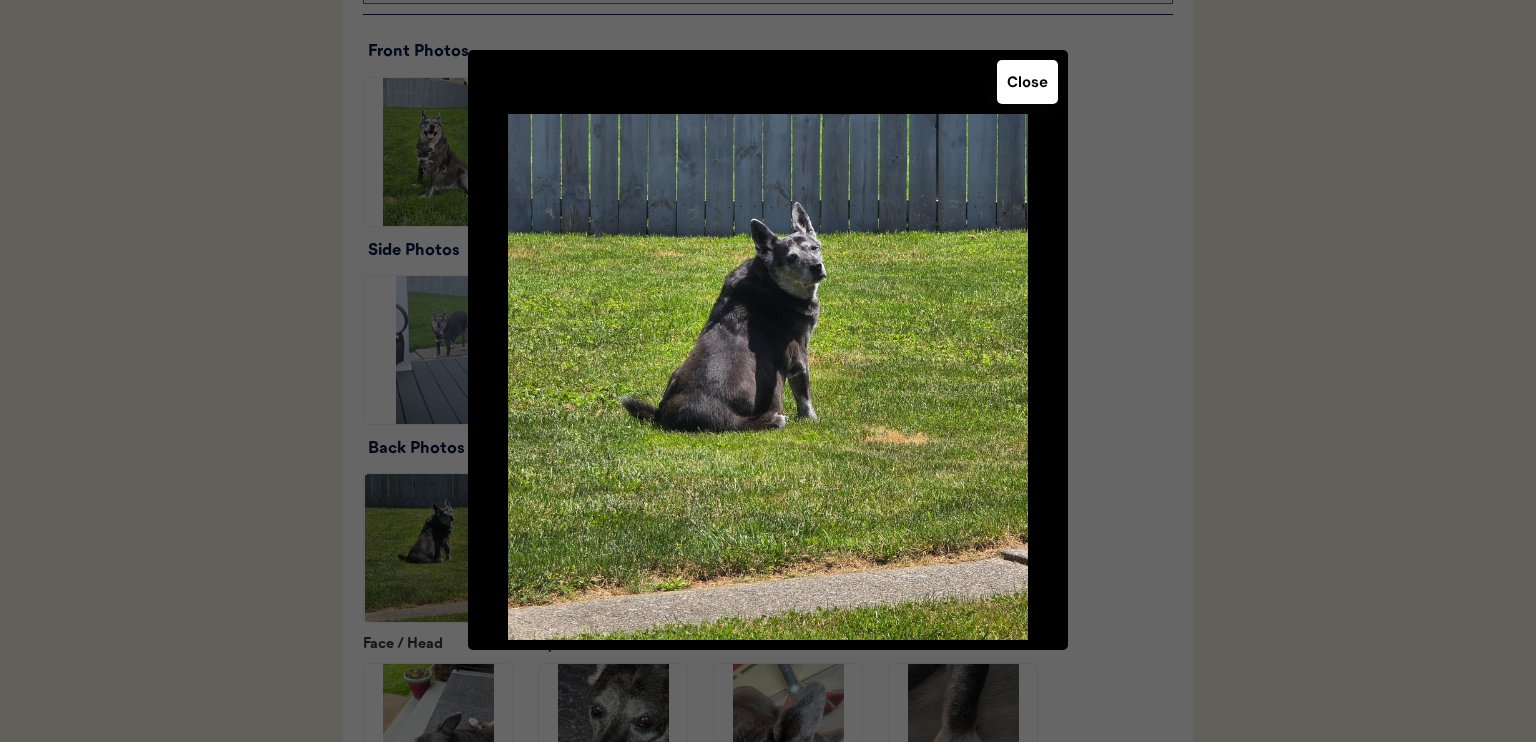 click on "Close" at bounding box center [1027, 82] 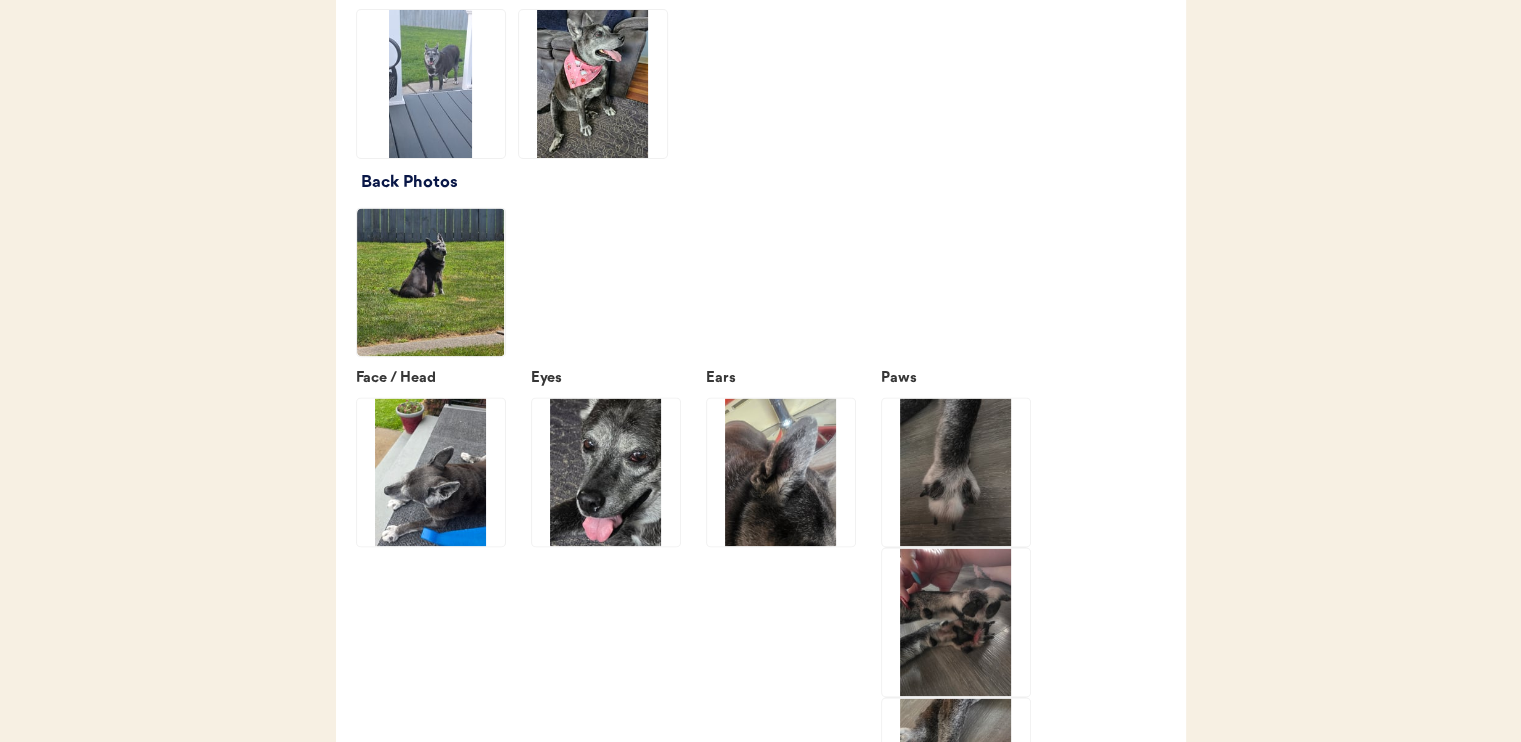 scroll, scrollTop: 2800, scrollLeft: 0, axis: vertical 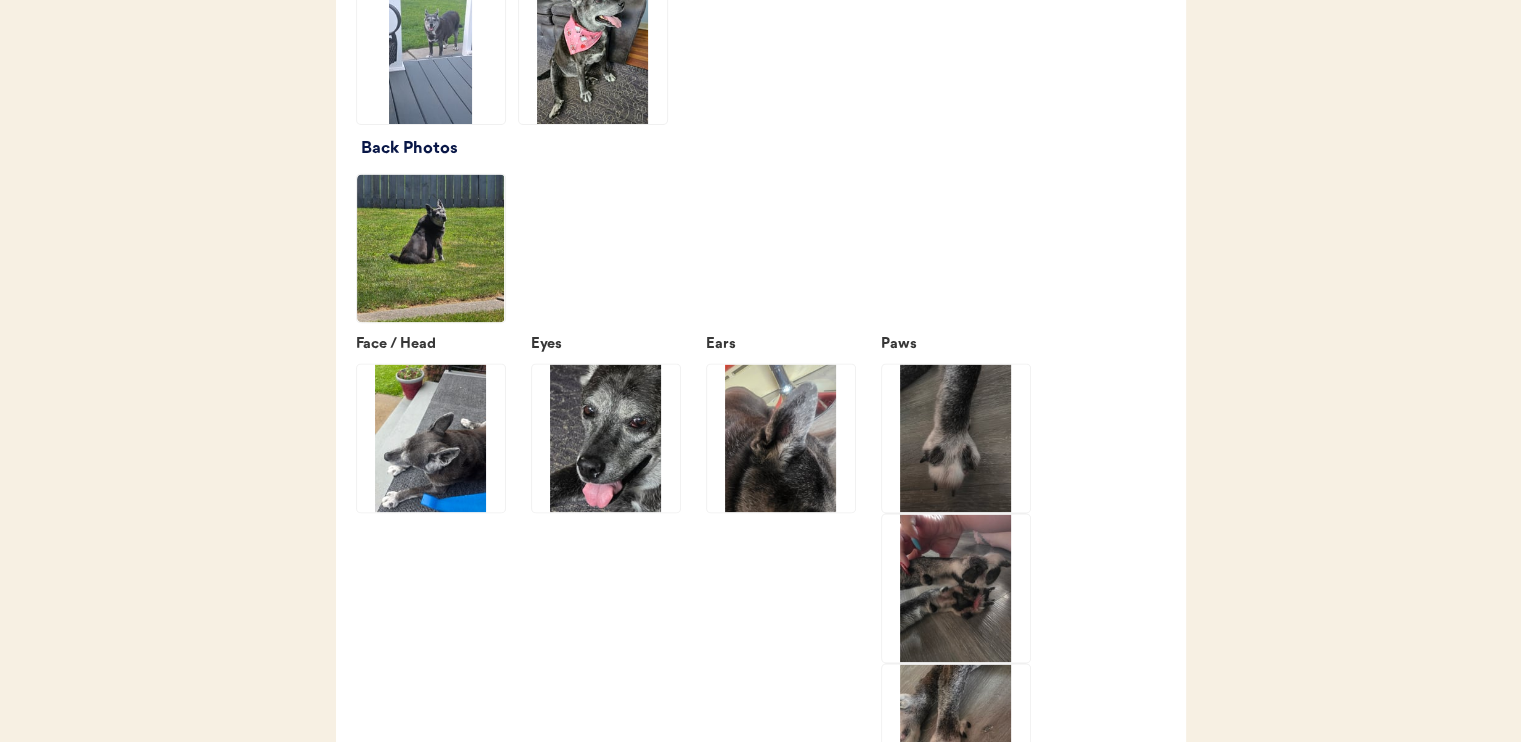 click 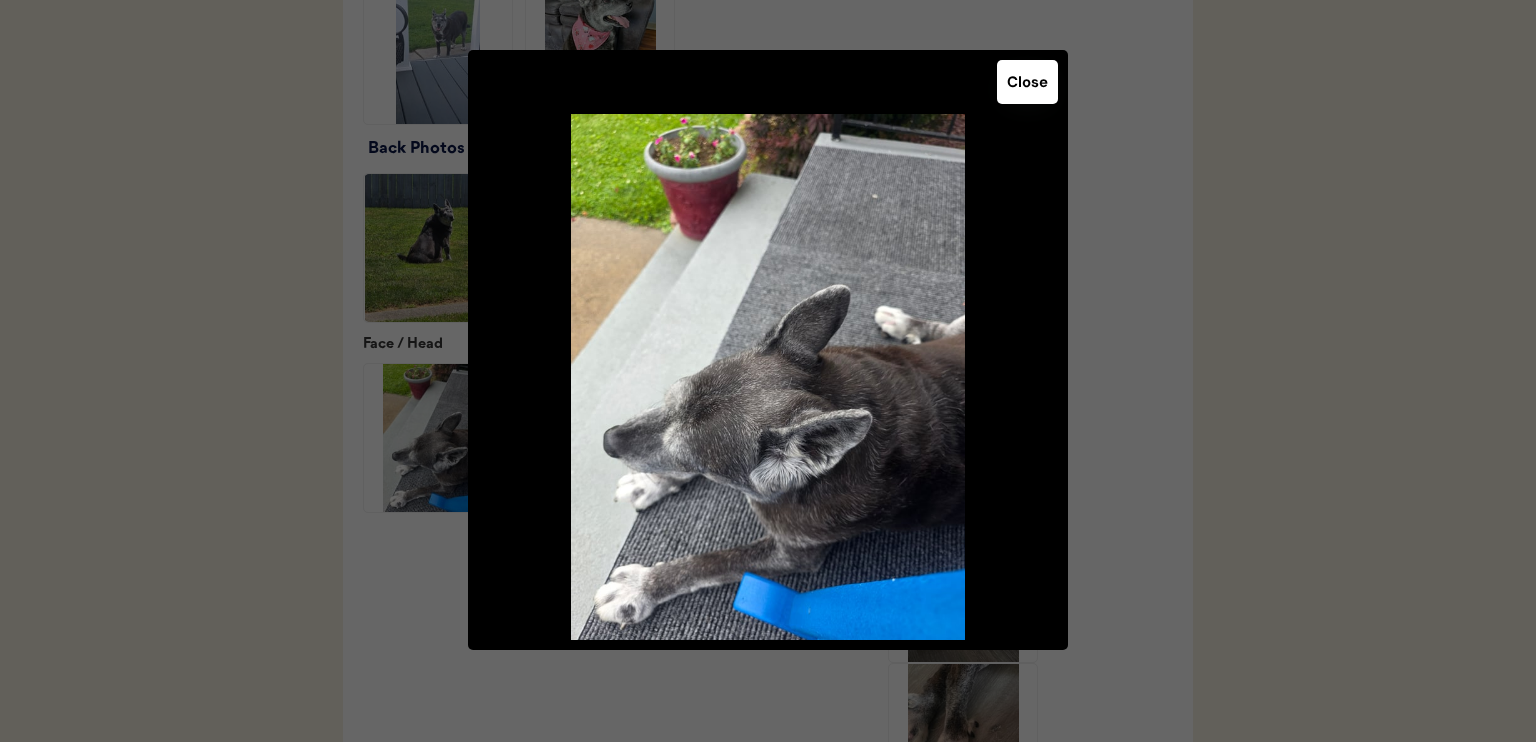 click on "Close" at bounding box center (1027, 82) 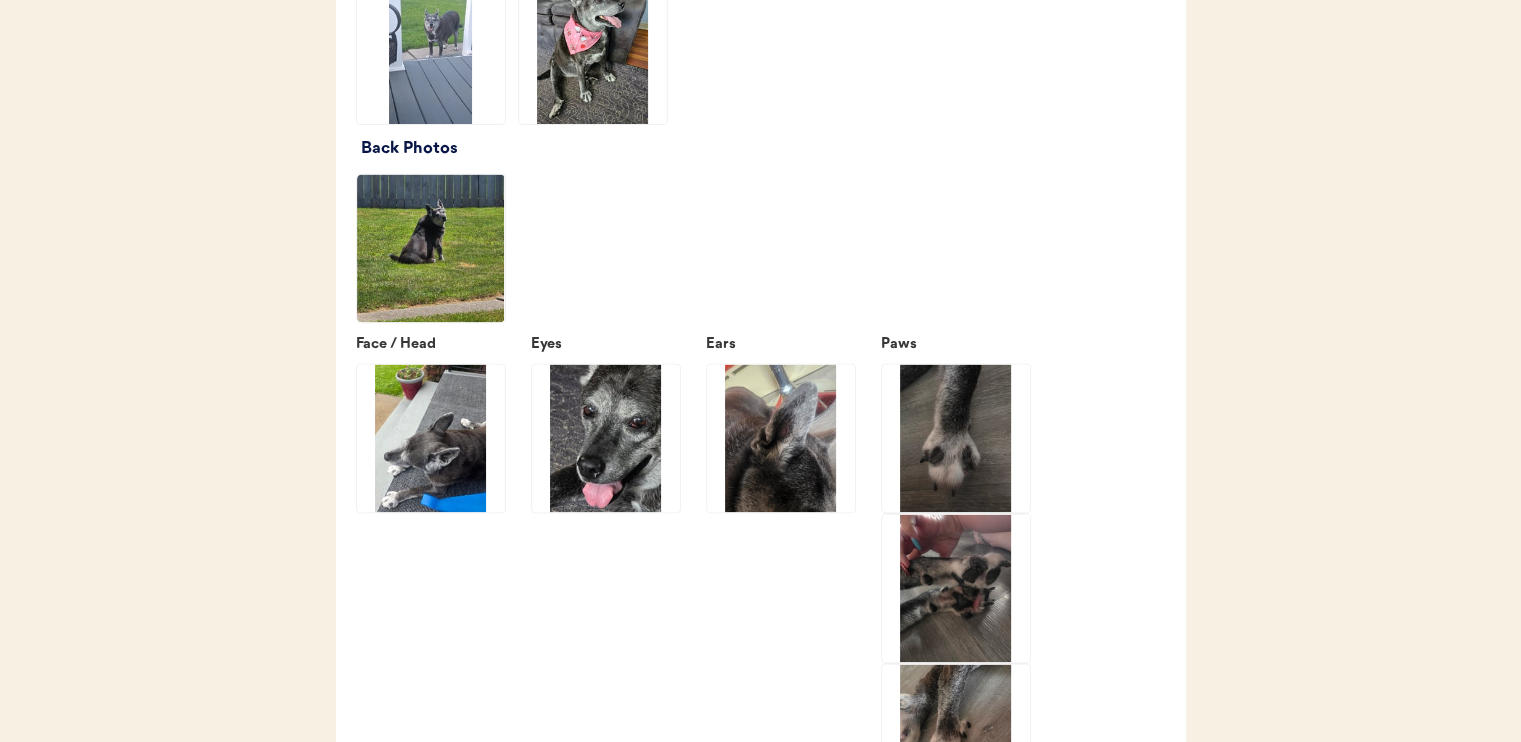click 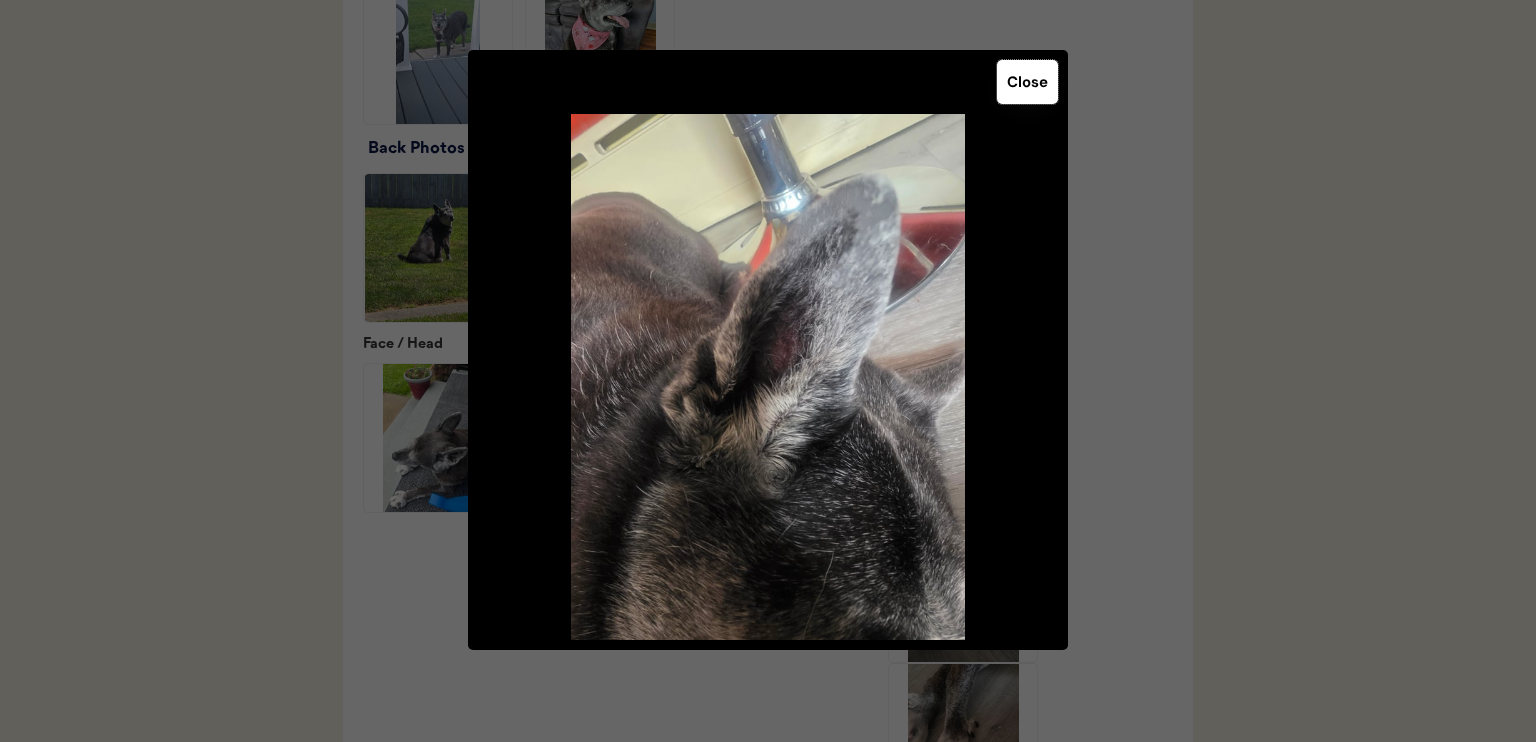 click on "Close" at bounding box center (1027, 82) 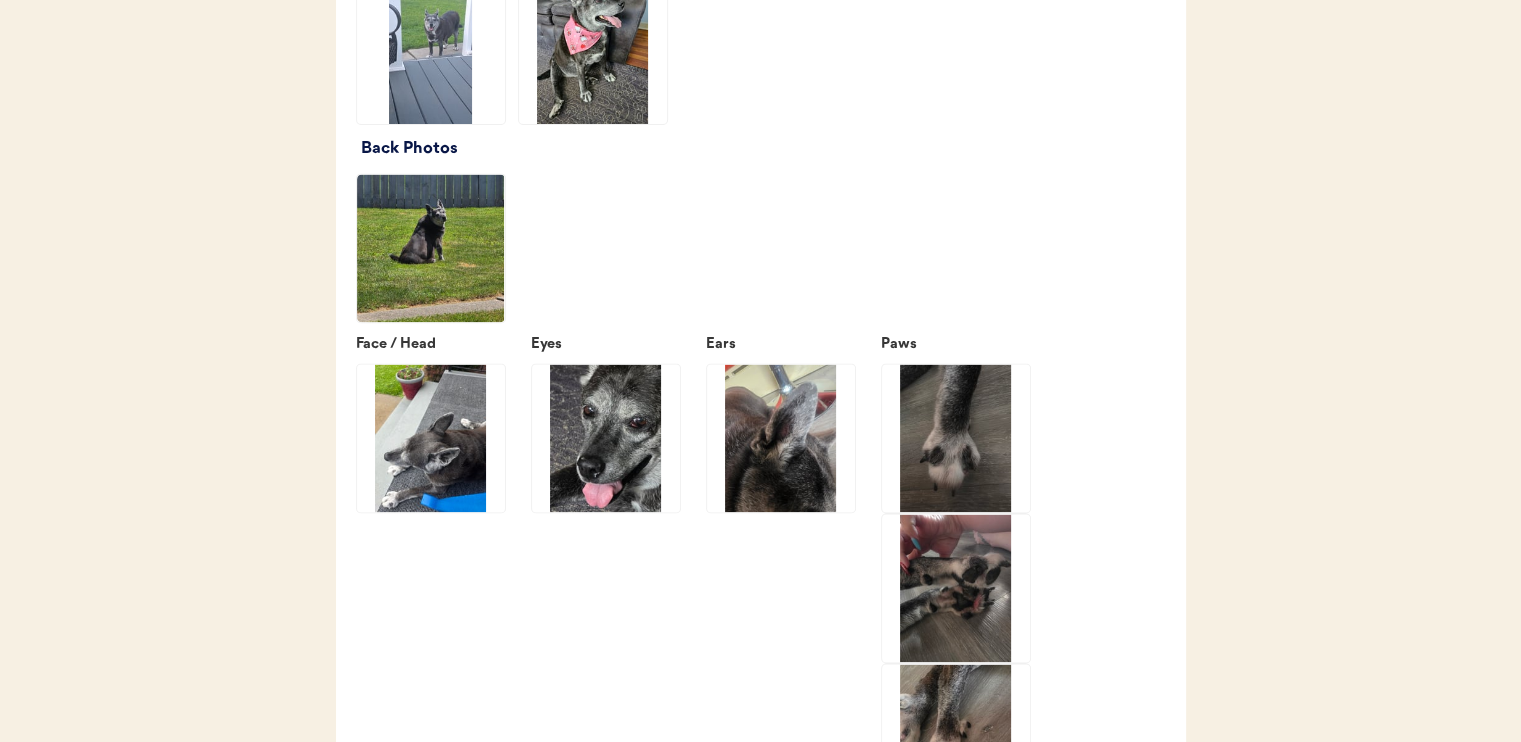 click 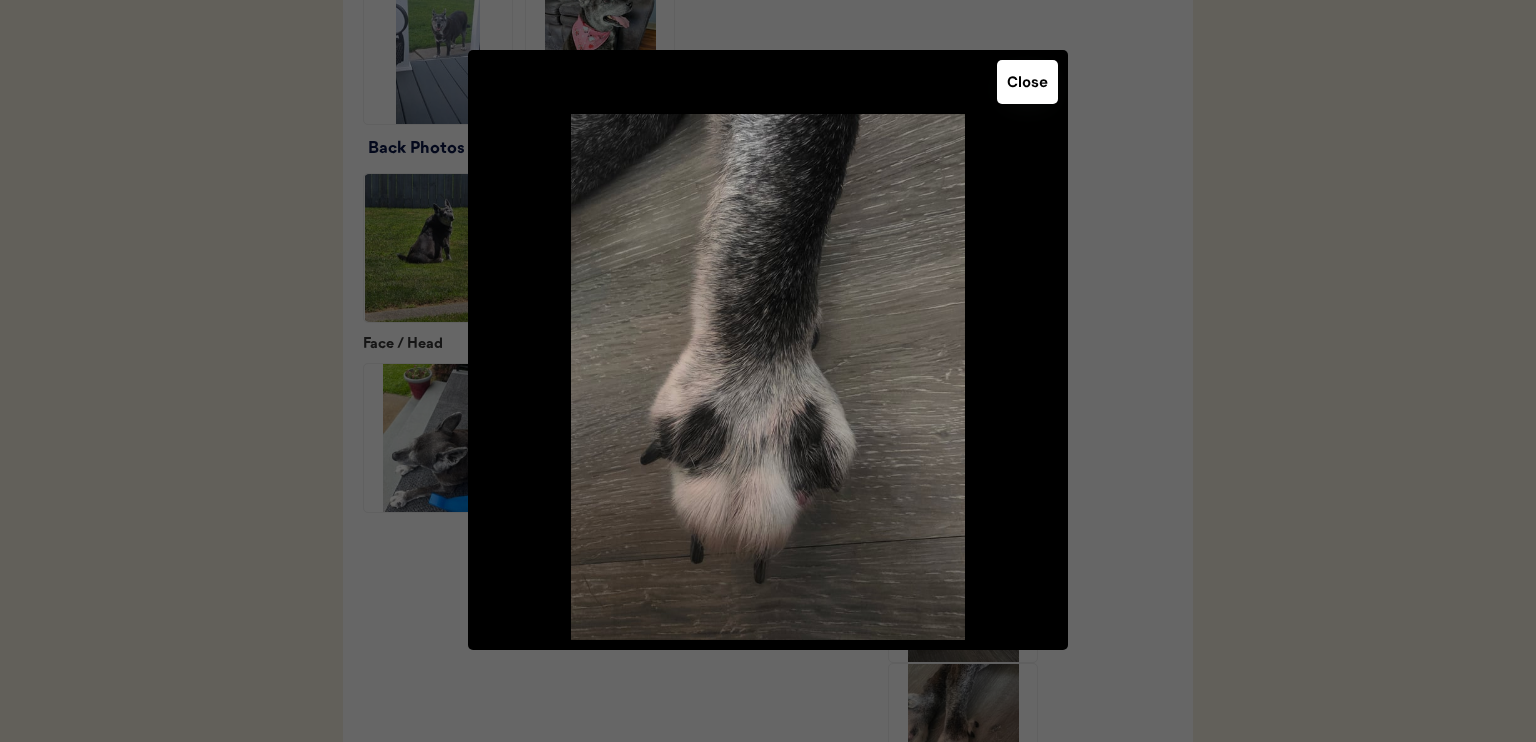 click on "Close" at bounding box center (1027, 82) 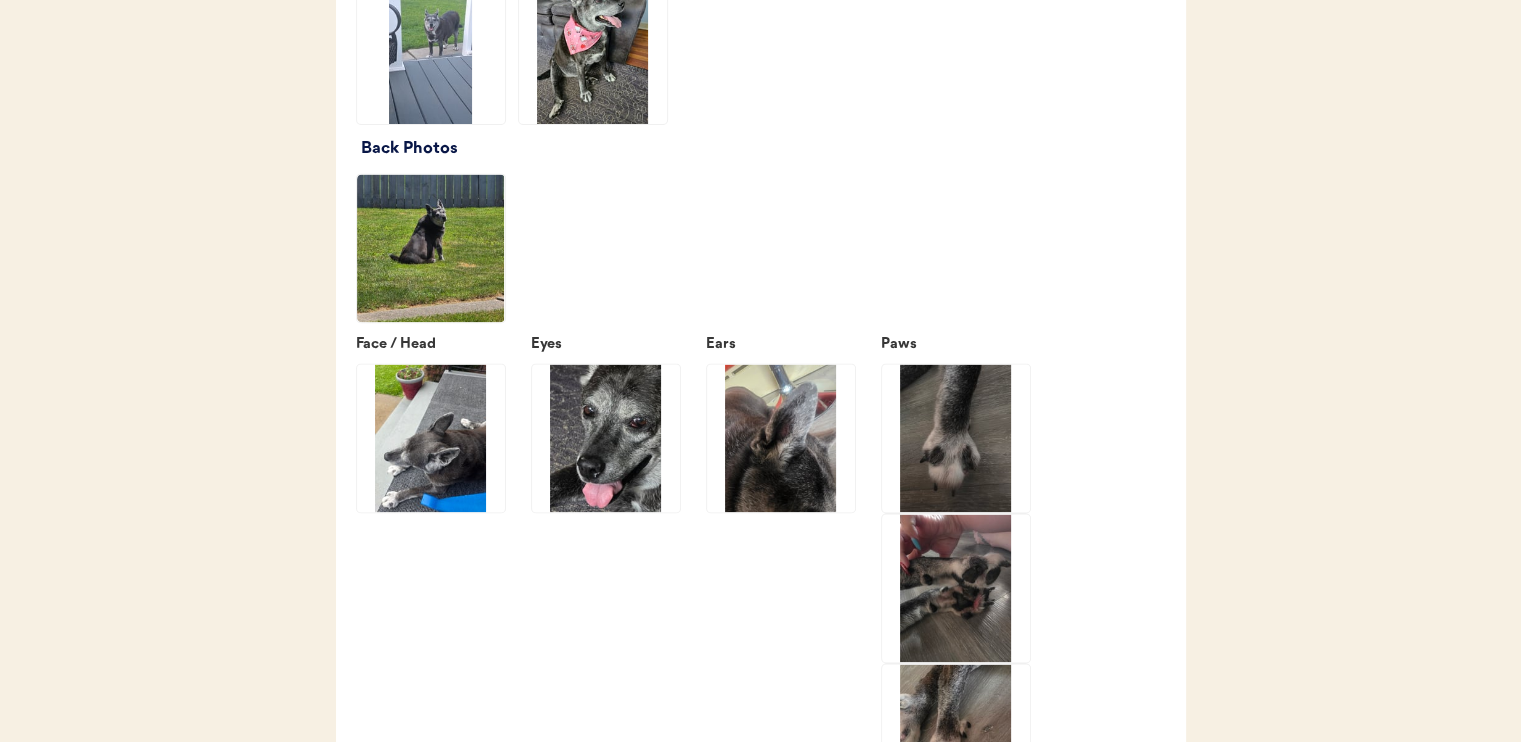 click 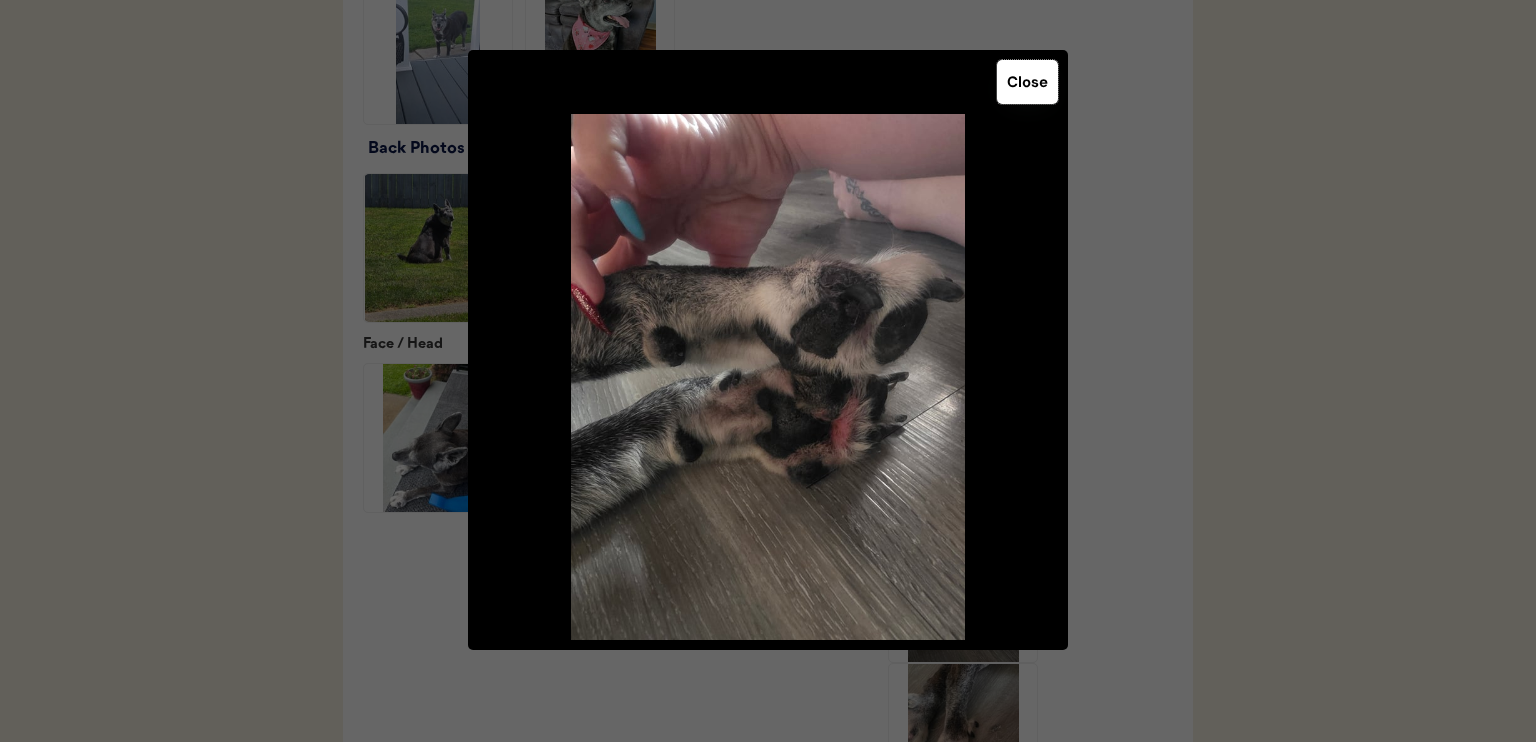 click on "Close" at bounding box center (1027, 82) 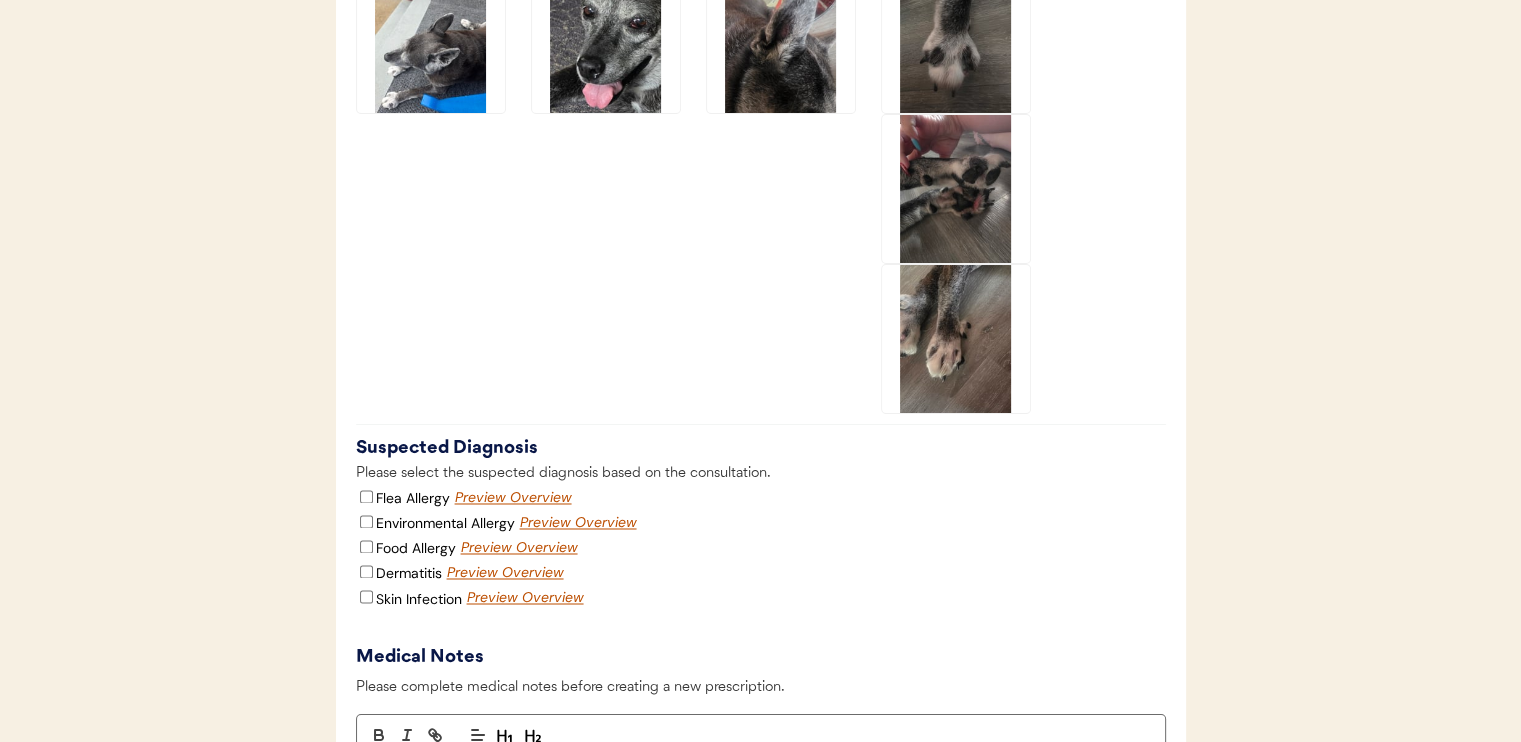 scroll, scrollTop: 3200, scrollLeft: 0, axis: vertical 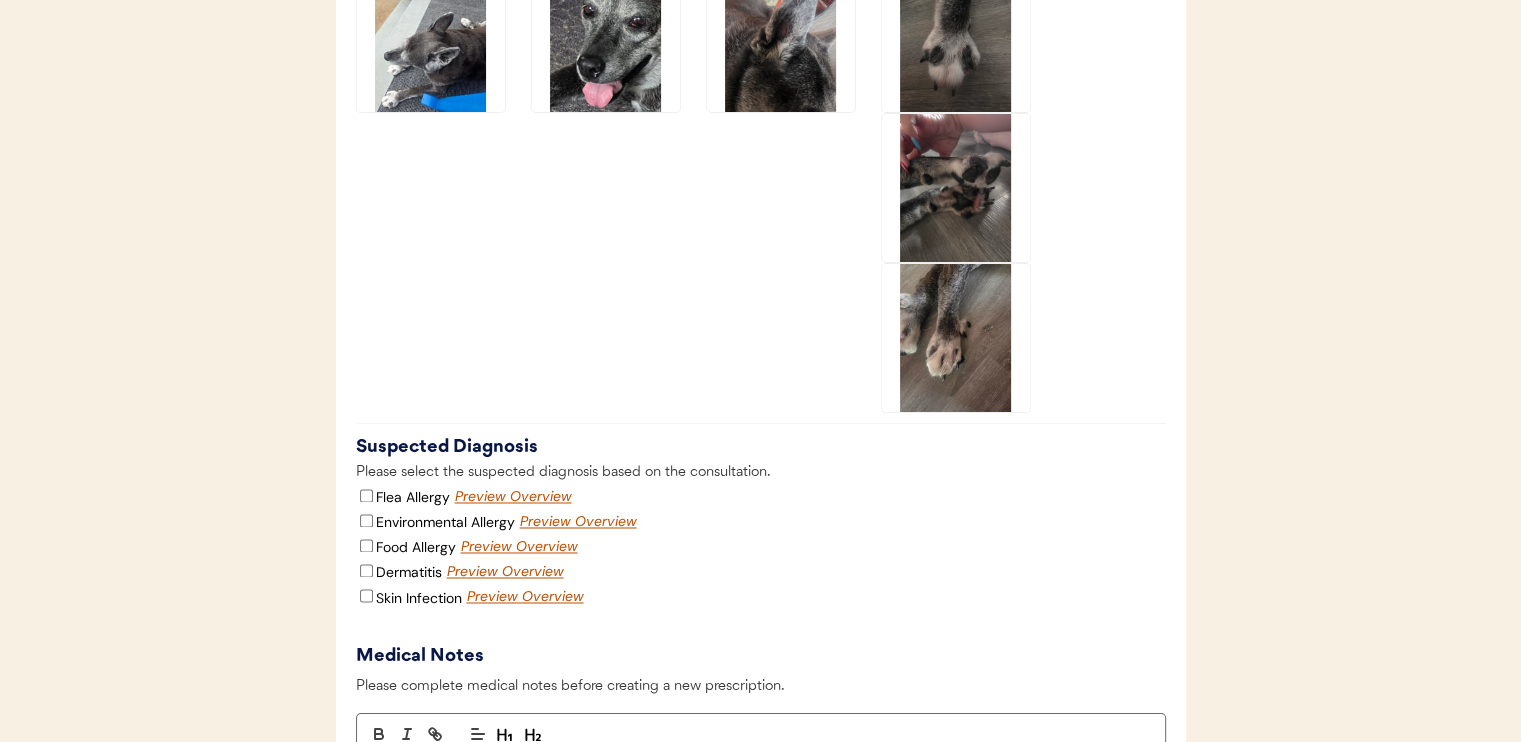 click 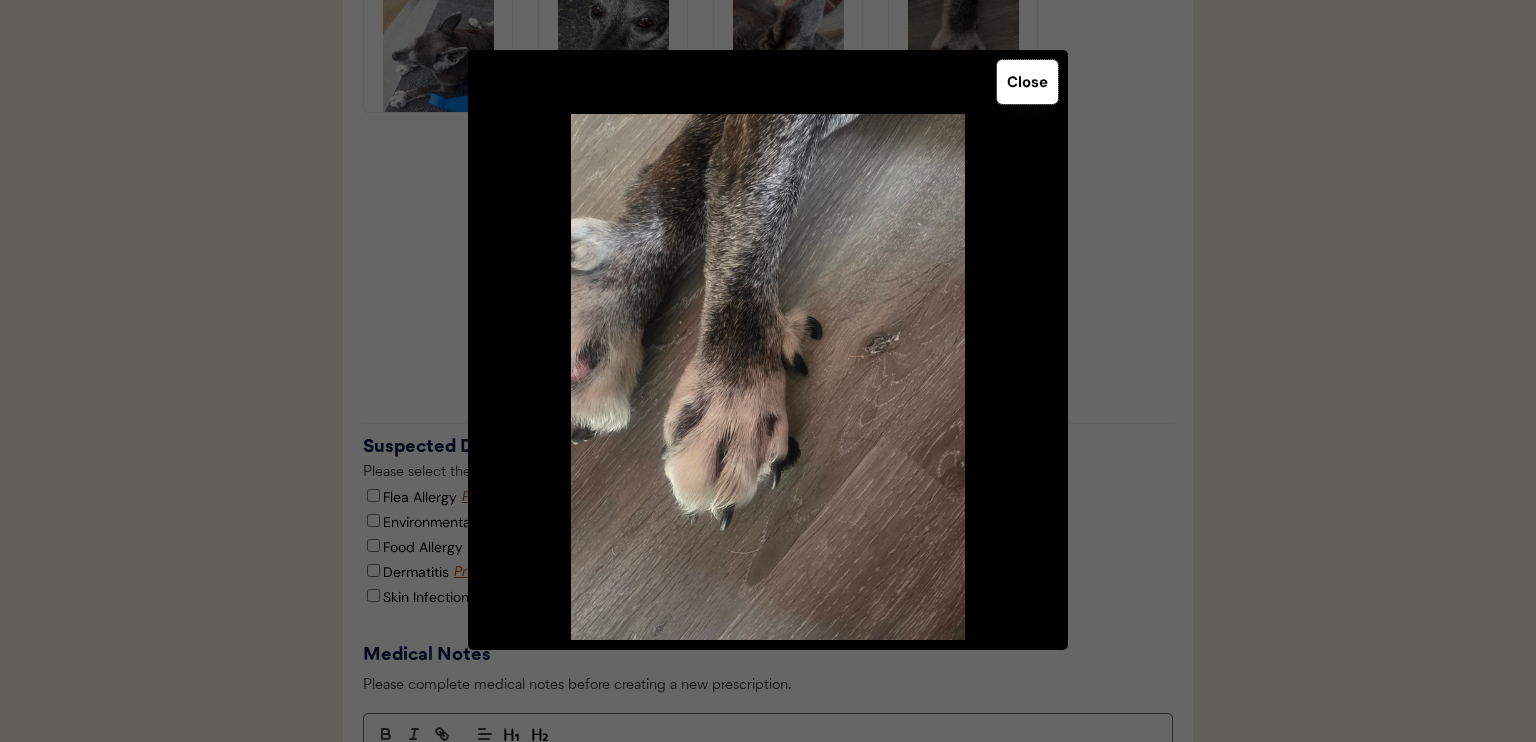 click on "Close" at bounding box center [1027, 82] 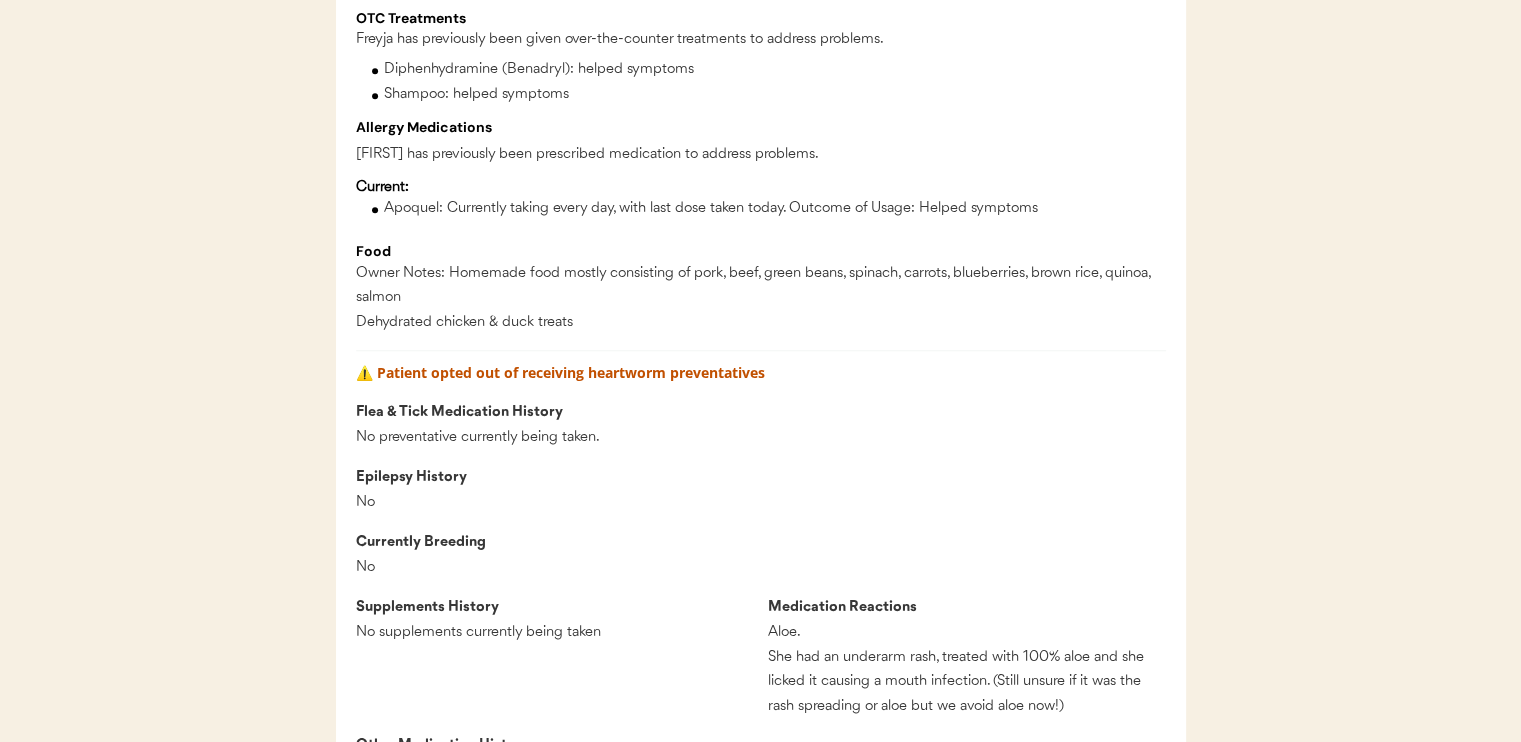 scroll, scrollTop: 1600, scrollLeft: 0, axis: vertical 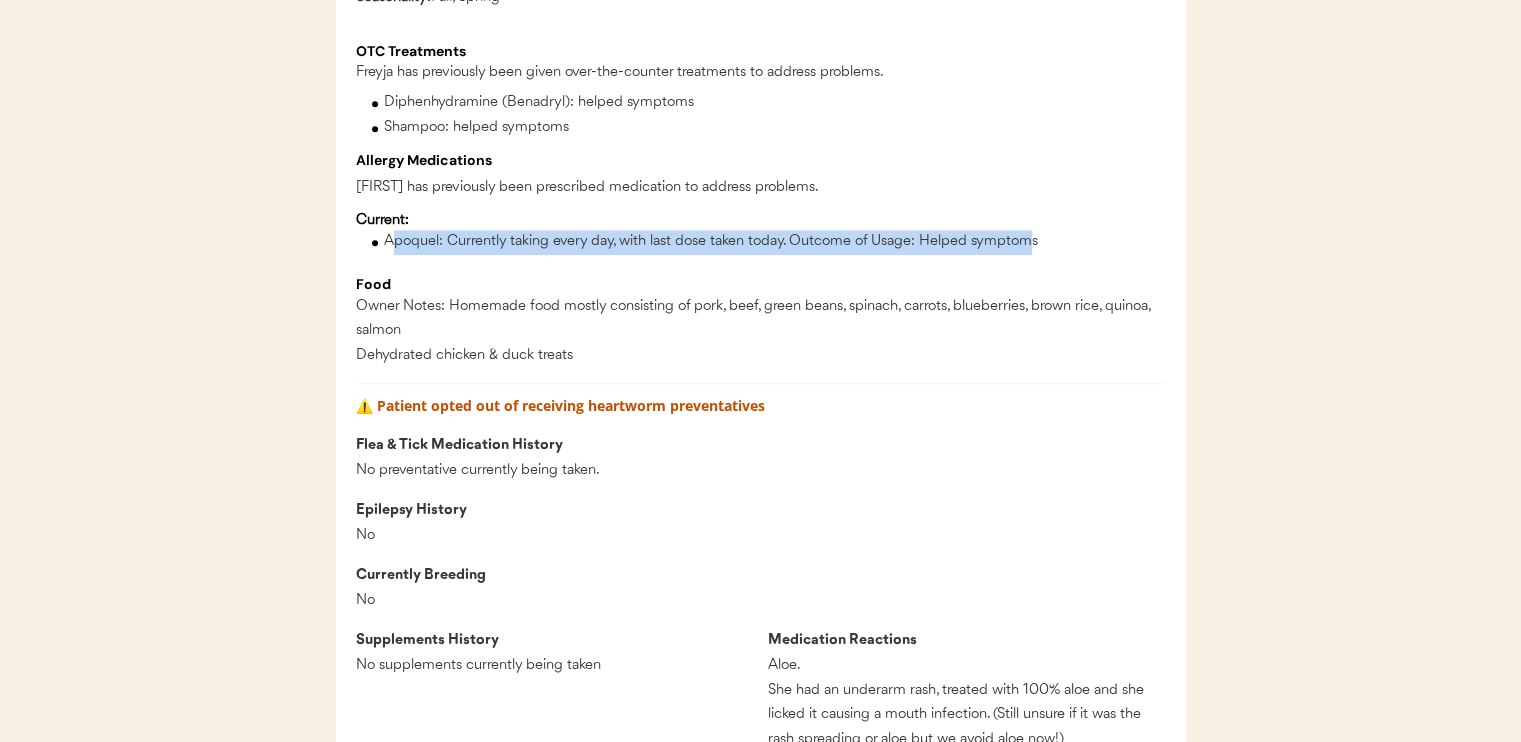 drag, startPoint x: 388, startPoint y: 197, endPoint x: 1028, endPoint y: 199, distance: 640.0031 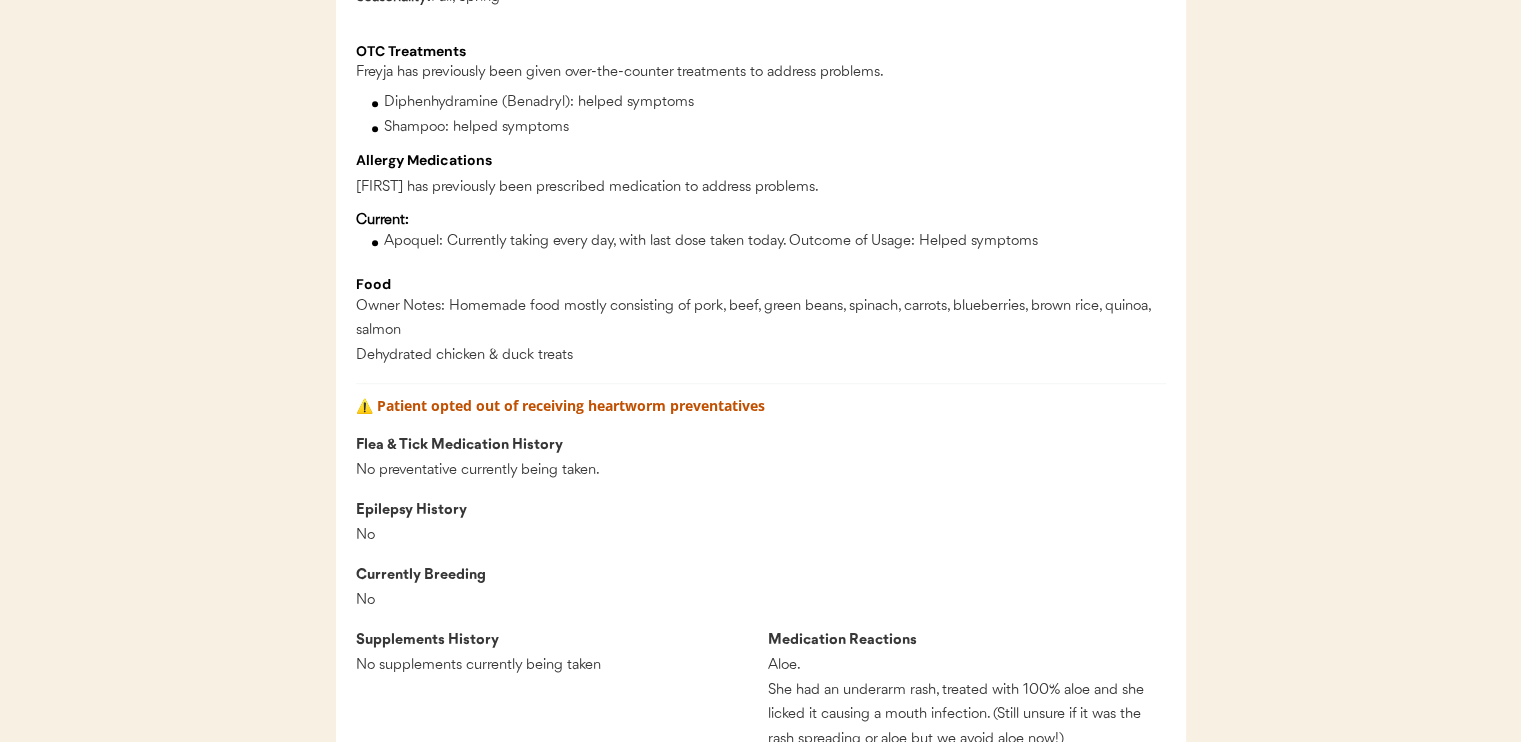 click on "Flea & Tick Medication History No preventative currently being taken." at bounding box center [761, 459] 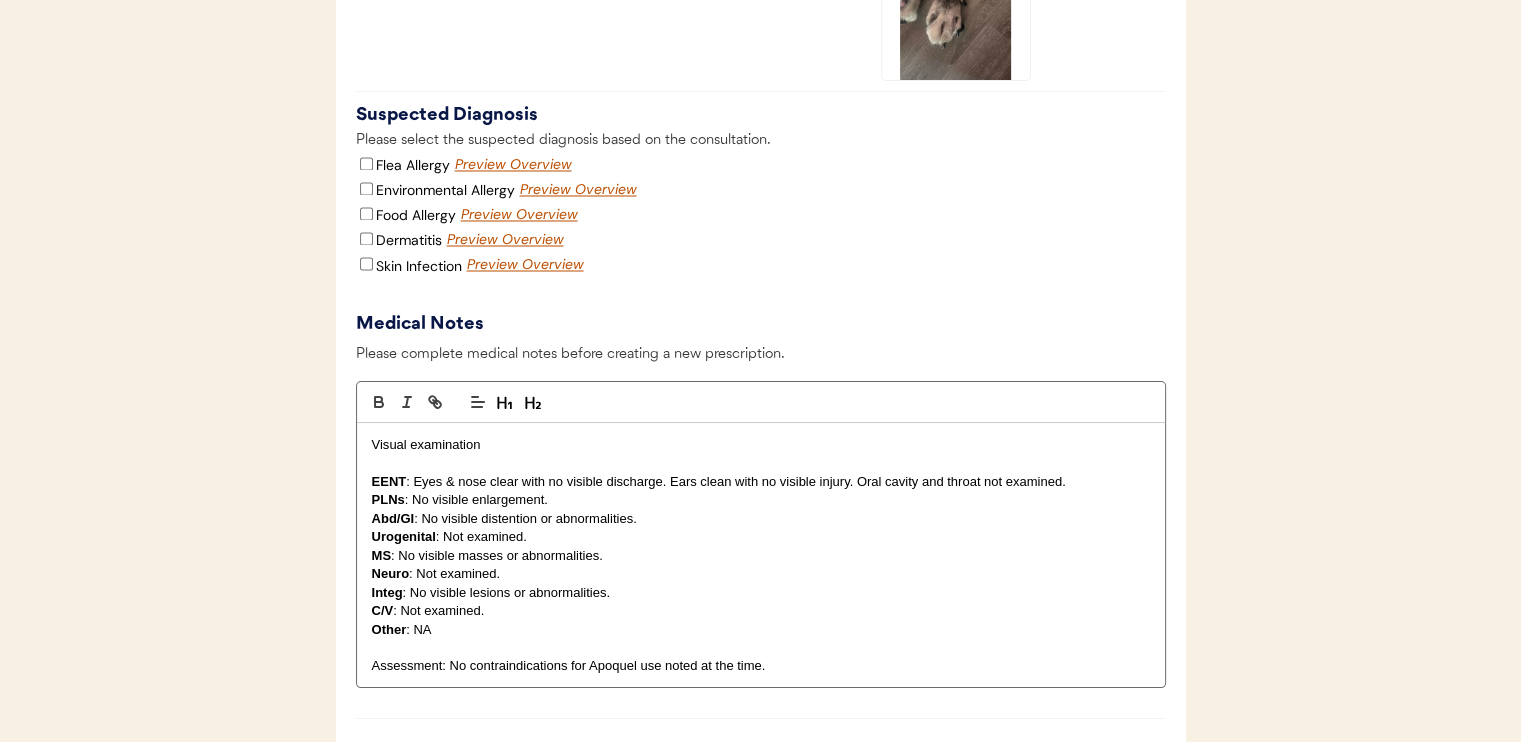 scroll, scrollTop: 3500, scrollLeft: 0, axis: vertical 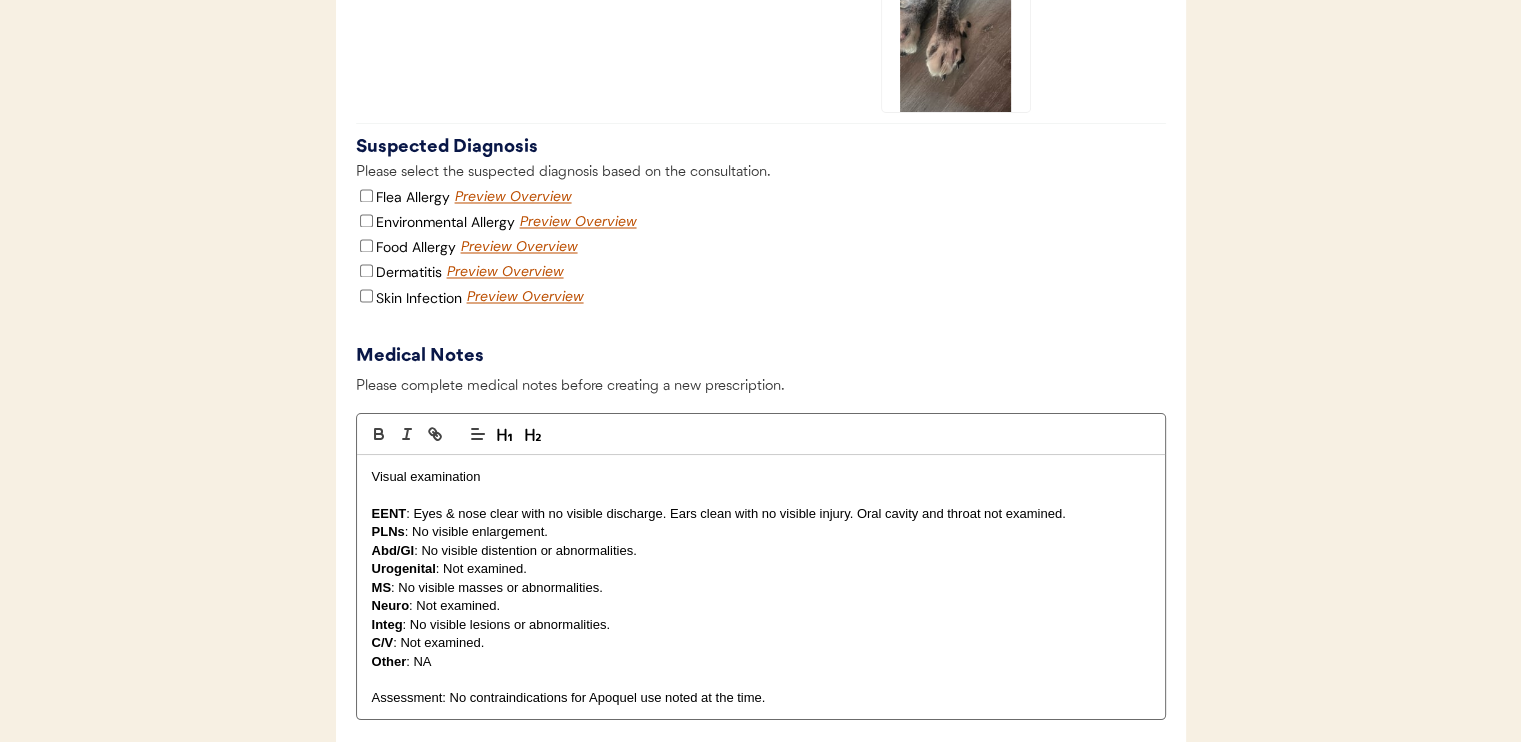 click on "Preview Overview" at bounding box center [515, 197] 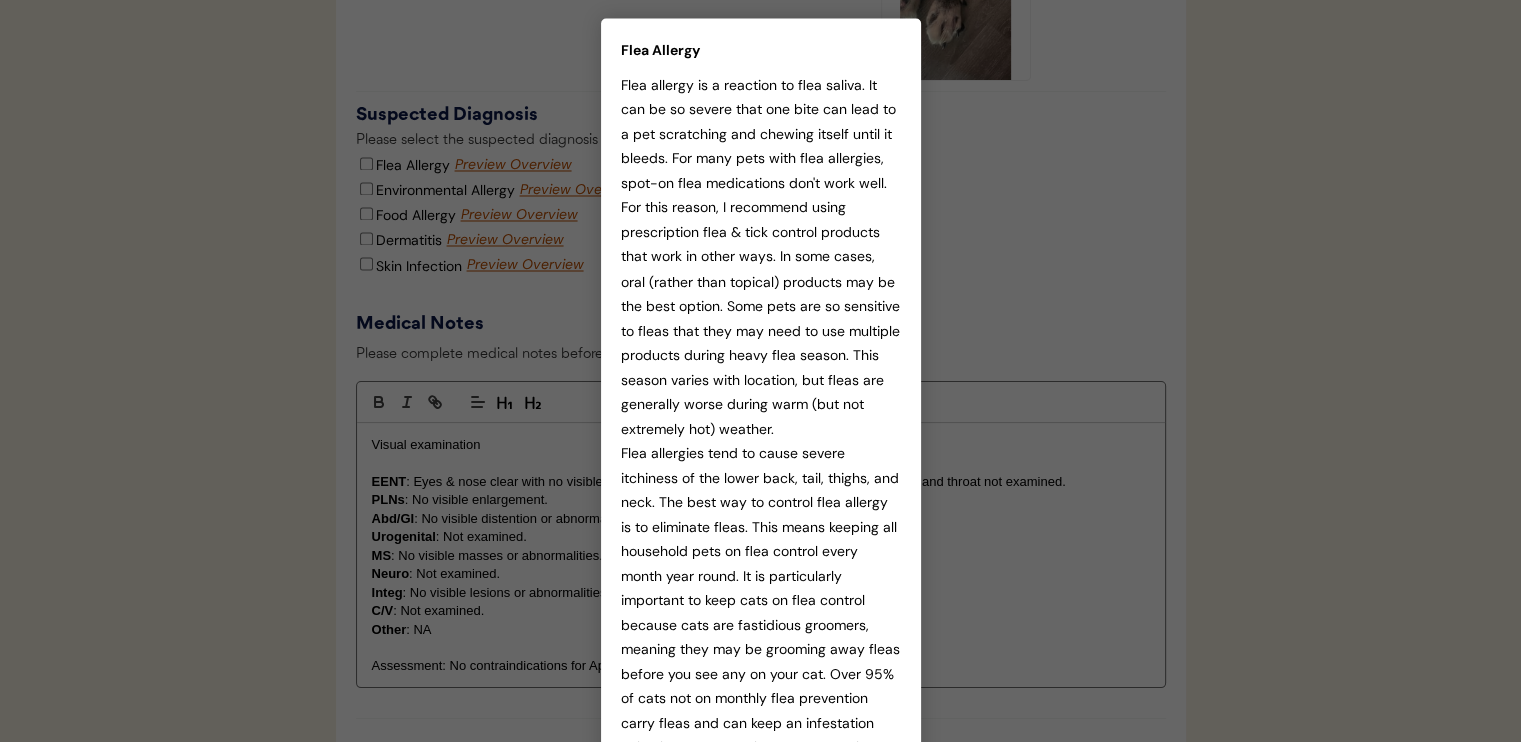 scroll, scrollTop: 3500, scrollLeft: 0, axis: vertical 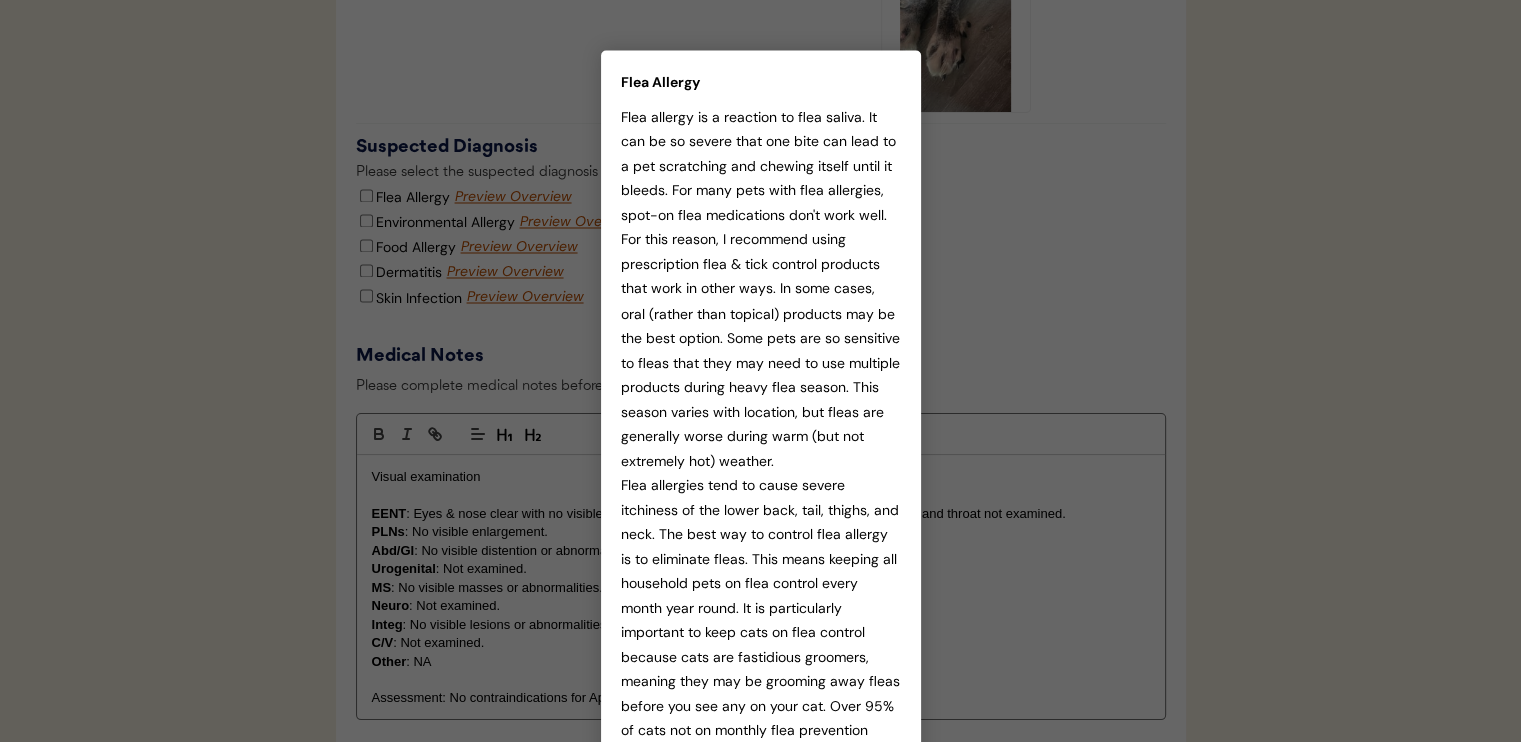 click at bounding box center (760, 371) 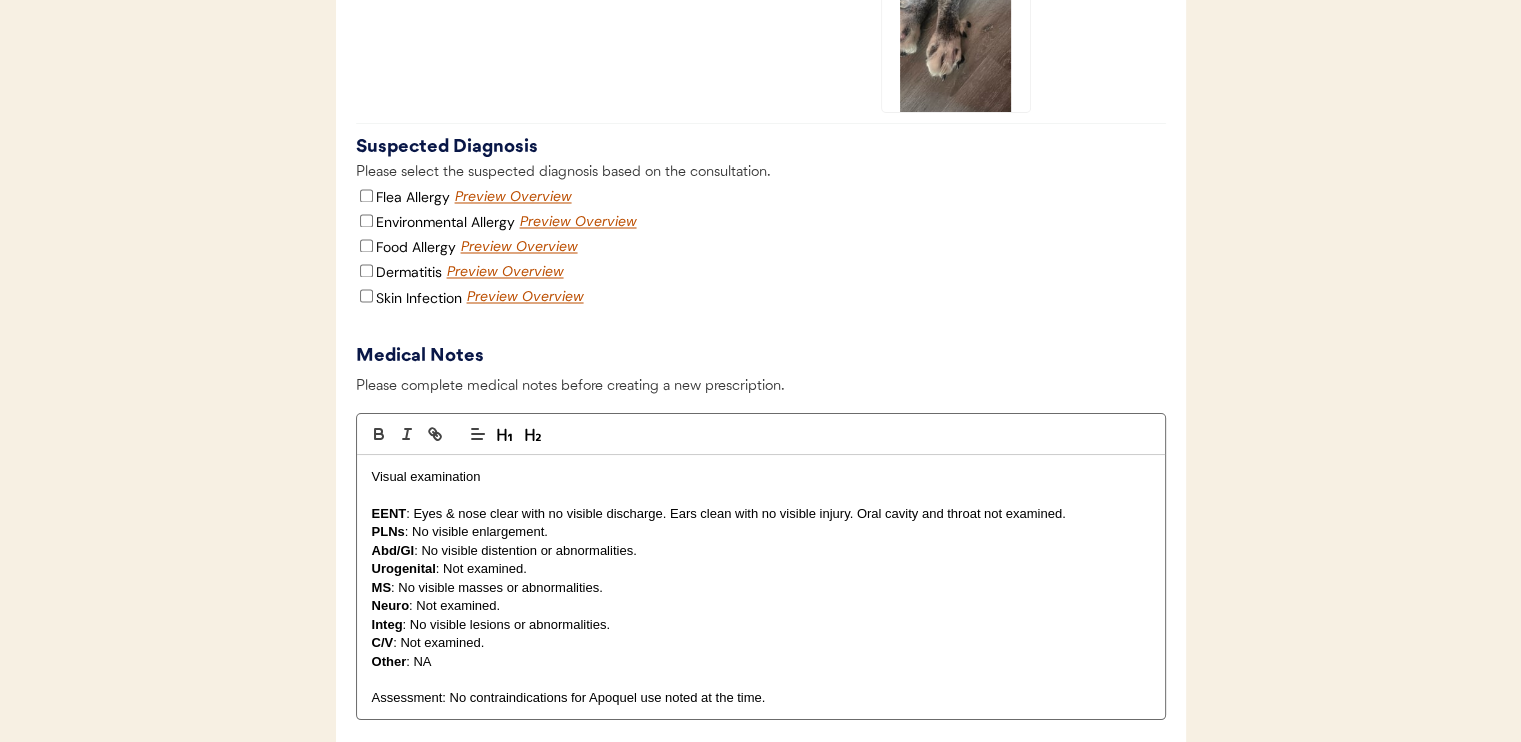 click on "Preview Overview" at bounding box center [580, 222] 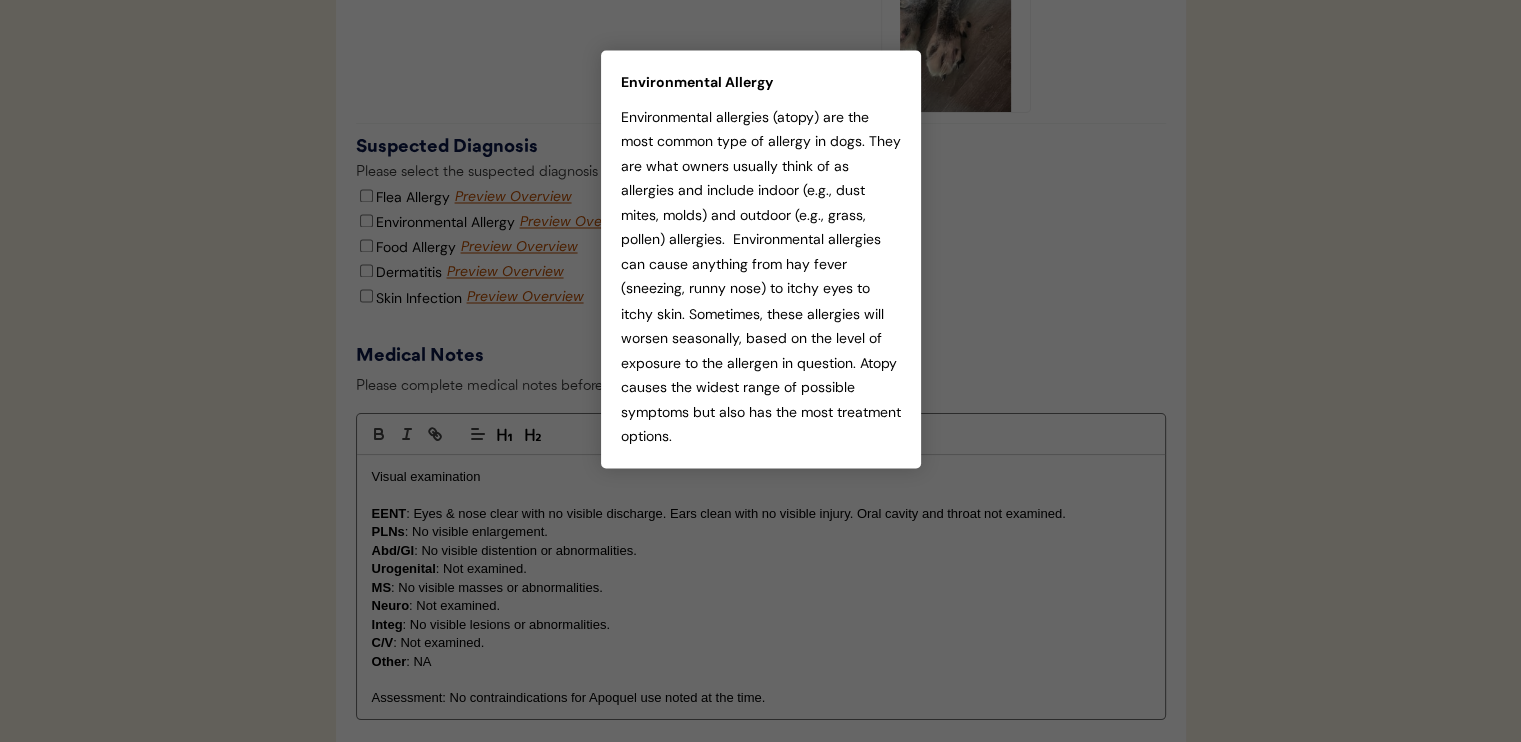 click at bounding box center (760, 371) 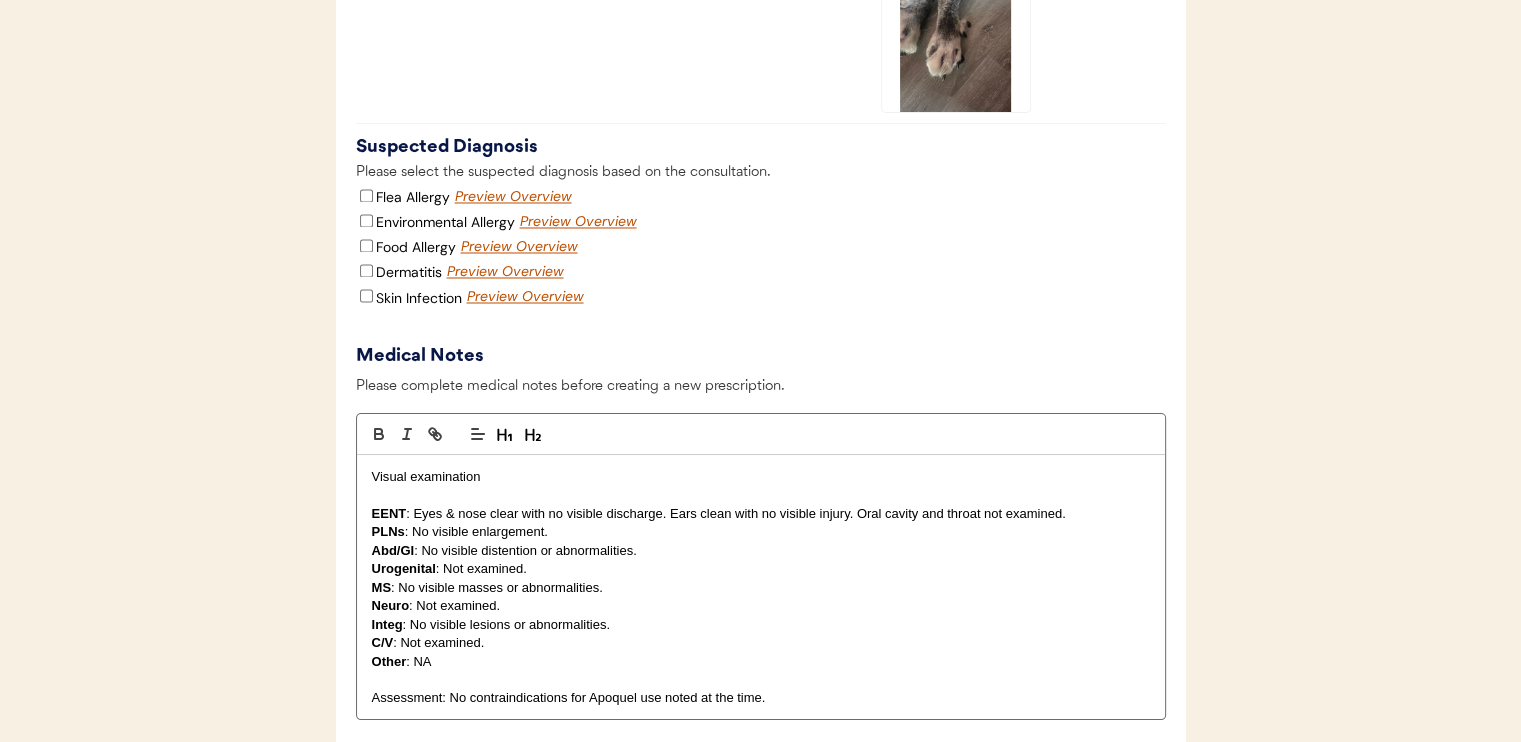 click on "Preview Overview" at bounding box center (521, 247) 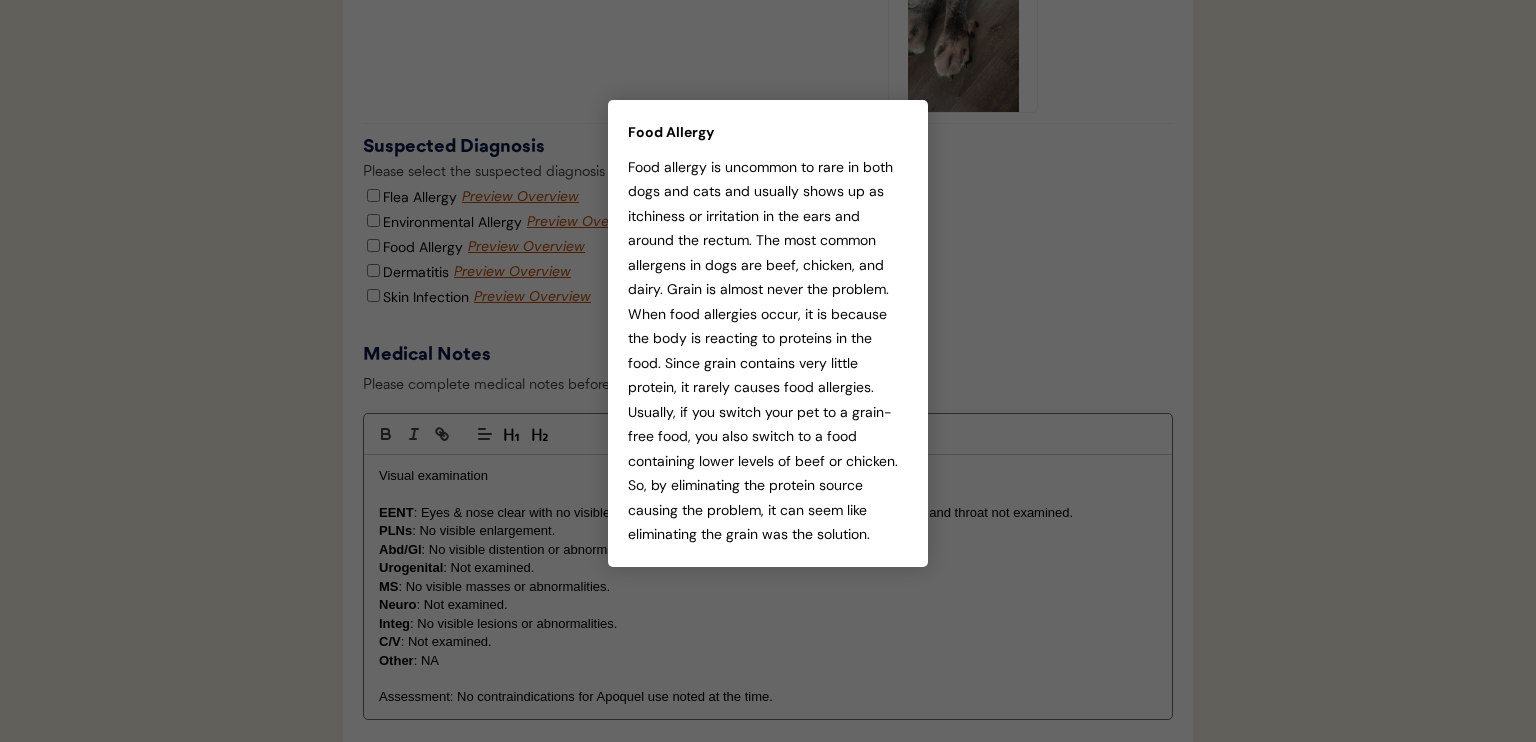 click at bounding box center (768, 371) 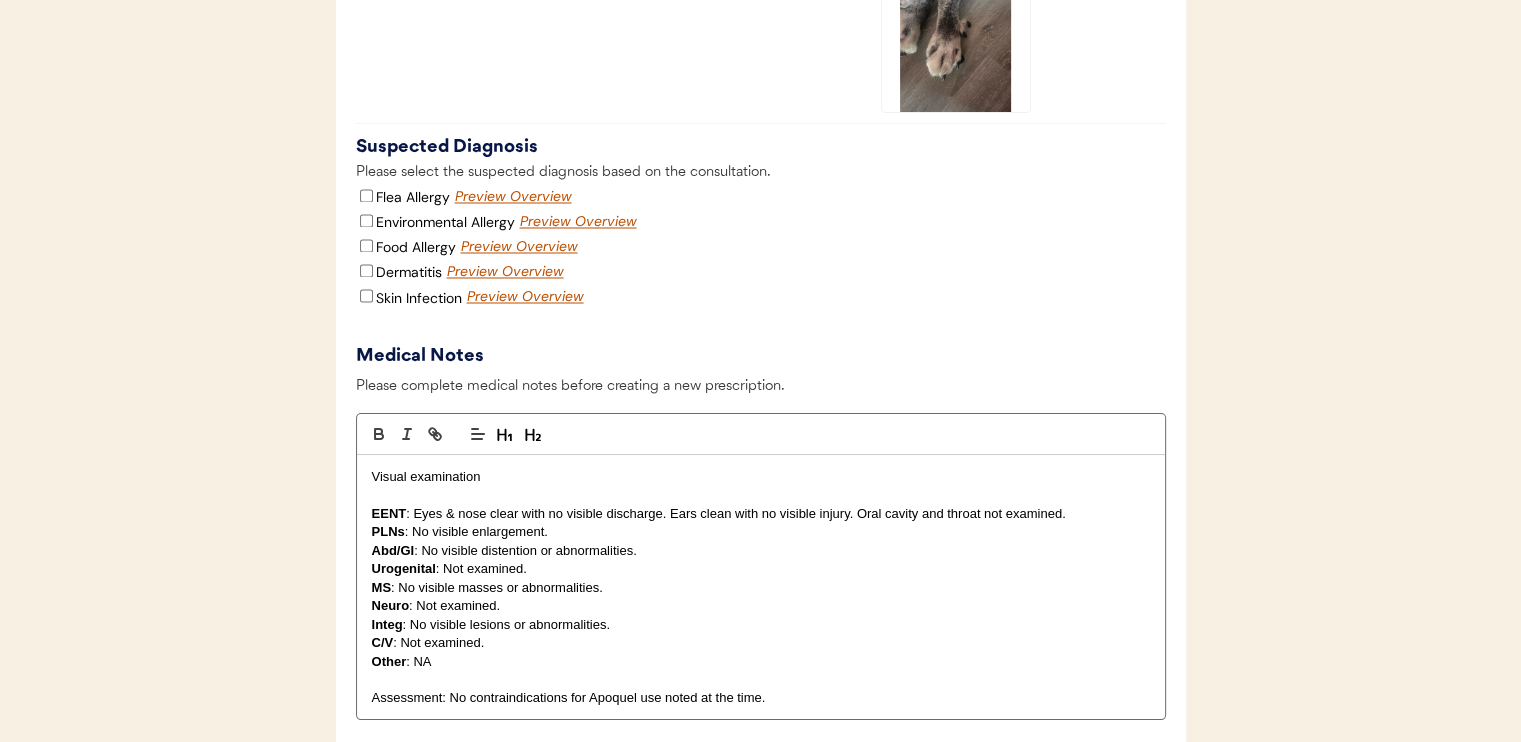 click on "Preview Overview" at bounding box center (507, 272) 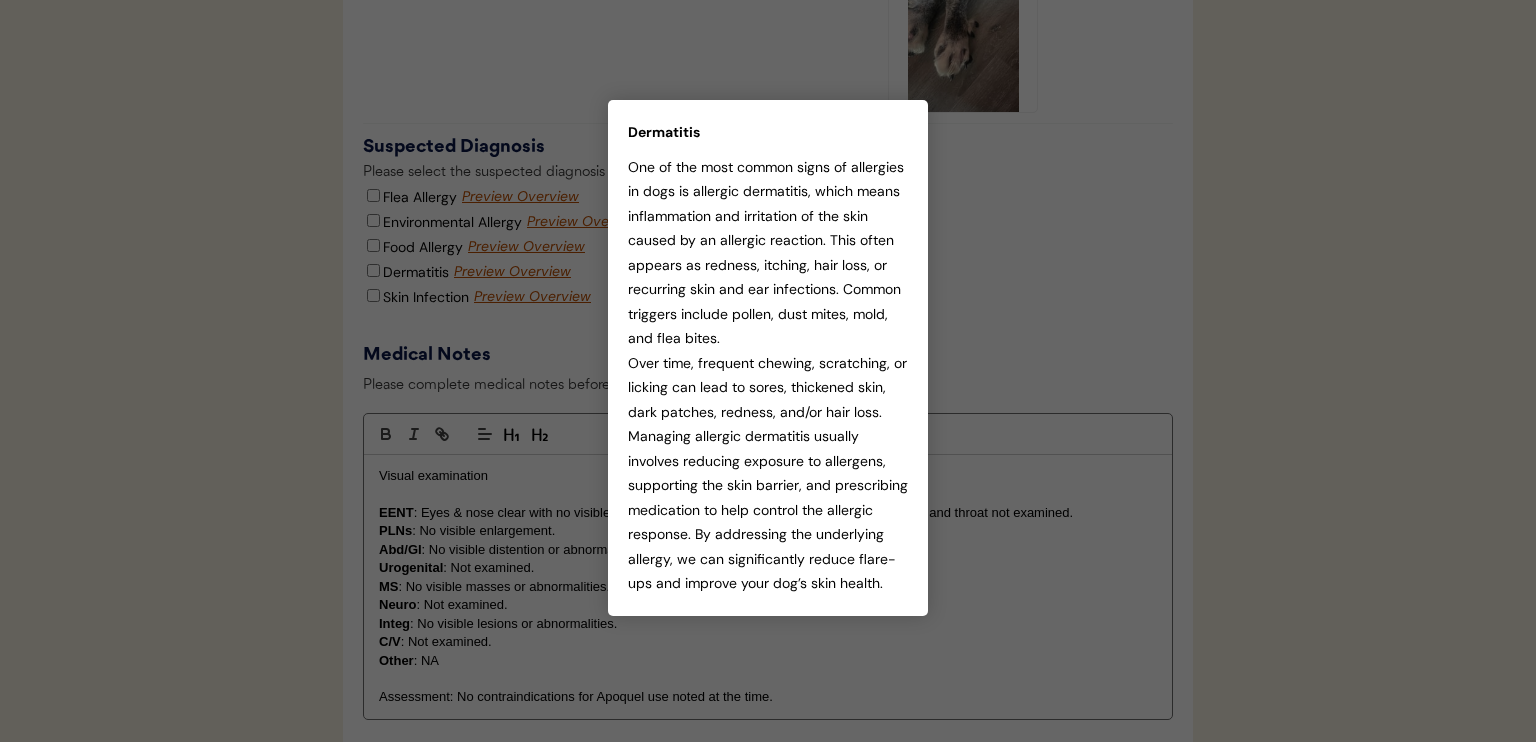 click at bounding box center [768, 371] 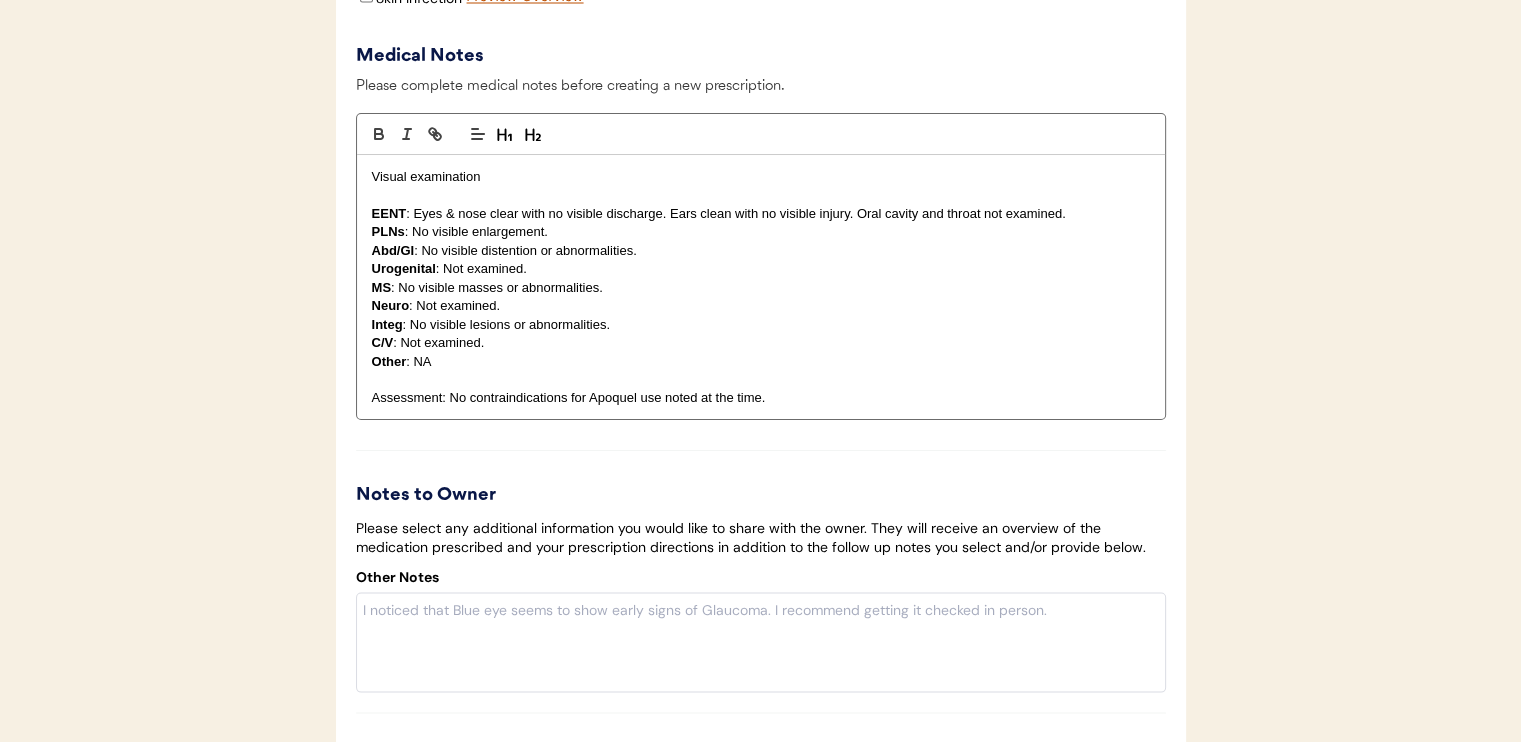 scroll, scrollTop: 3900, scrollLeft: 0, axis: vertical 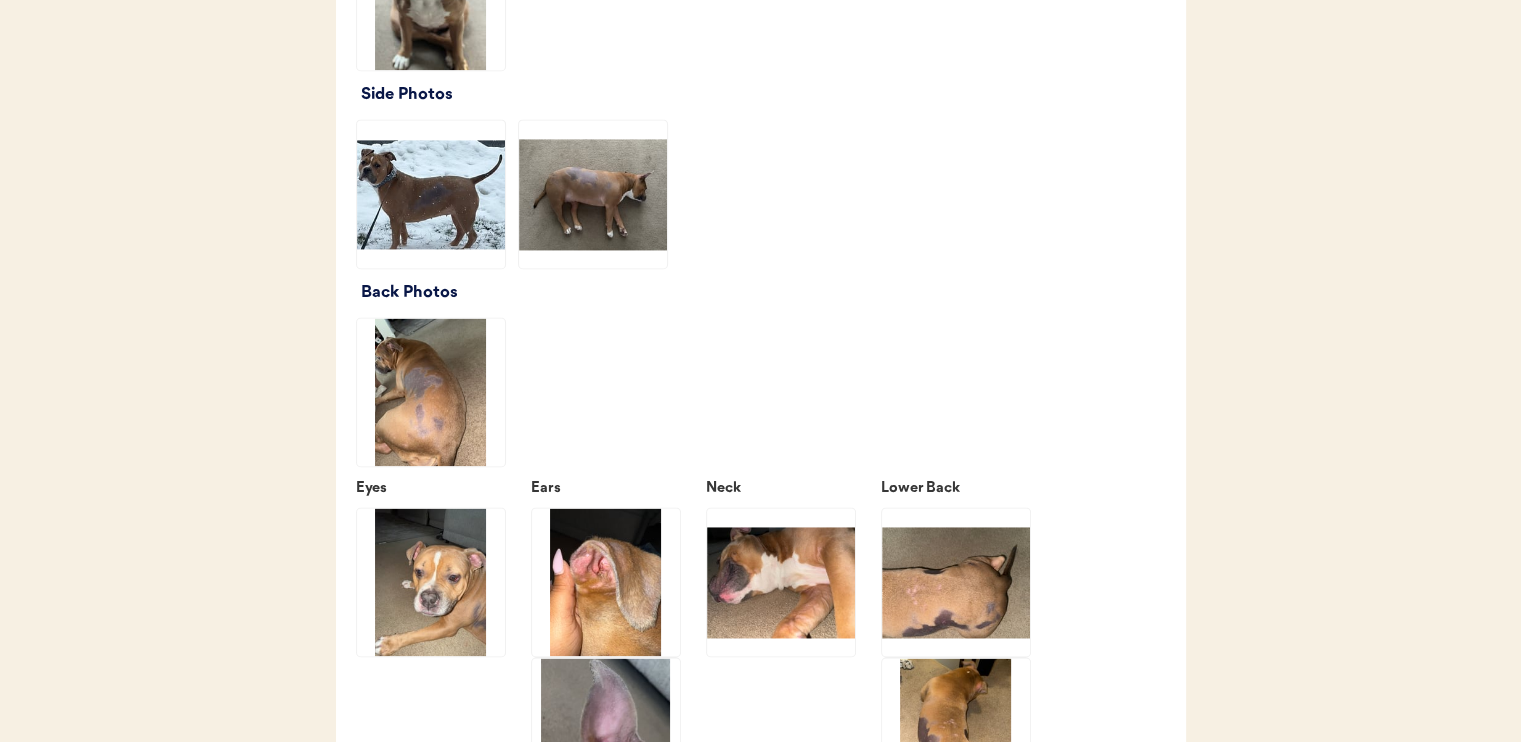 click 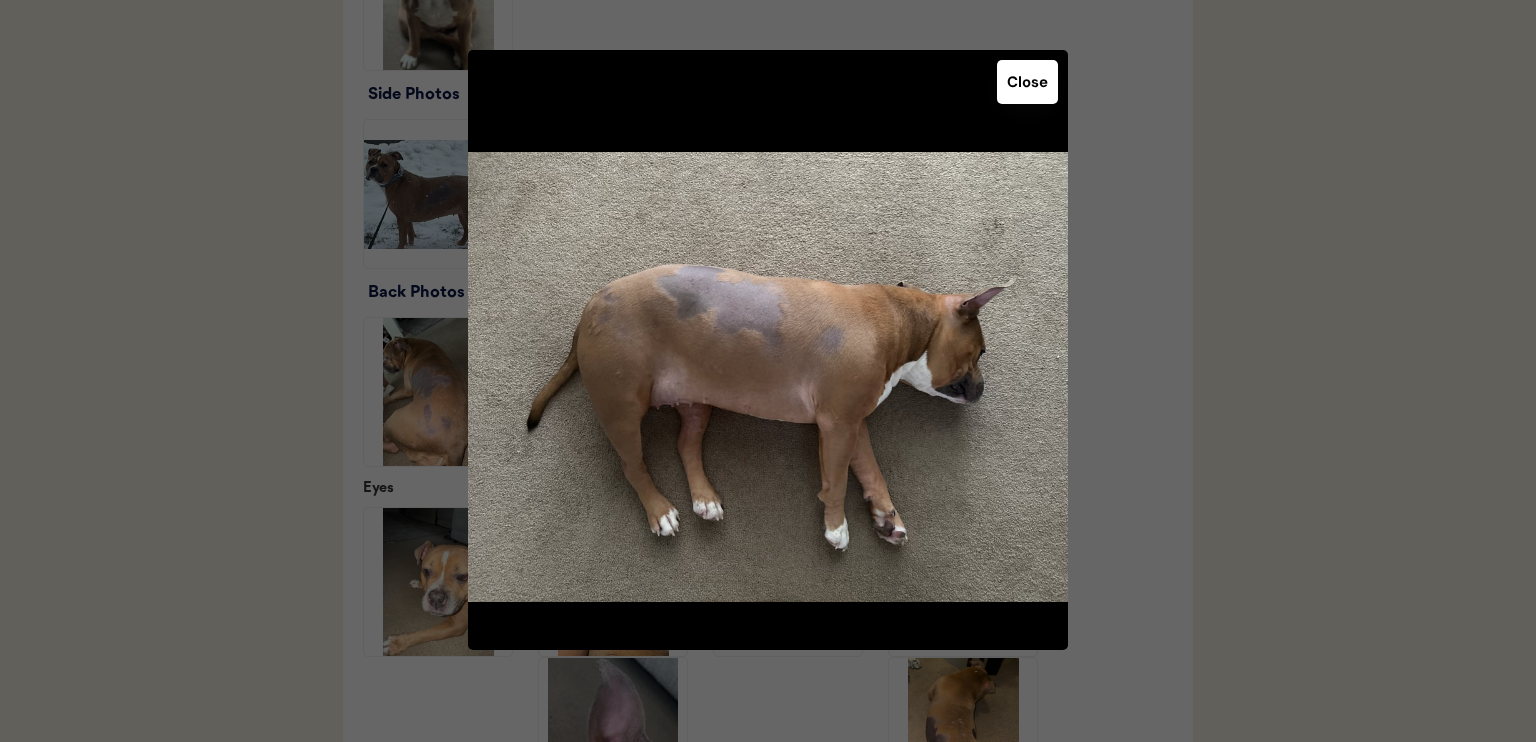 click on "Close" at bounding box center (1027, 82) 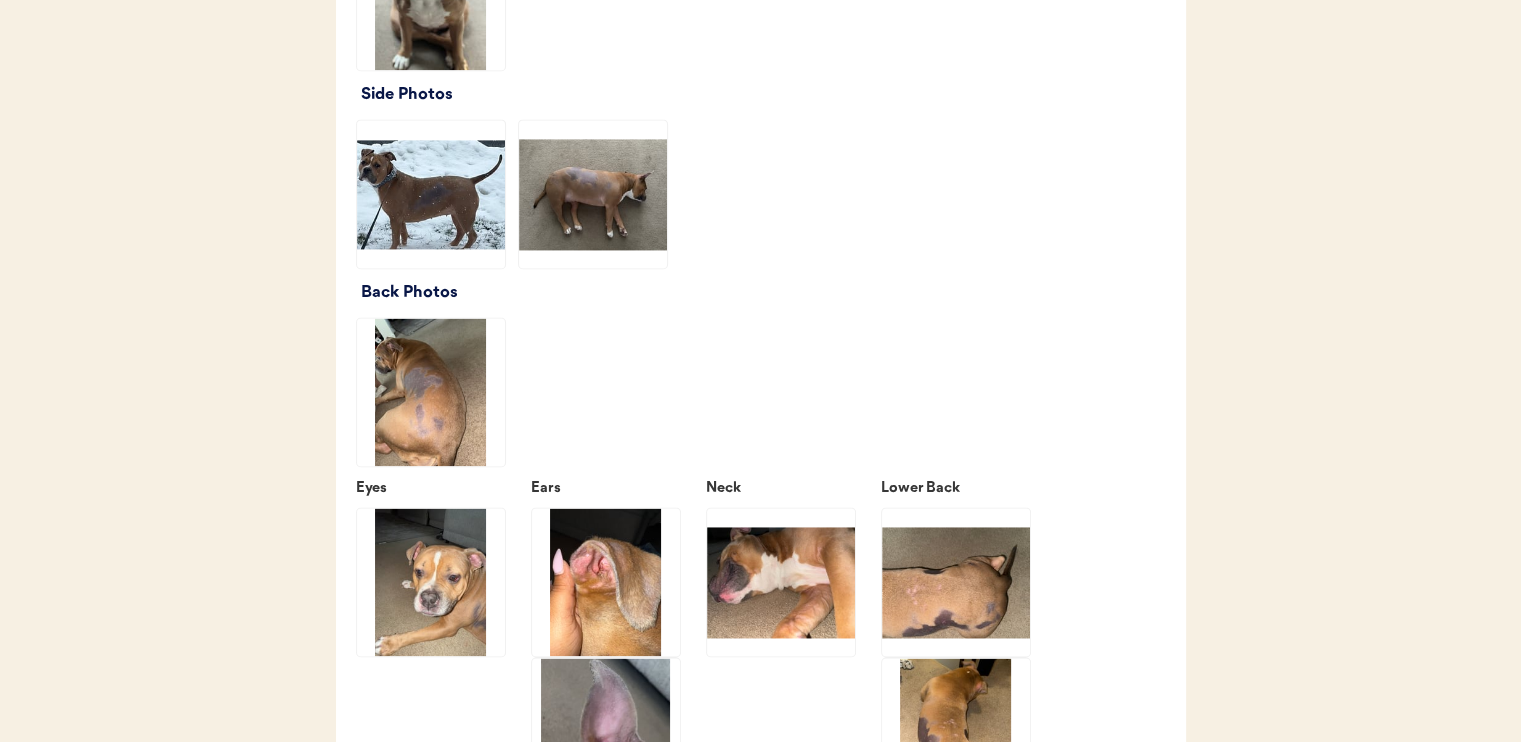 click 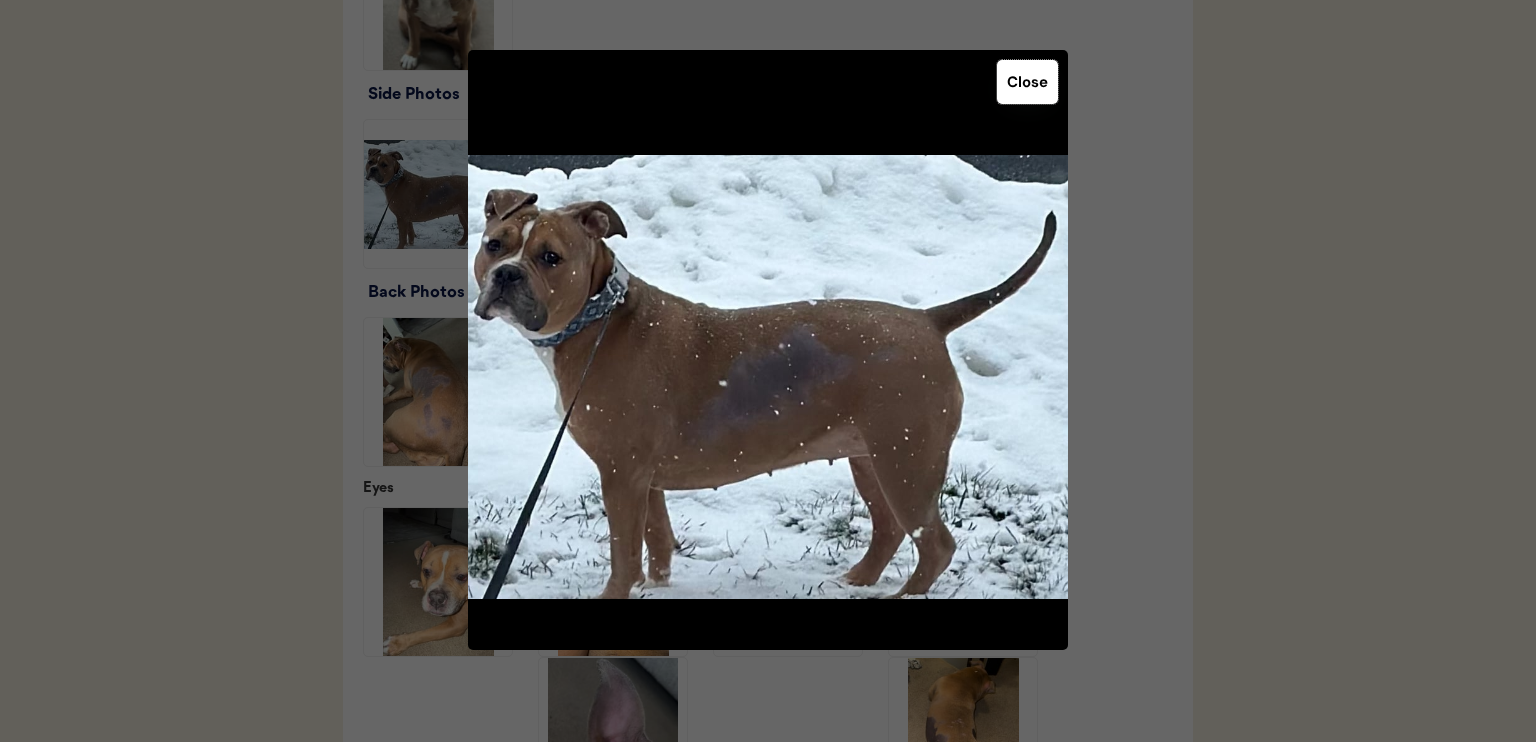 click on "Close" at bounding box center (1027, 82) 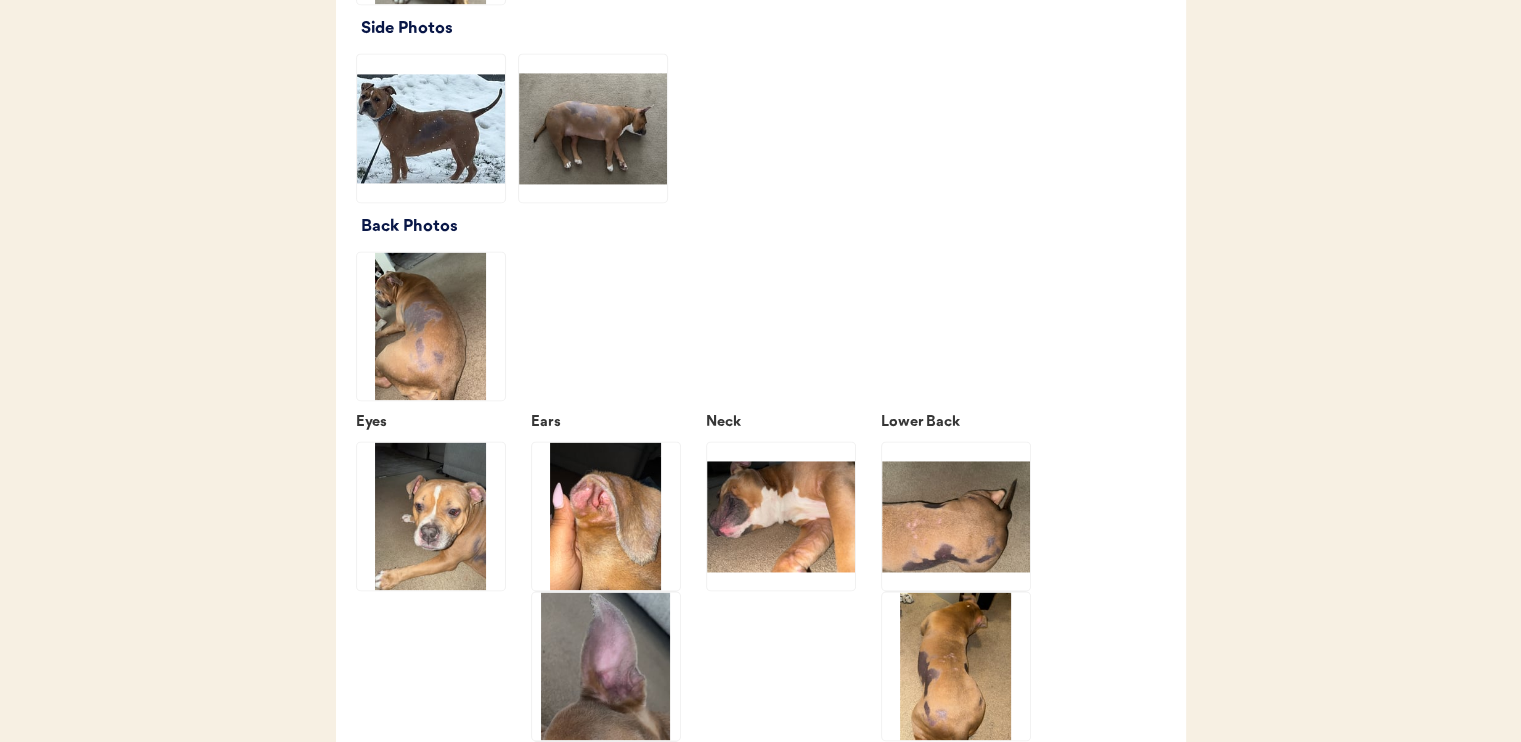 scroll, scrollTop: 3000, scrollLeft: 0, axis: vertical 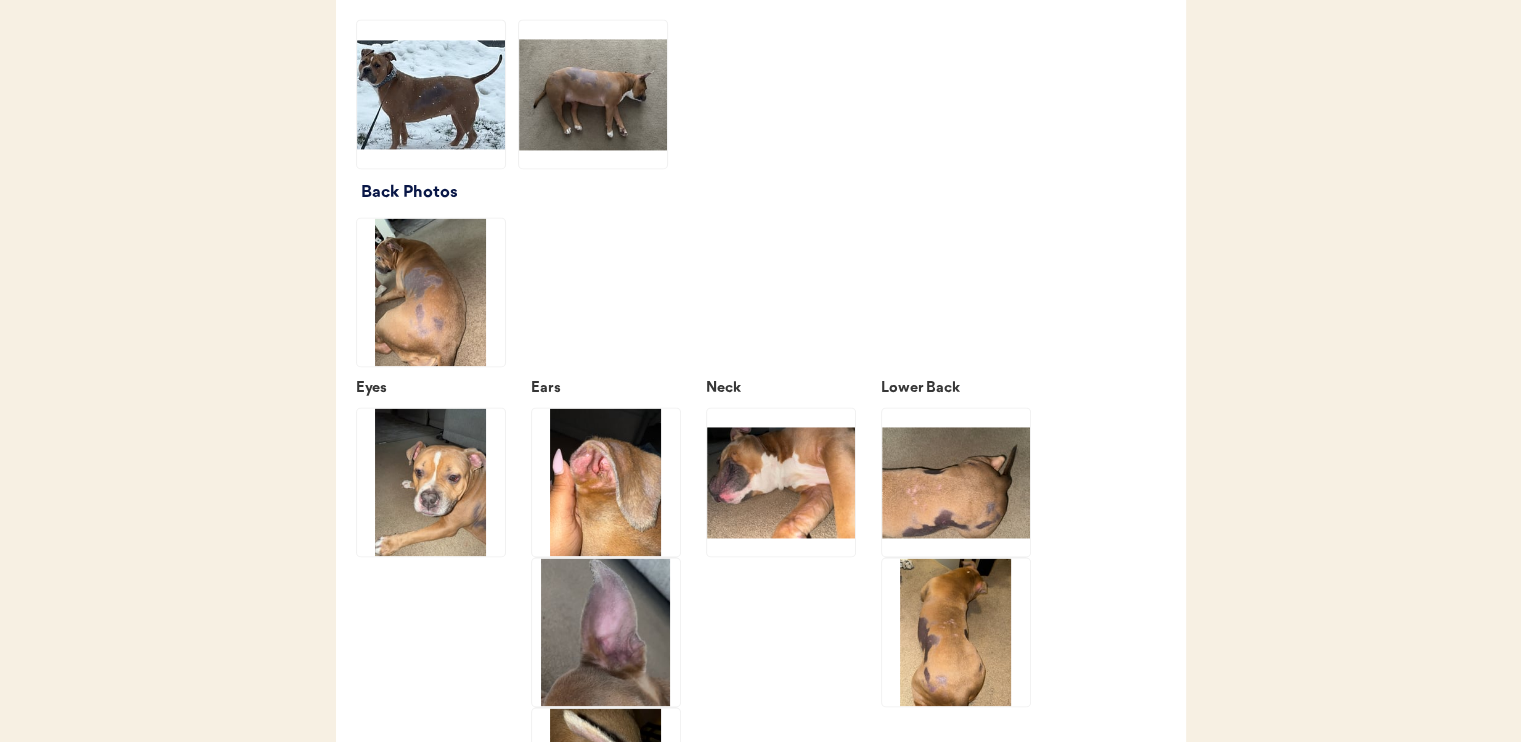 click 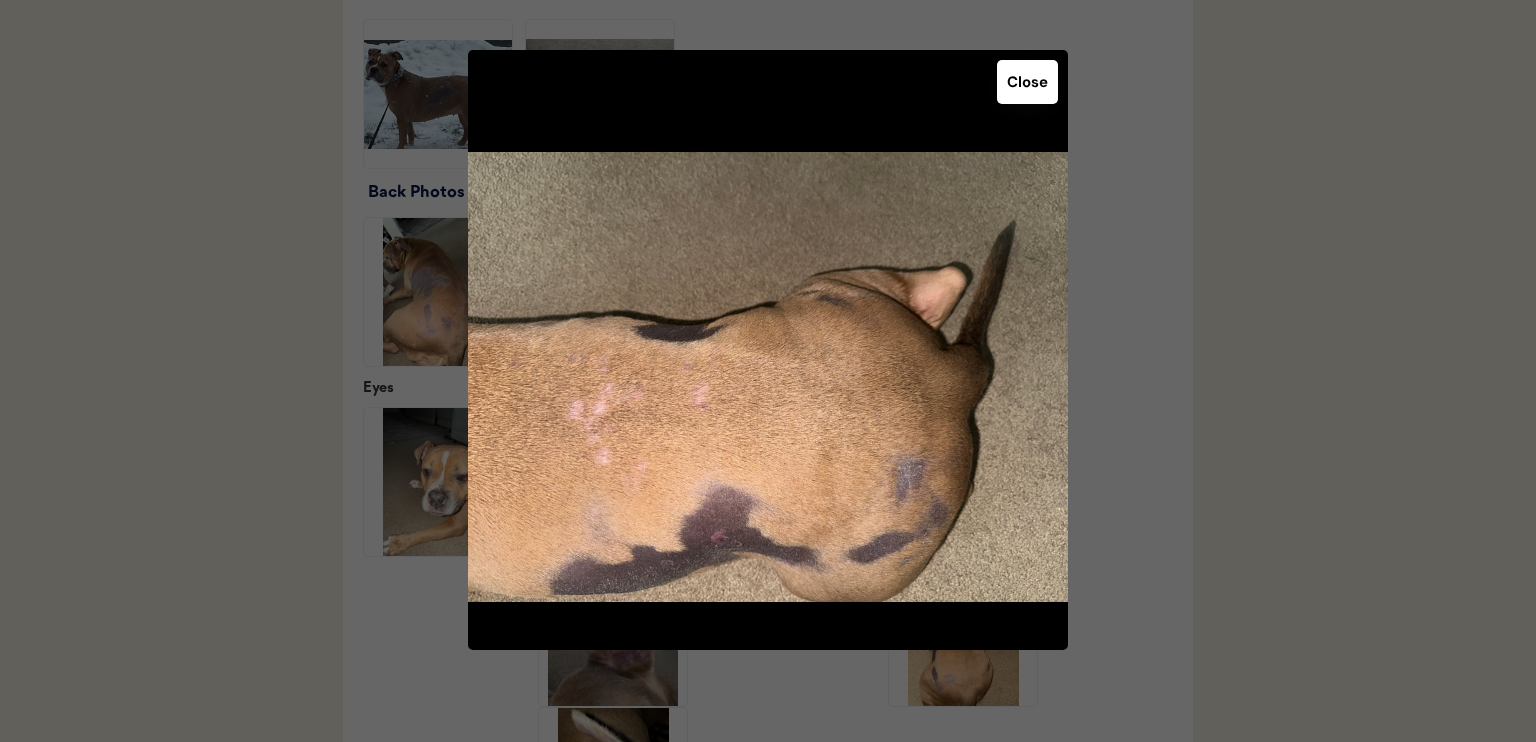click on "Close" at bounding box center [1027, 82] 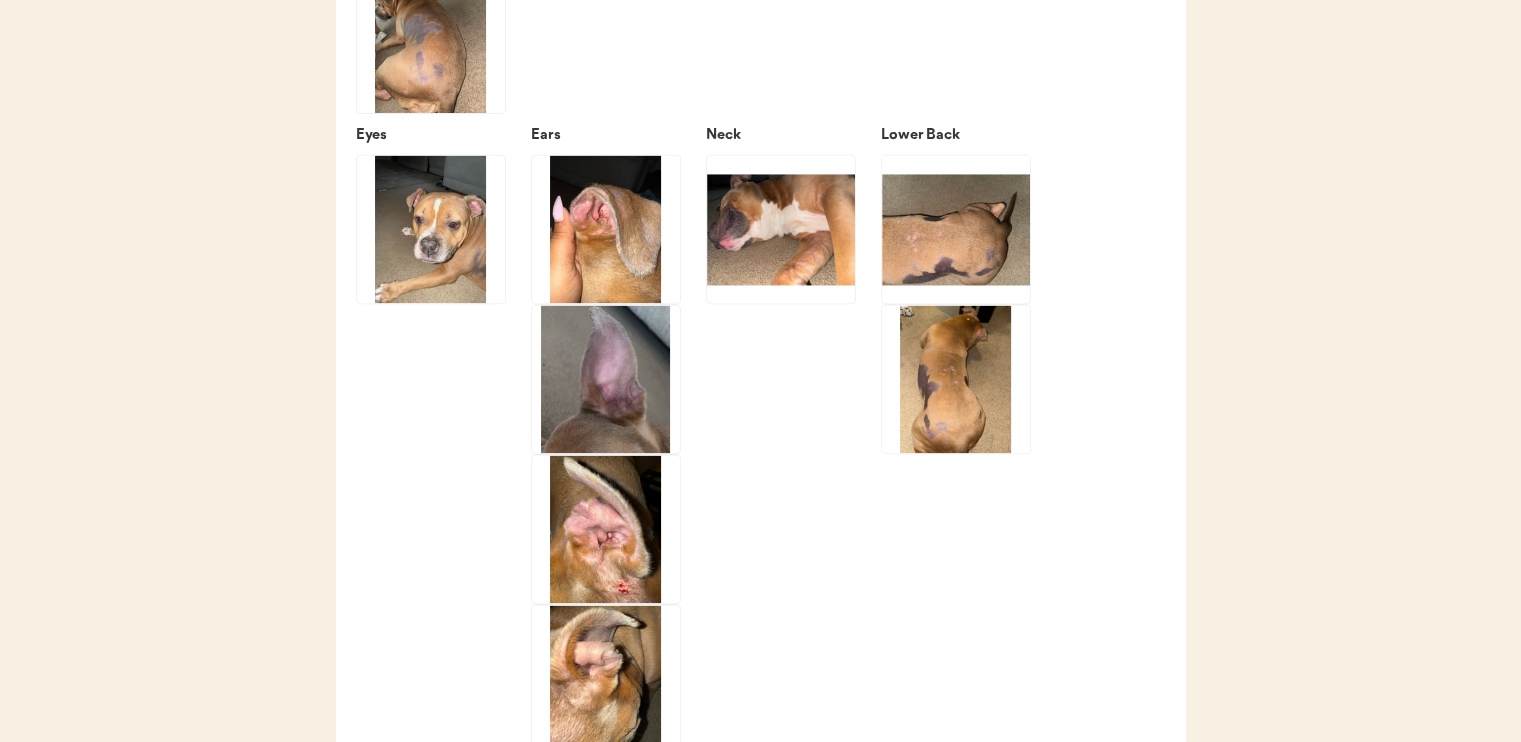 scroll, scrollTop: 3300, scrollLeft: 0, axis: vertical 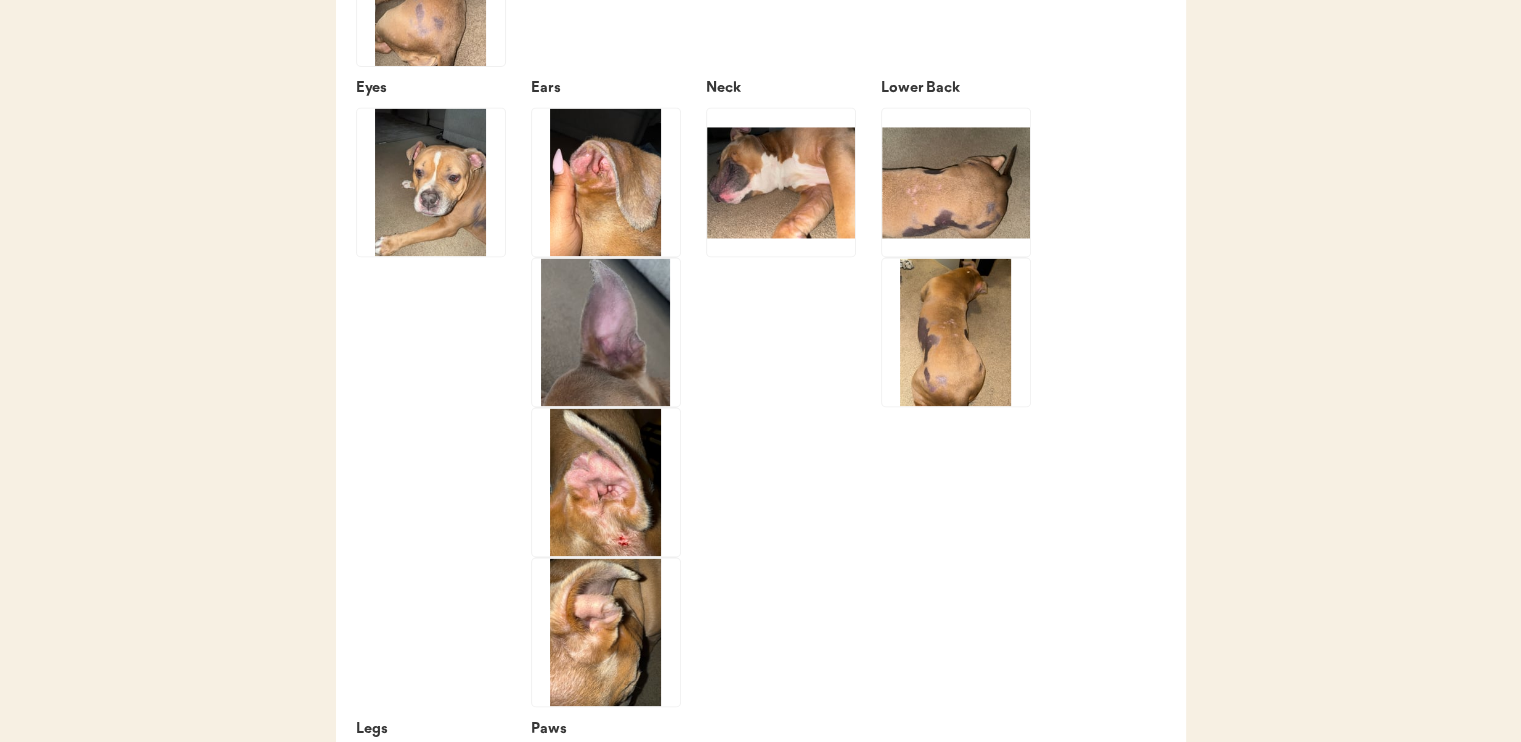 click 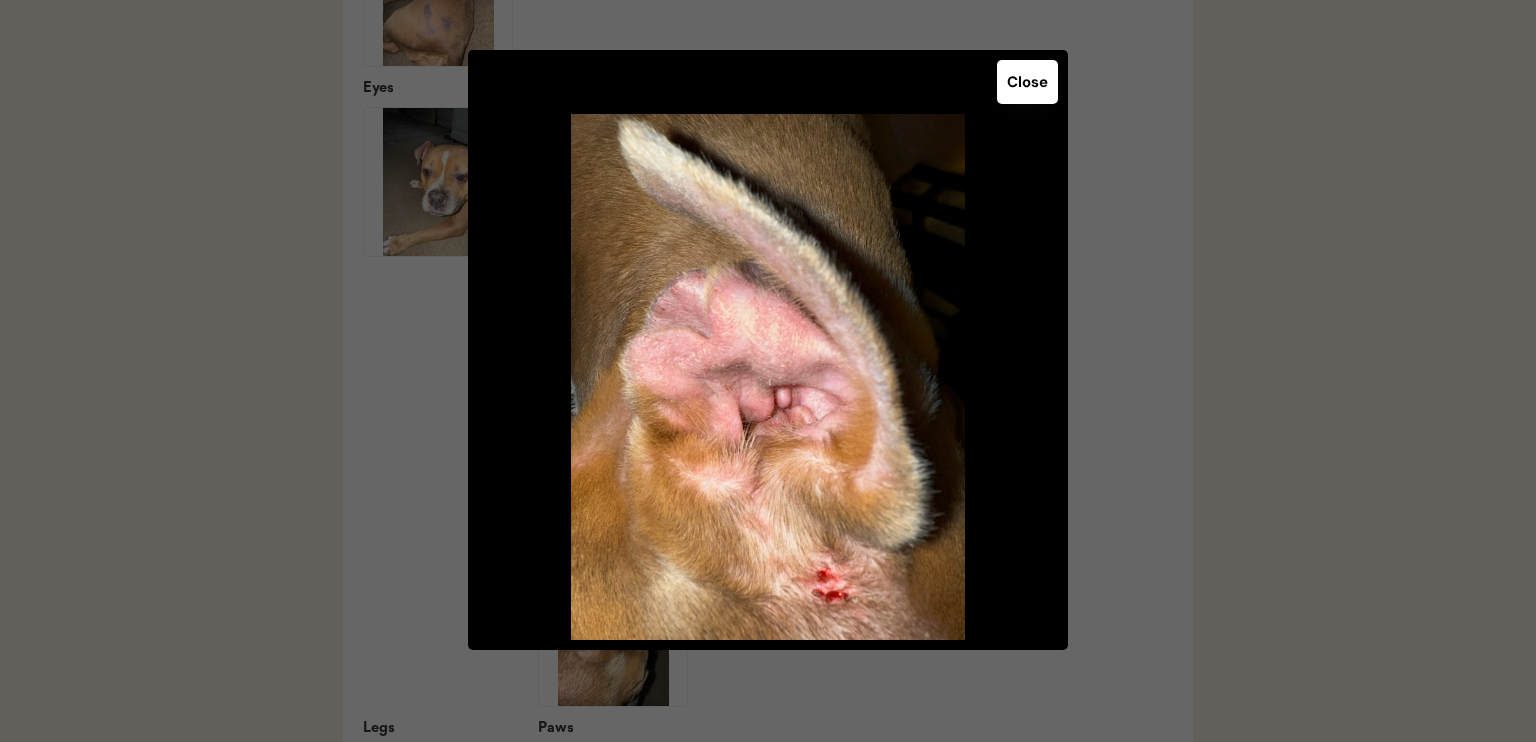 click on "Close" at bounding box center (1027, 82) 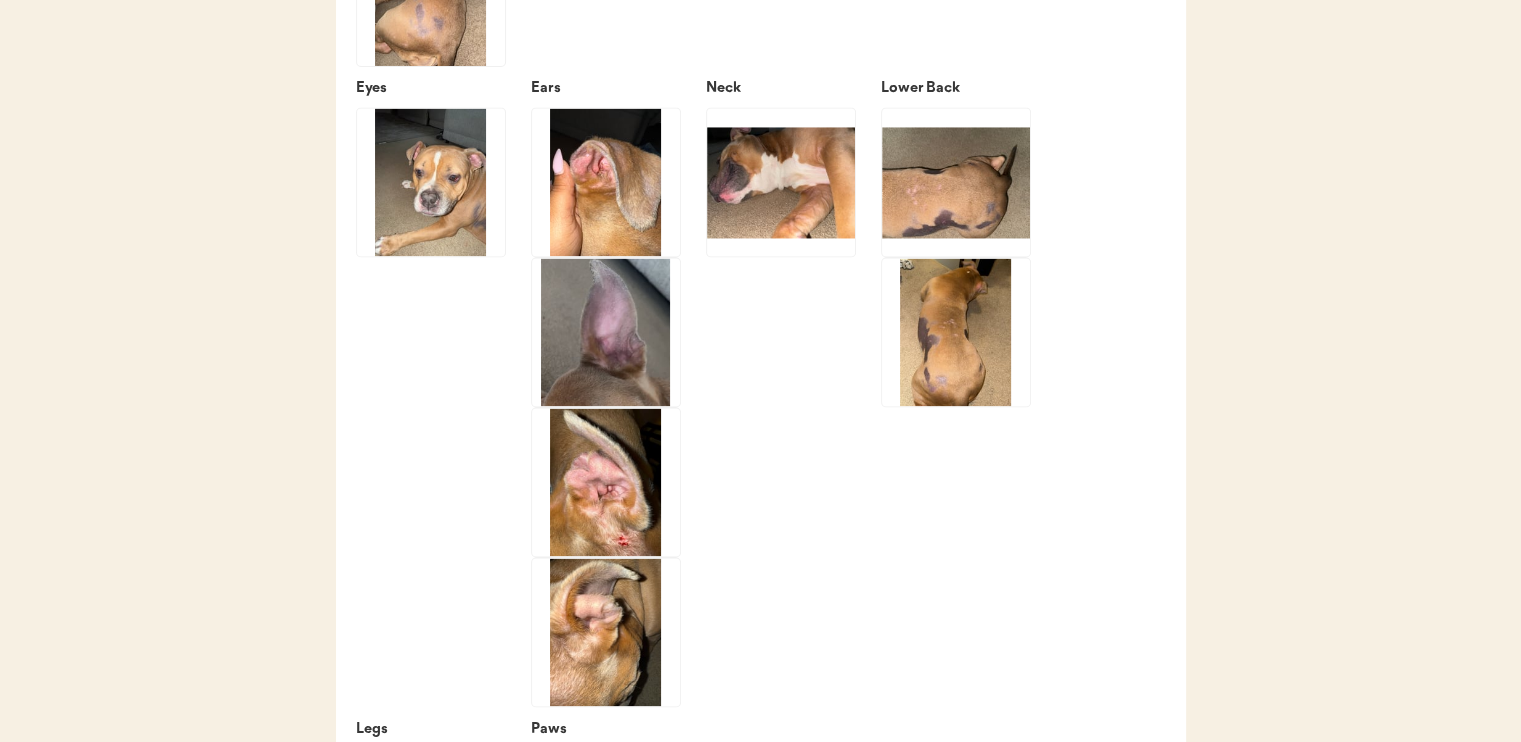 click 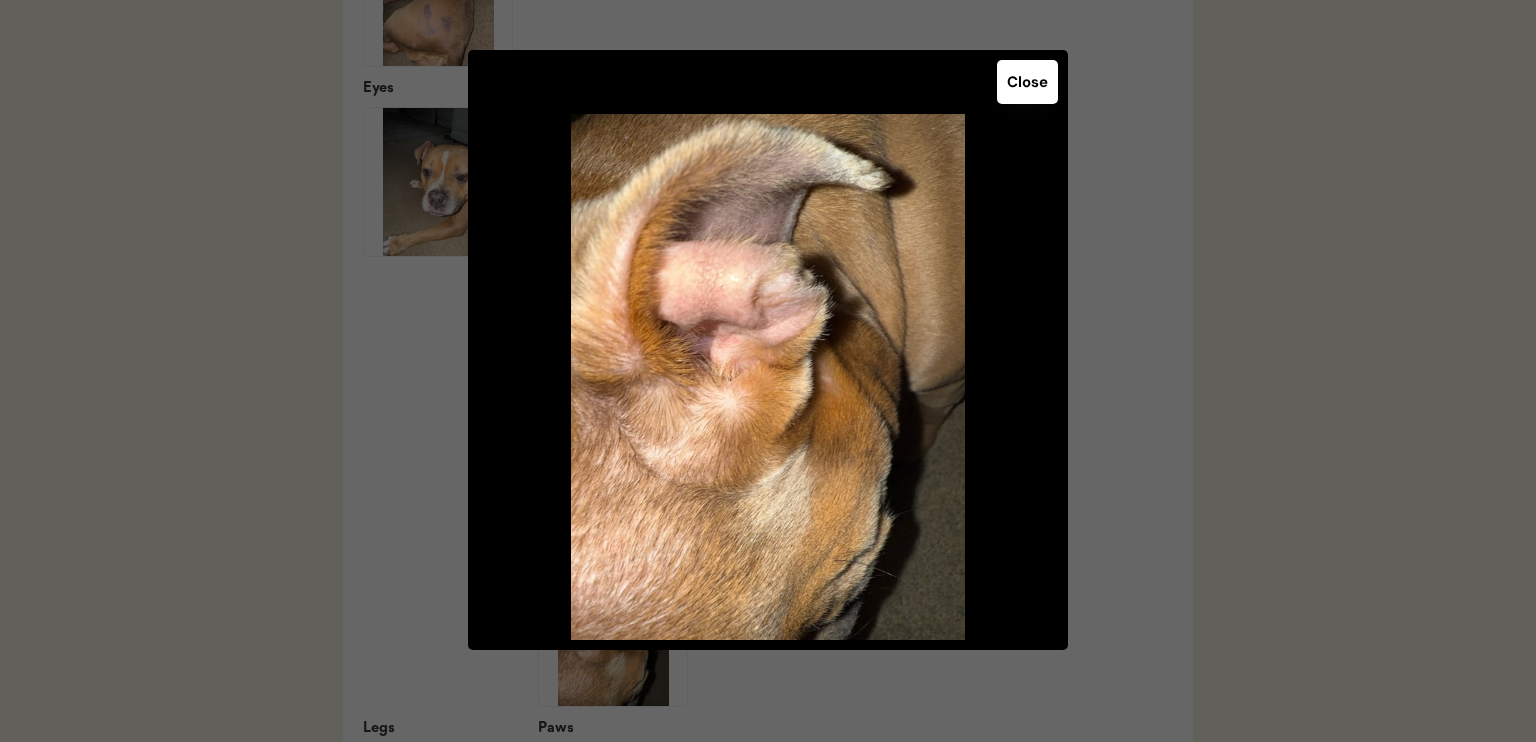 click on "Close" at bounding box center (1027, 82) 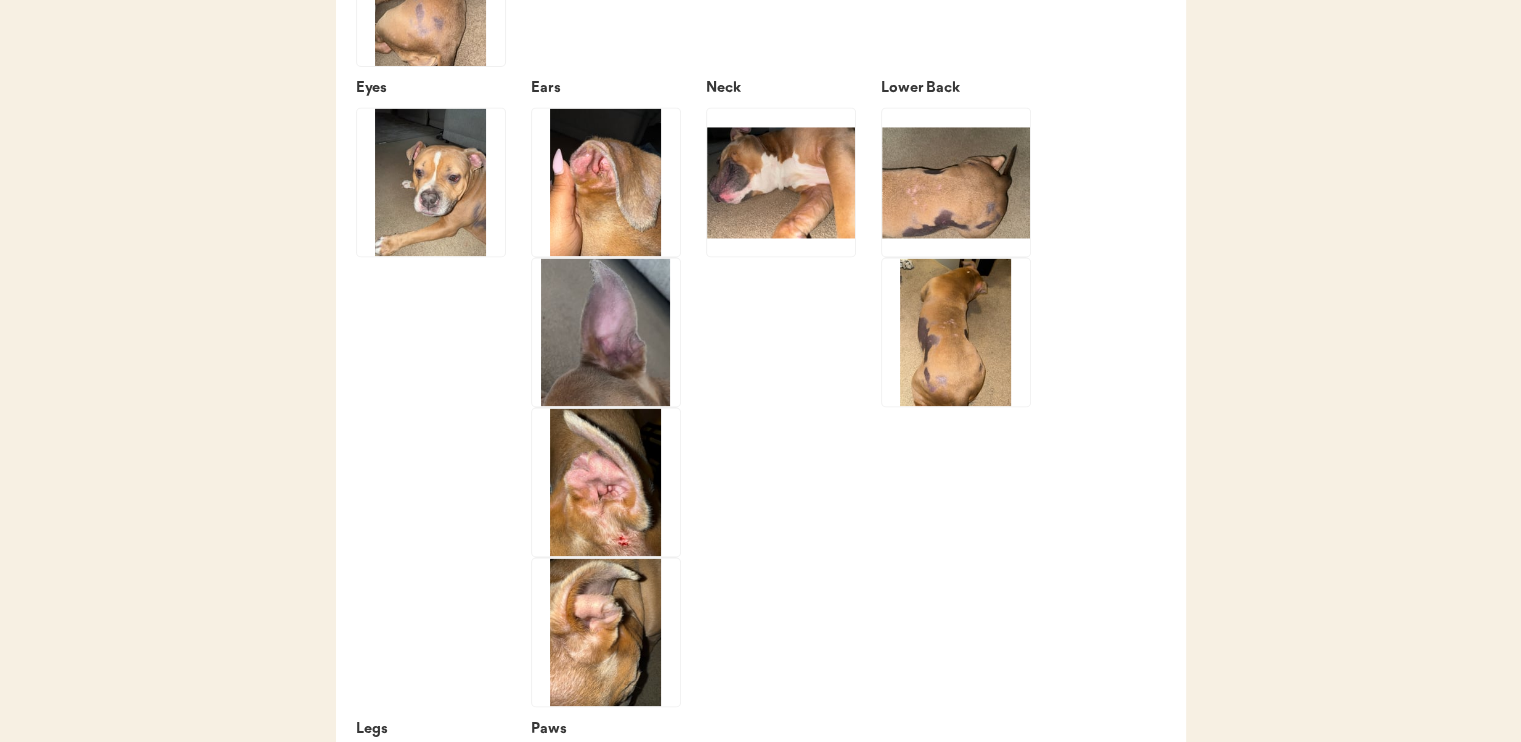 click 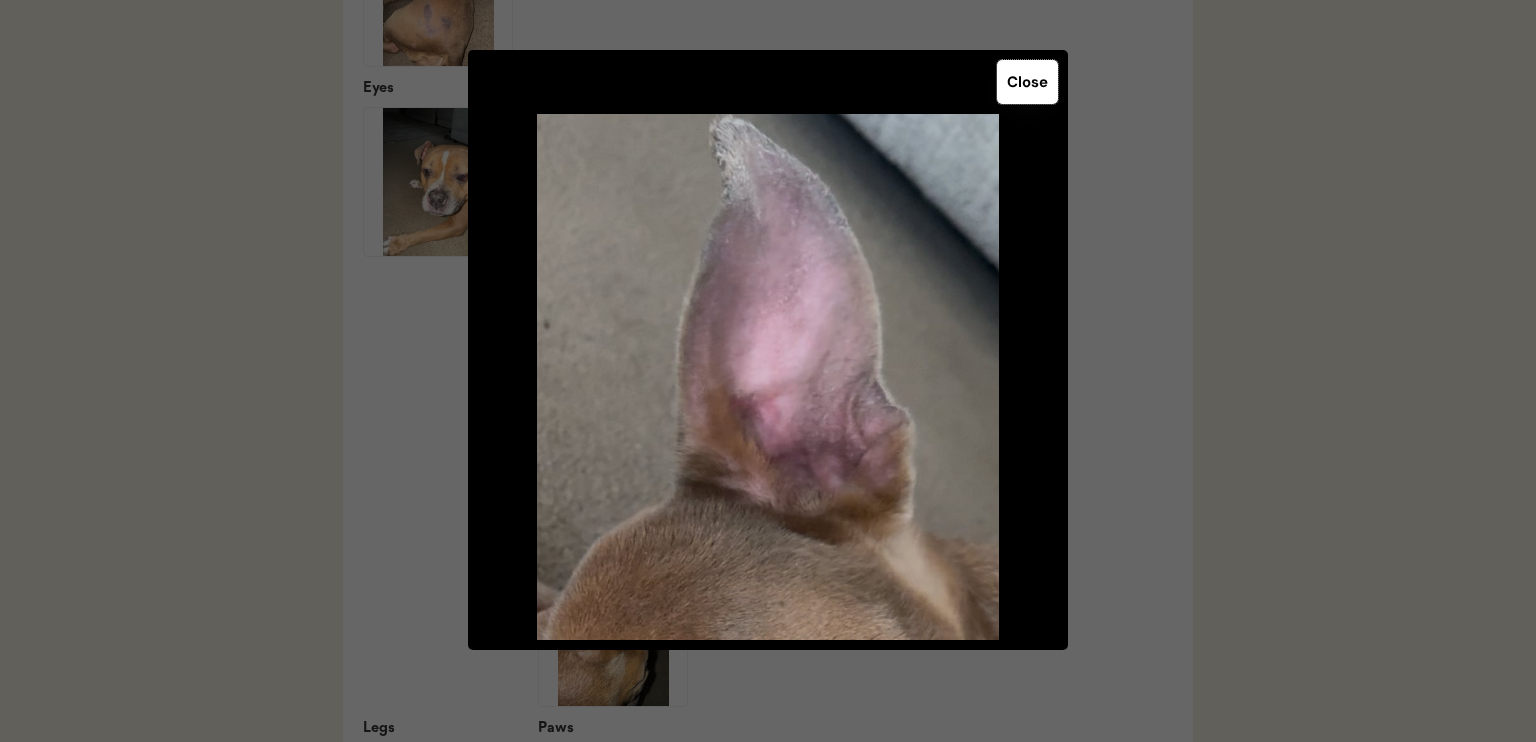click on "Close" at bounding box center (1027, 82) 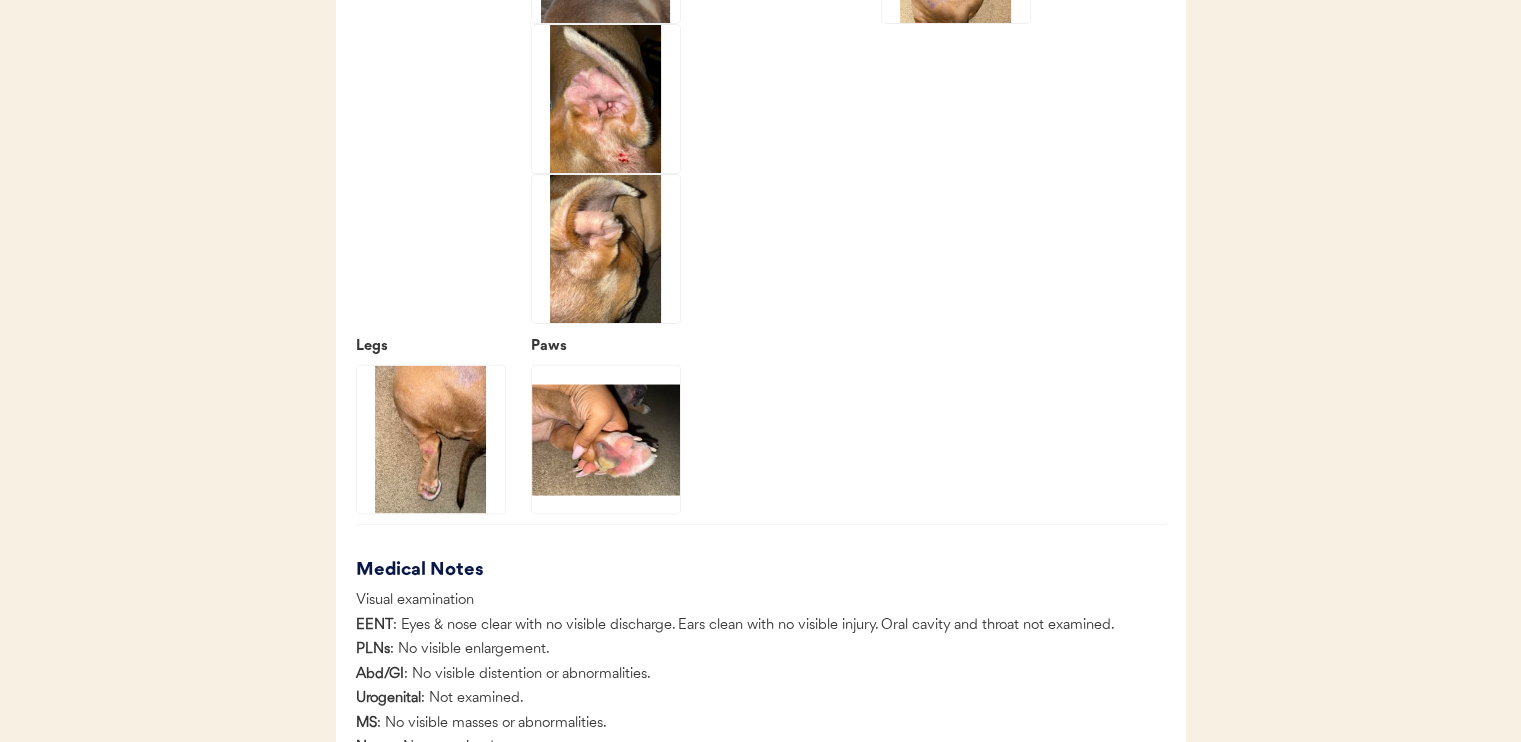 scroll, scrollTop: 3700, scrollLeft: 0, axis: vertical 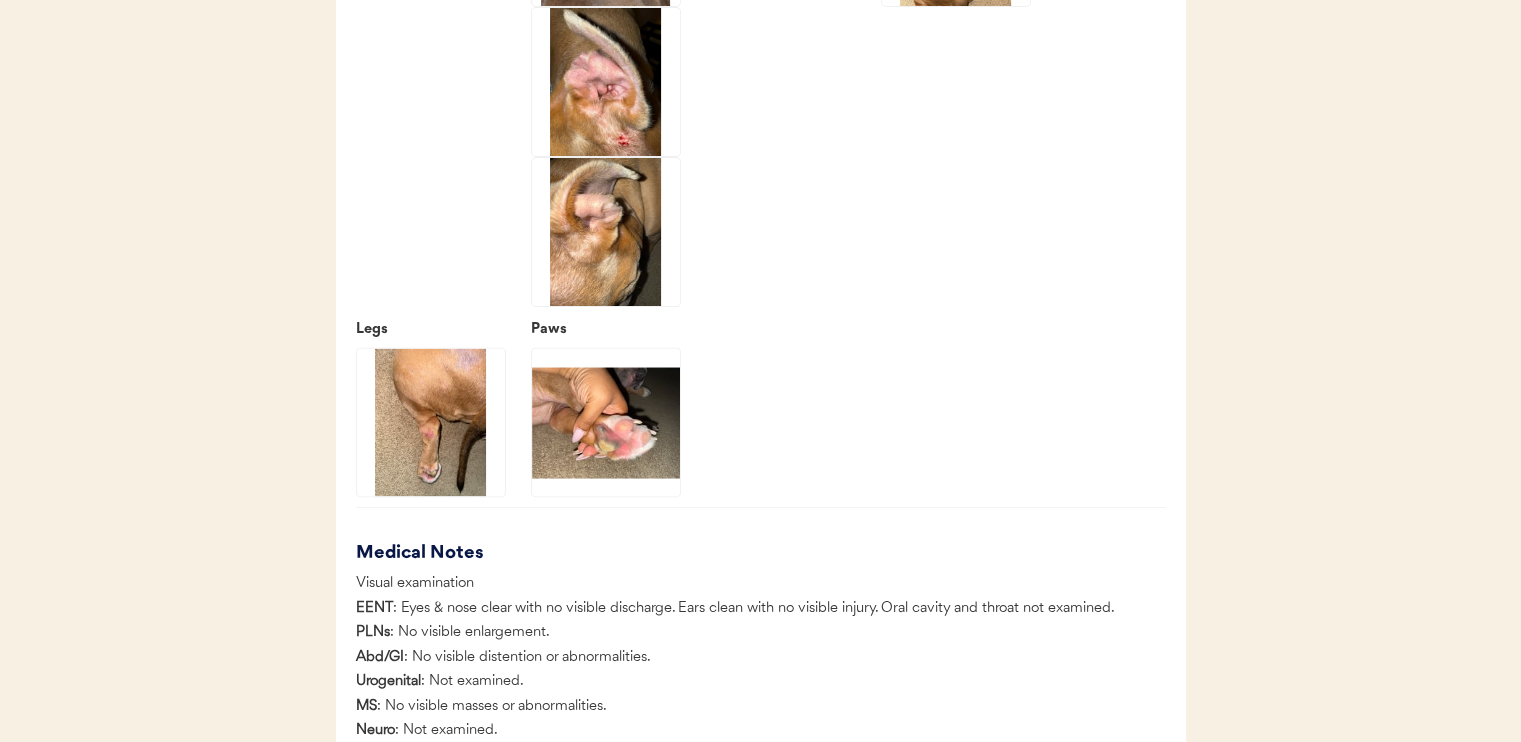 click 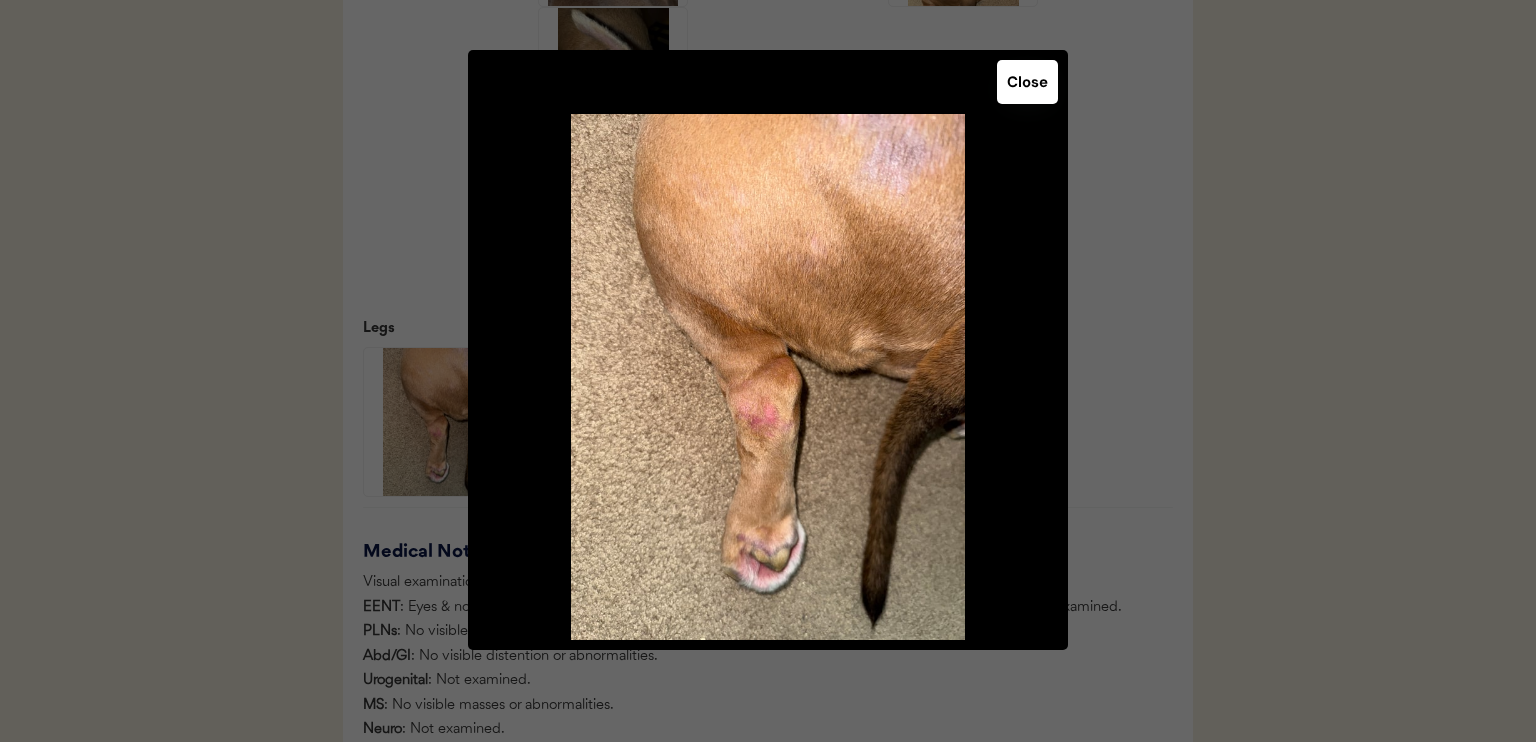 click on "Close" at bounding box center [1027, 82] 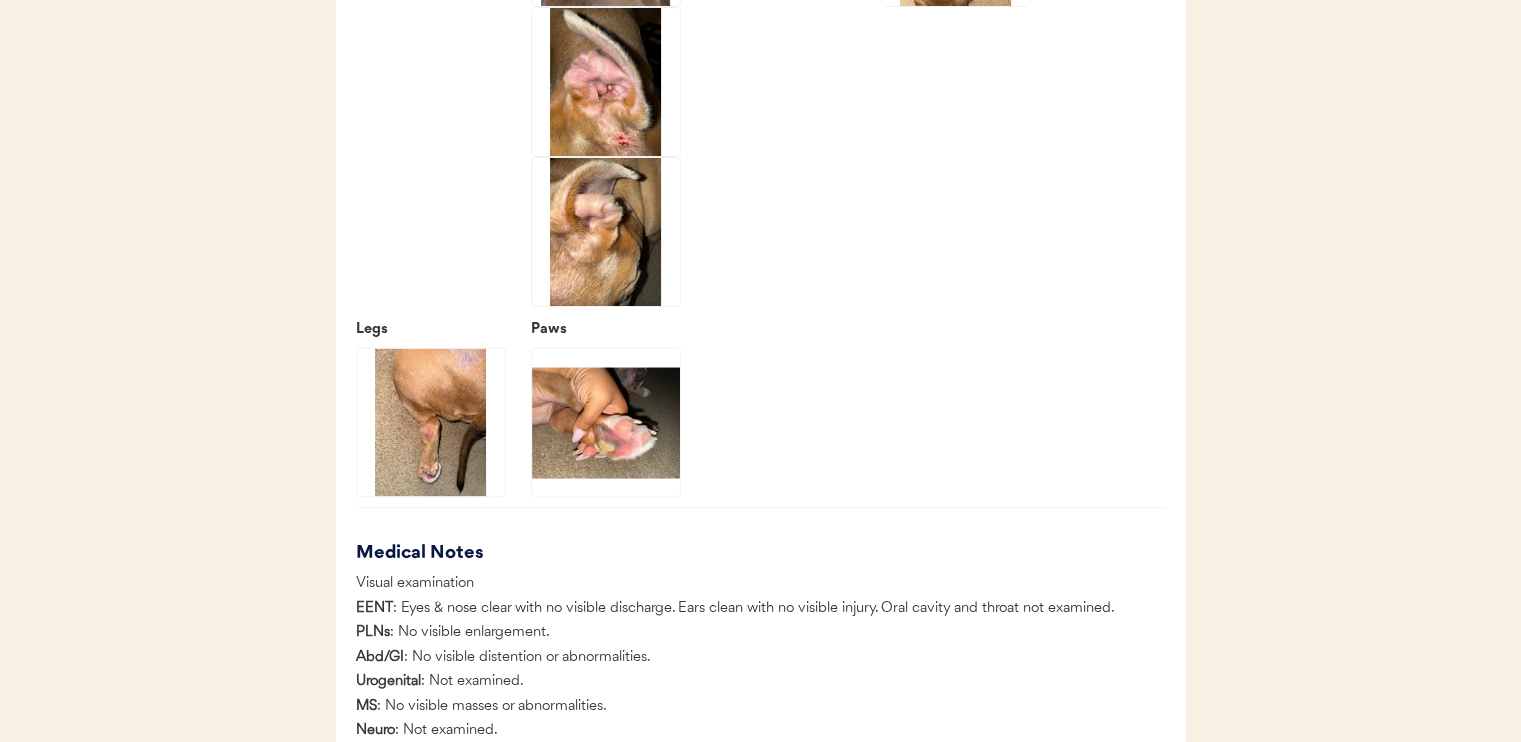 click 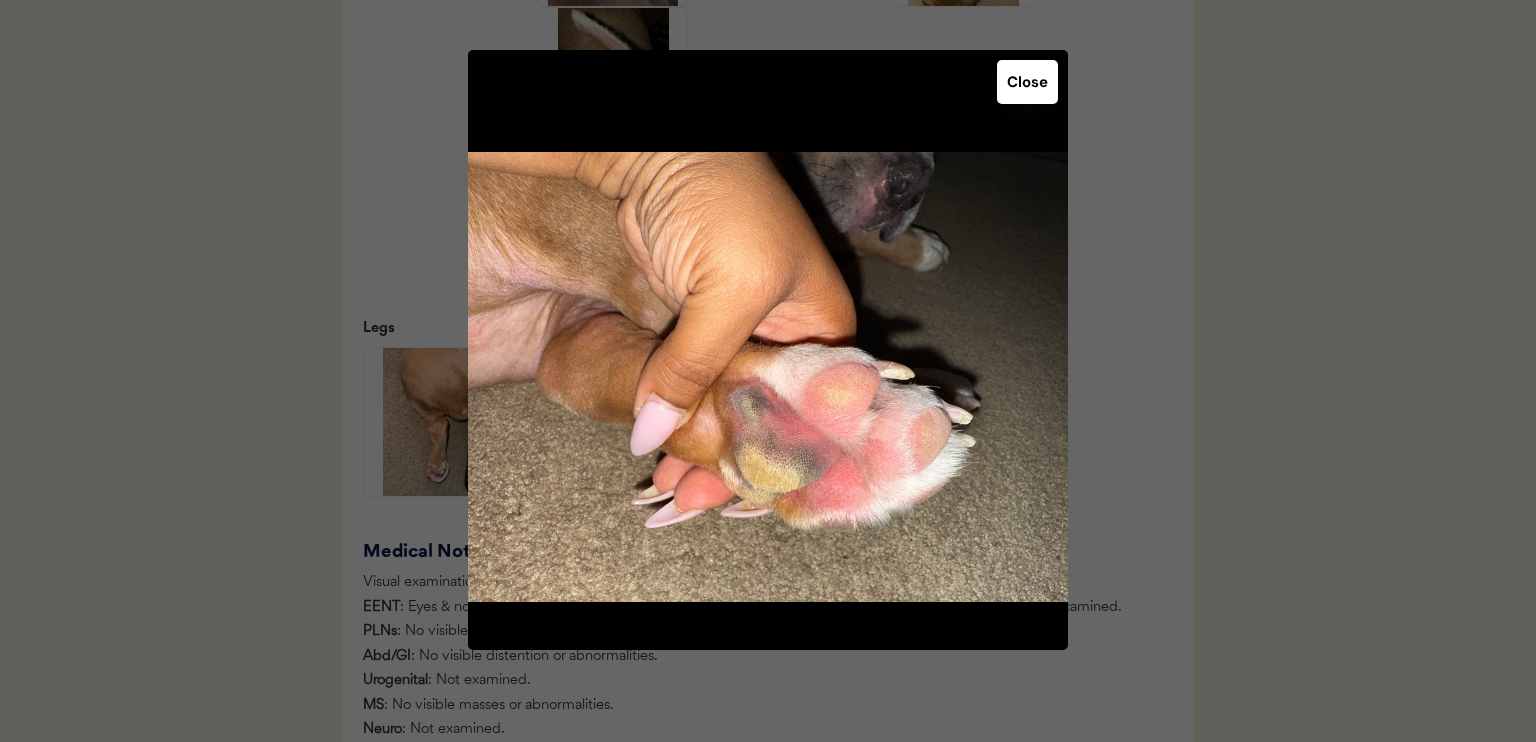click on "Close" at bounding box center [1027, 82] 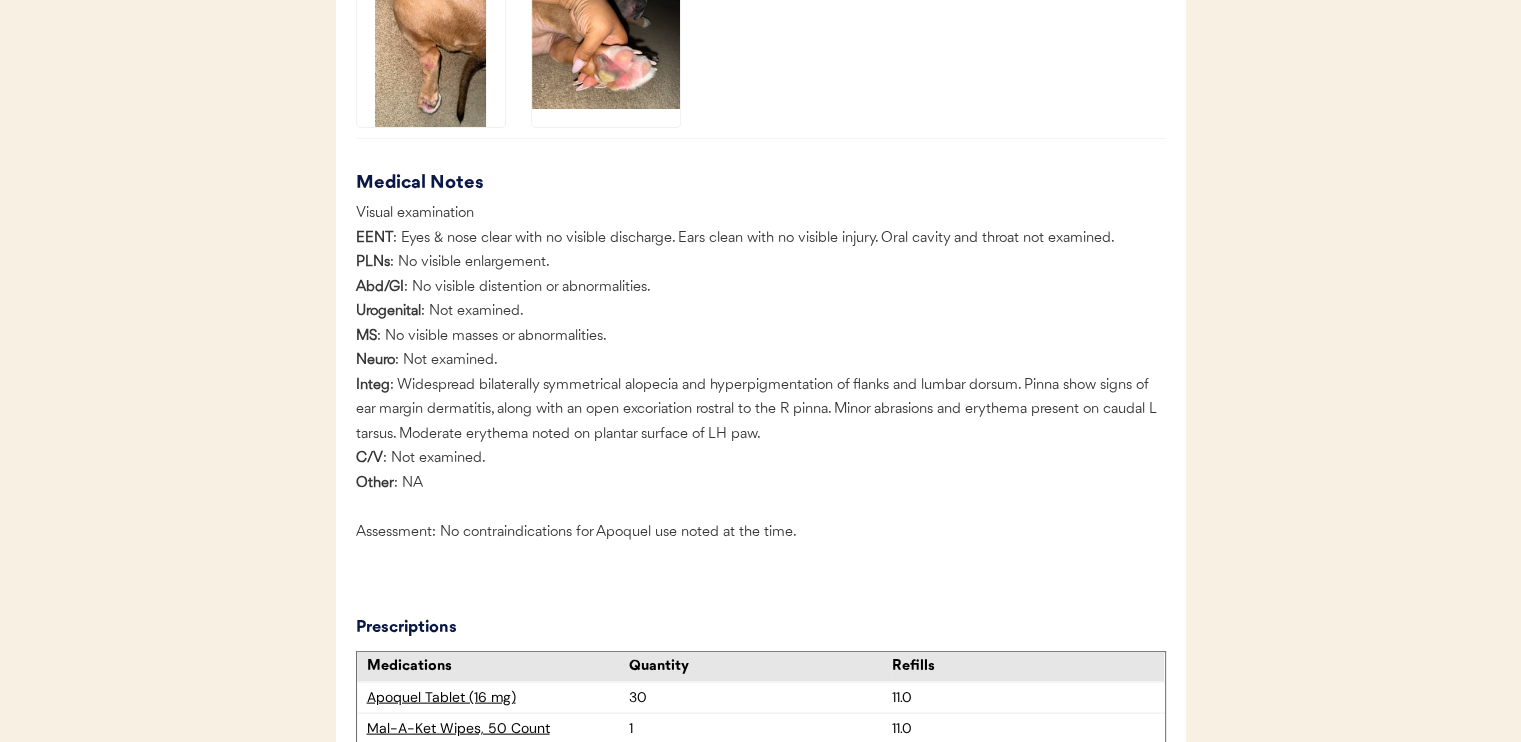scroll, scrollTop: 4100, scrollLeft: 0, axis: vertical 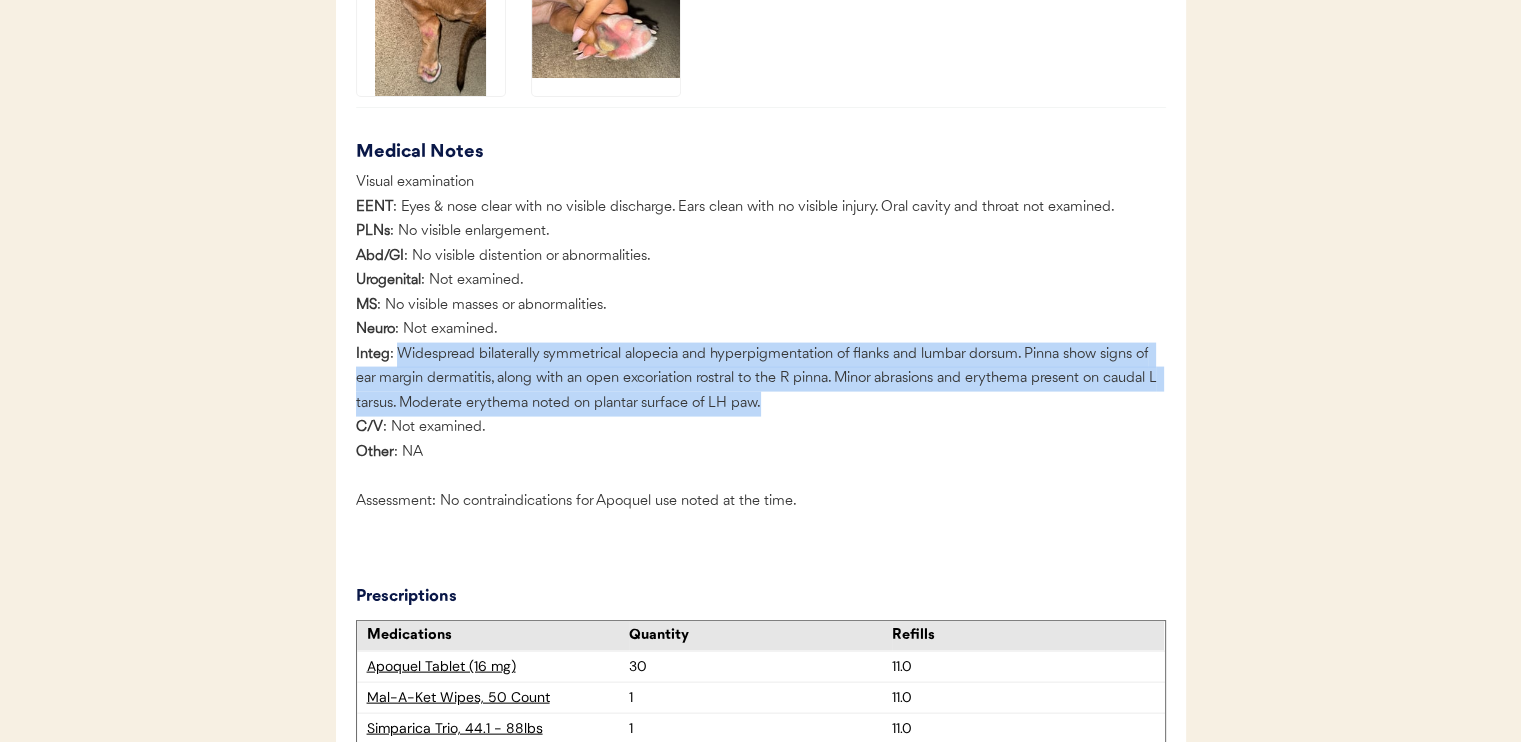drag, startPoint x: 396, startPoint y: 399, endPoint x: 765, endPoint y: 447, distance: 372.10886 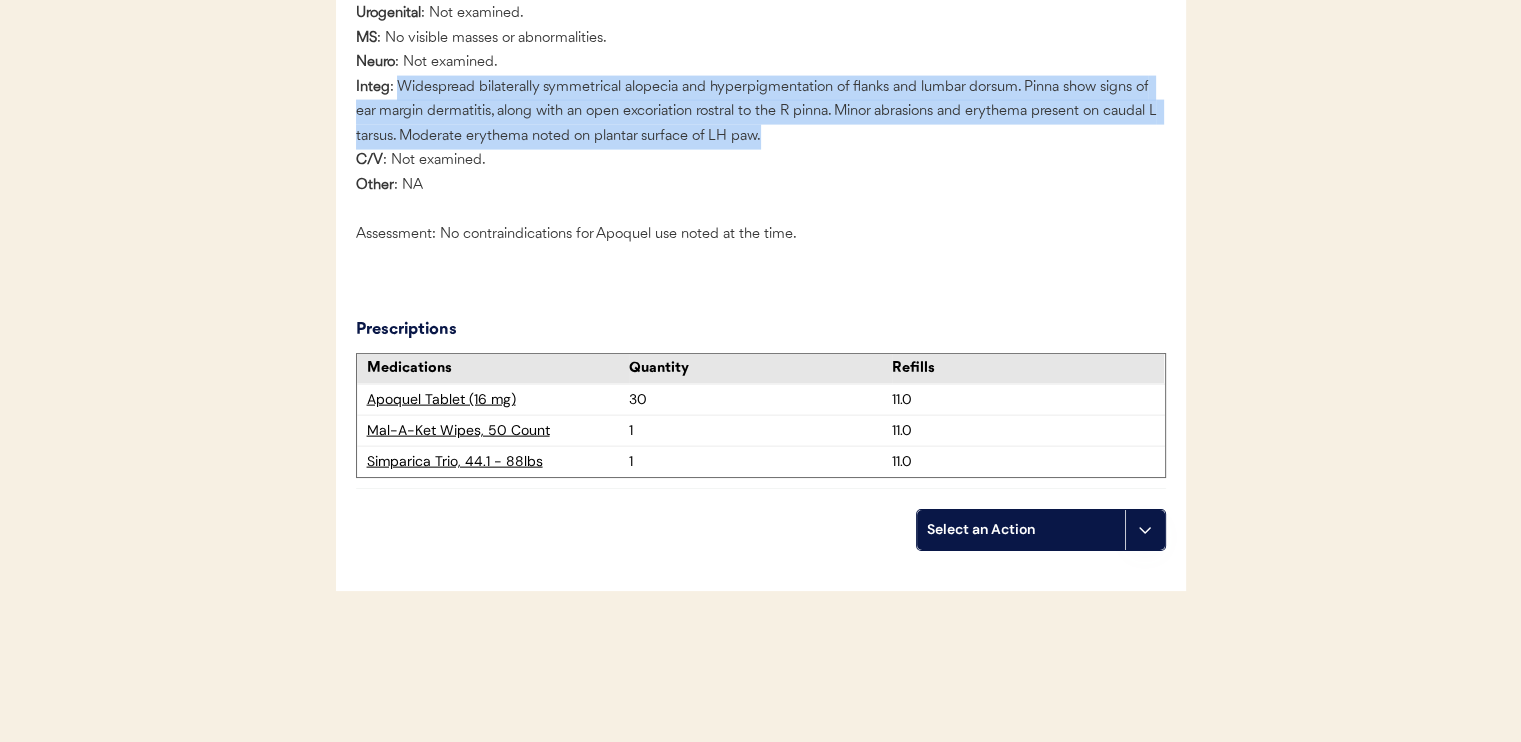 scroll, scrollTop: 4400, scrollLeft: 0, axis: vertical 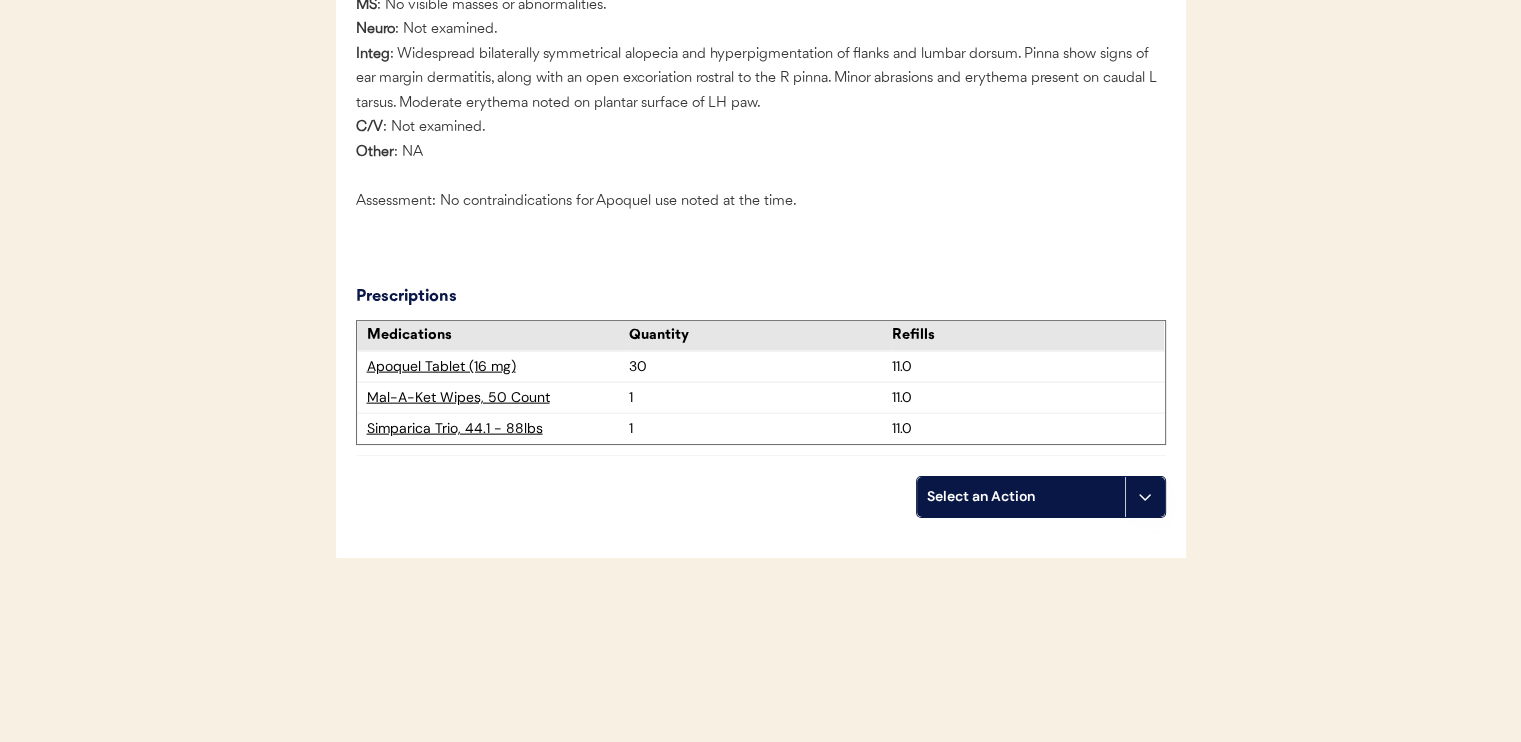 click on "Visual examination
EENT : Eyes & nose clear with no visible discharge. Ears clean with no visible injury. Oral cavity and throat not examined. PLNs : No visible enlargement. Abd/GI : No visible distention or abnormalities. Urogenital : Not examined. MS : No visible masses or abnormalities. Neuro : Not examined. Integ : Widespread bilaterally symmetrical alopecia and hyperpigmentation of flanks and lumbar dorsum. Pinna show signs of ear margin dermatitis, along with an open excoriation rostral to the R pinna. Minor abrasions and erythema present on caudal L tarsus. Moderate erythema noted on plantar surface of LH paw. C/V : Not examined. Other : NA Assessment: No contraindications for Apoquel use noted at the time." at bounding box center [761, 47] 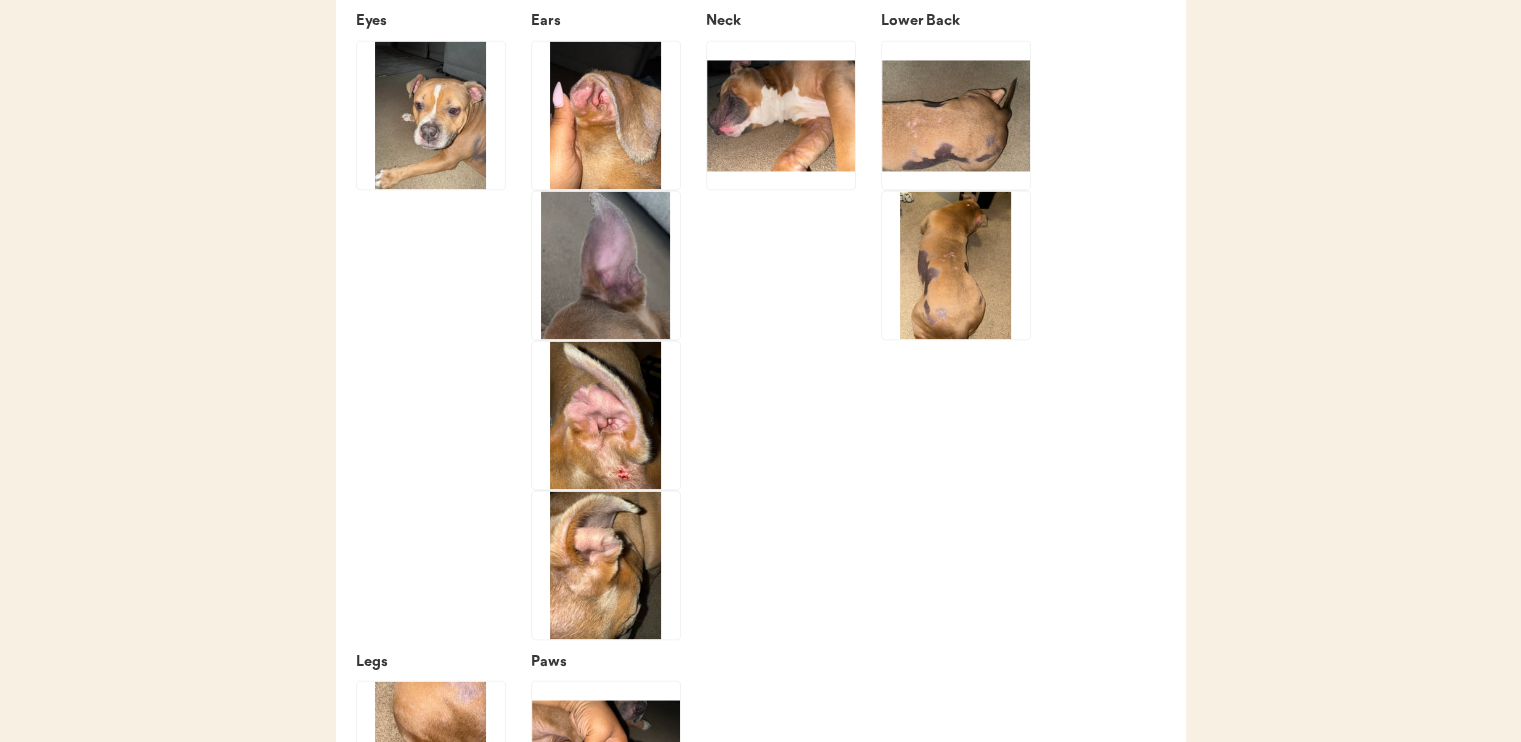 scroll, scrollTop: 3400, scrollLeft: 0, axis: vertical 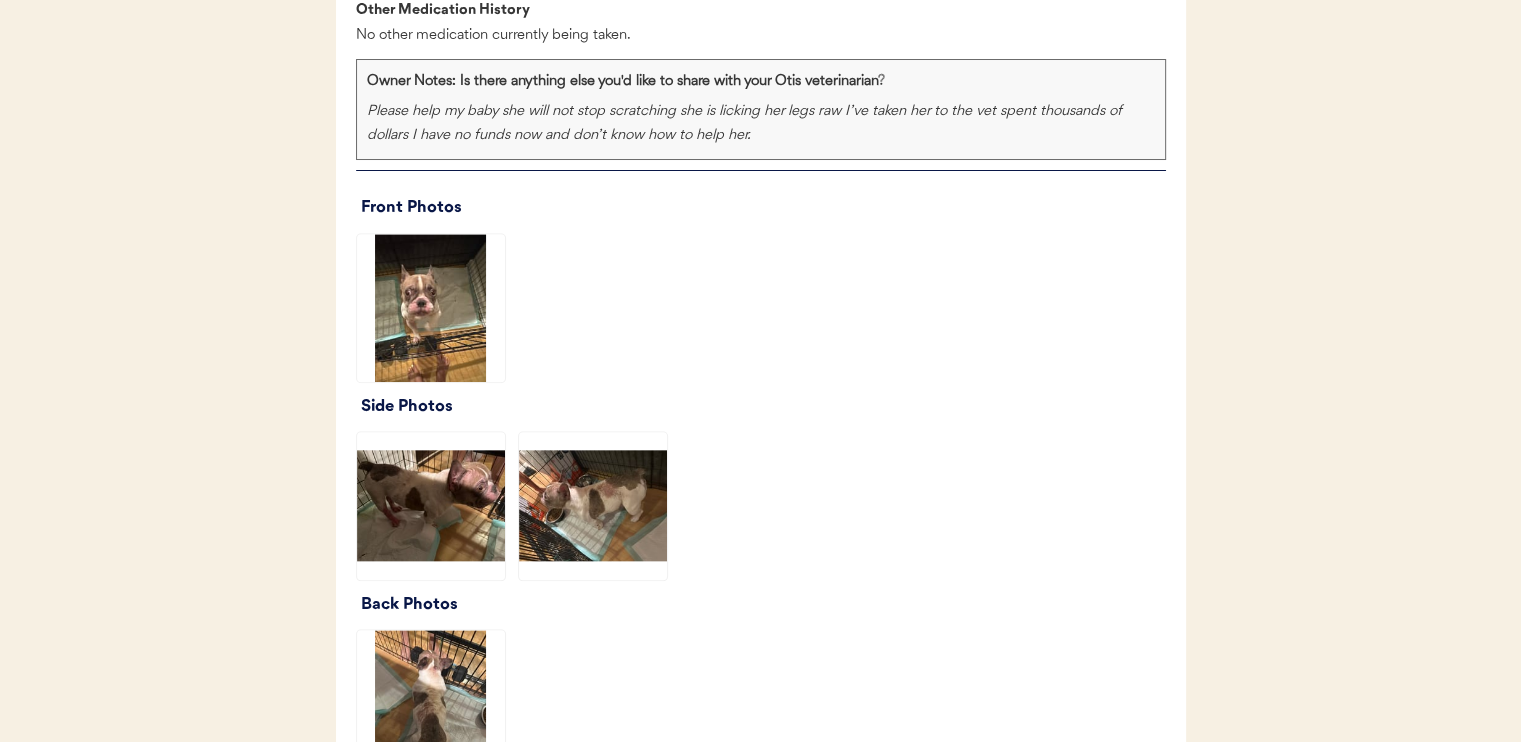 click 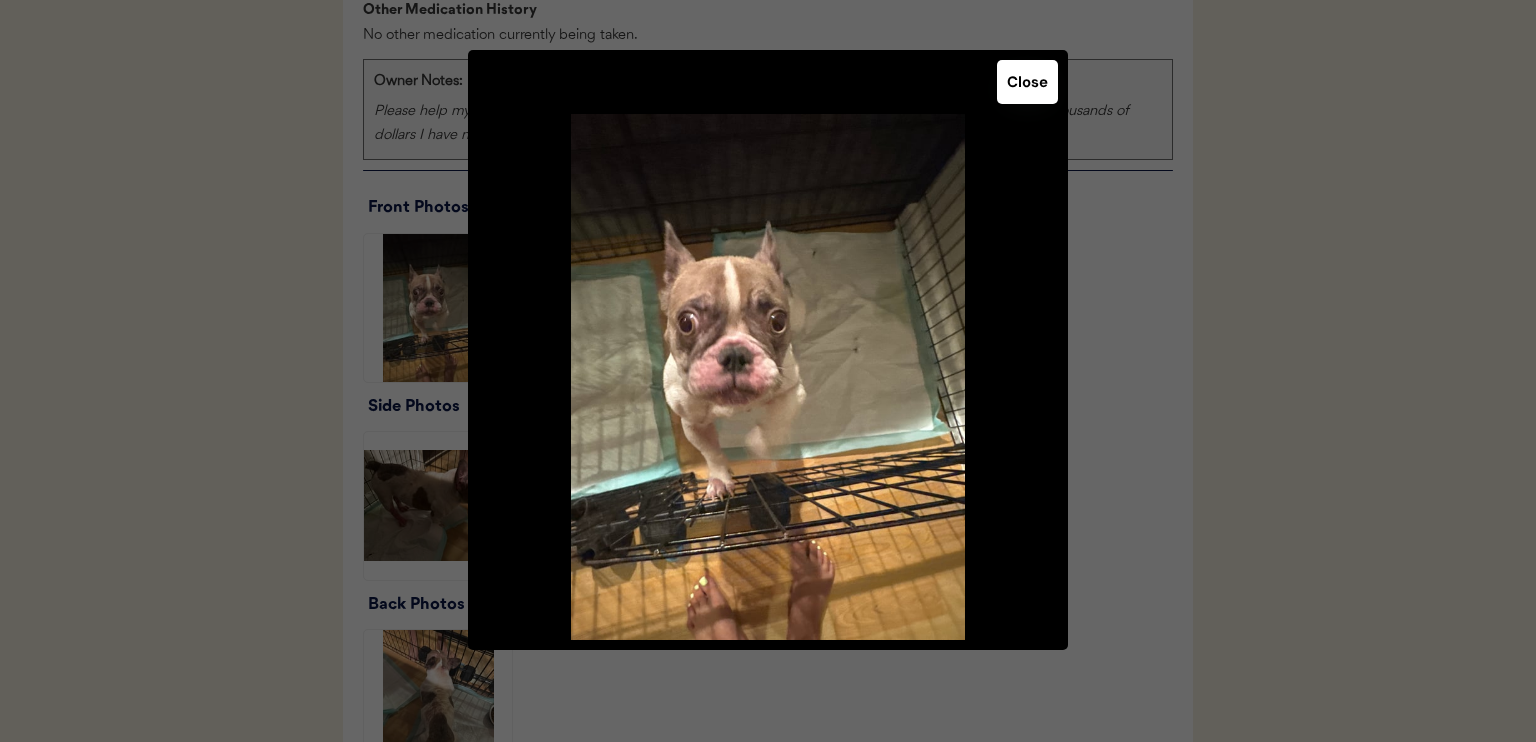 click on "Close" at bounding box center [1027, 82] 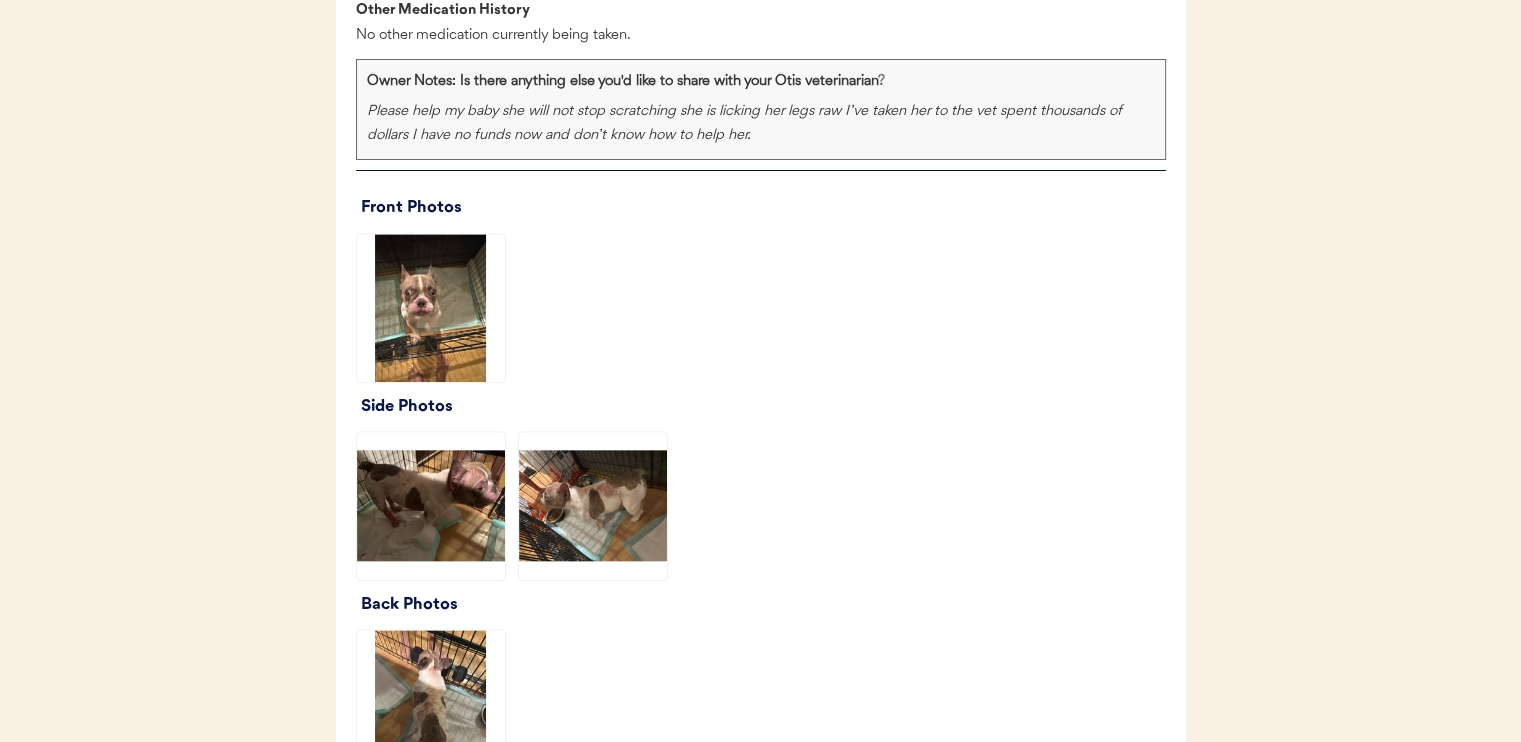 click 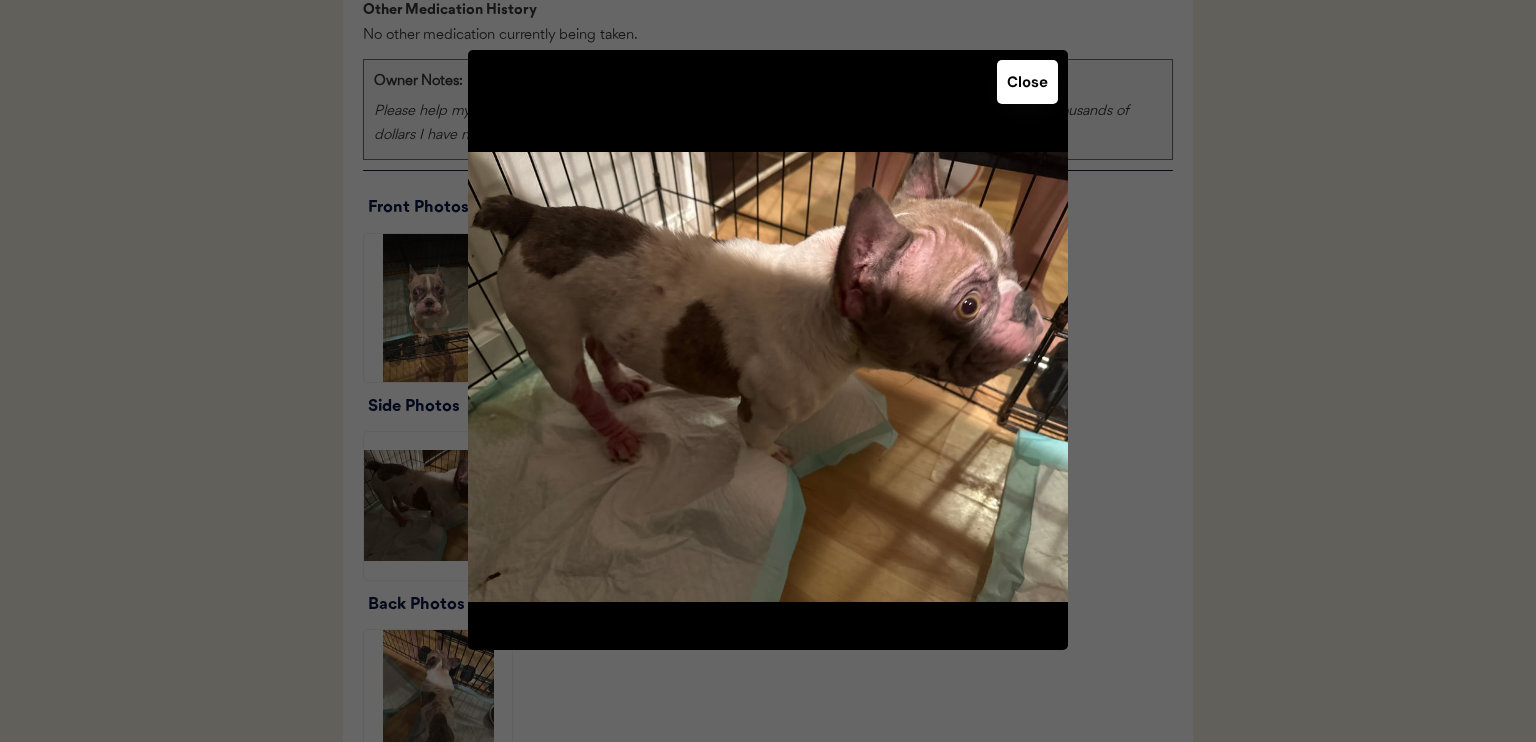 click on "Close" at bounding box center [1027, 82] 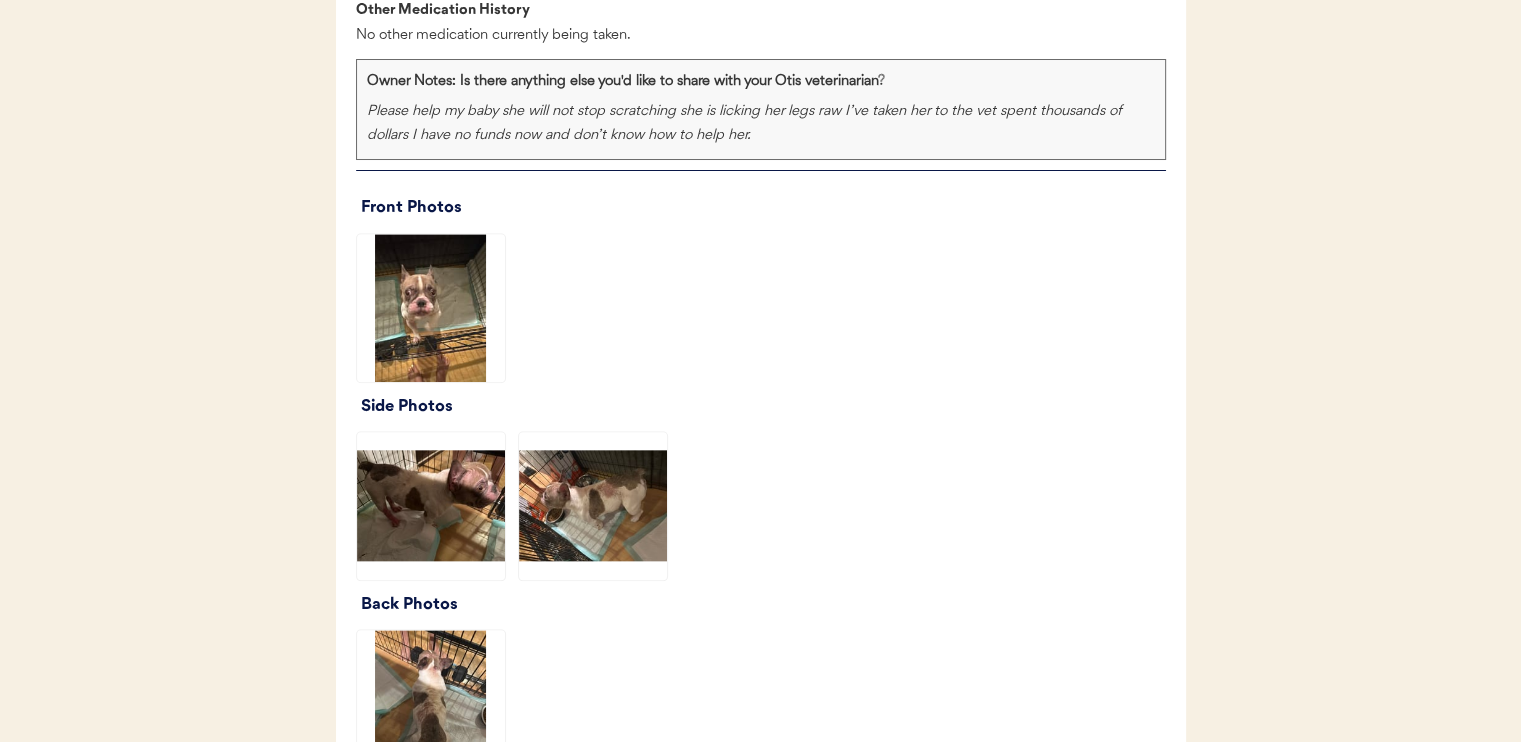 click 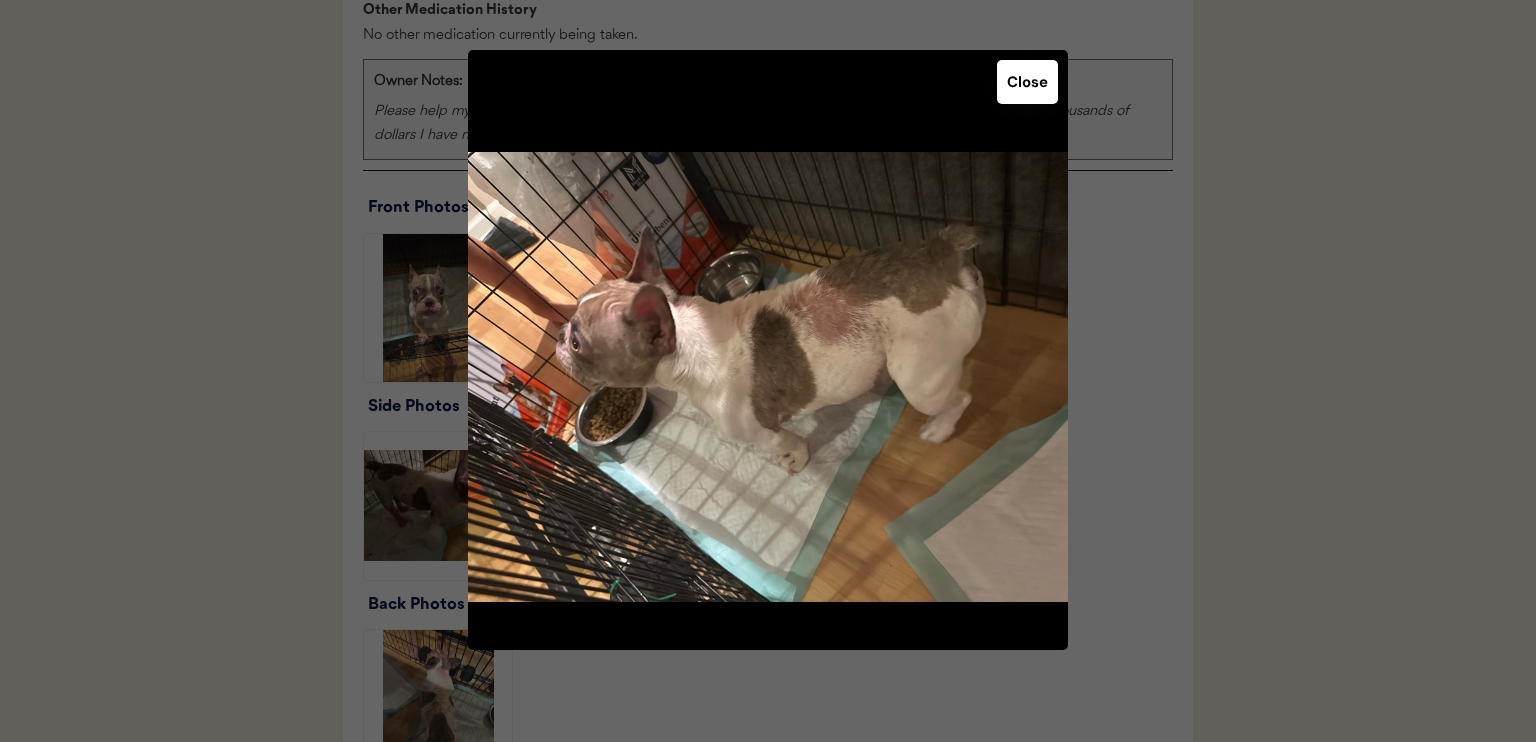 click on "Close" at bounding box center (1027, 82) 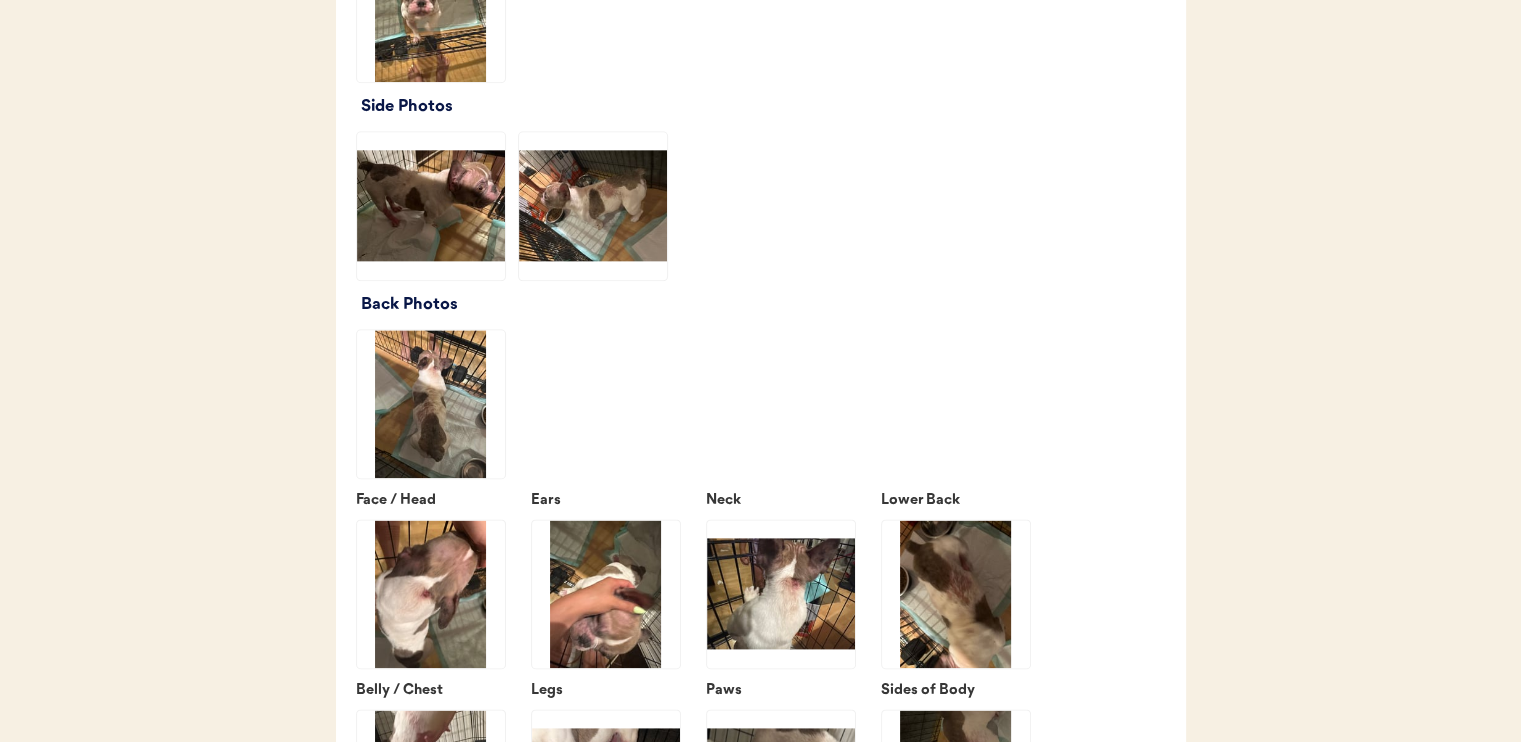 scroll, scrollTop: 2500, scrollLeft: 0, axis: vertical 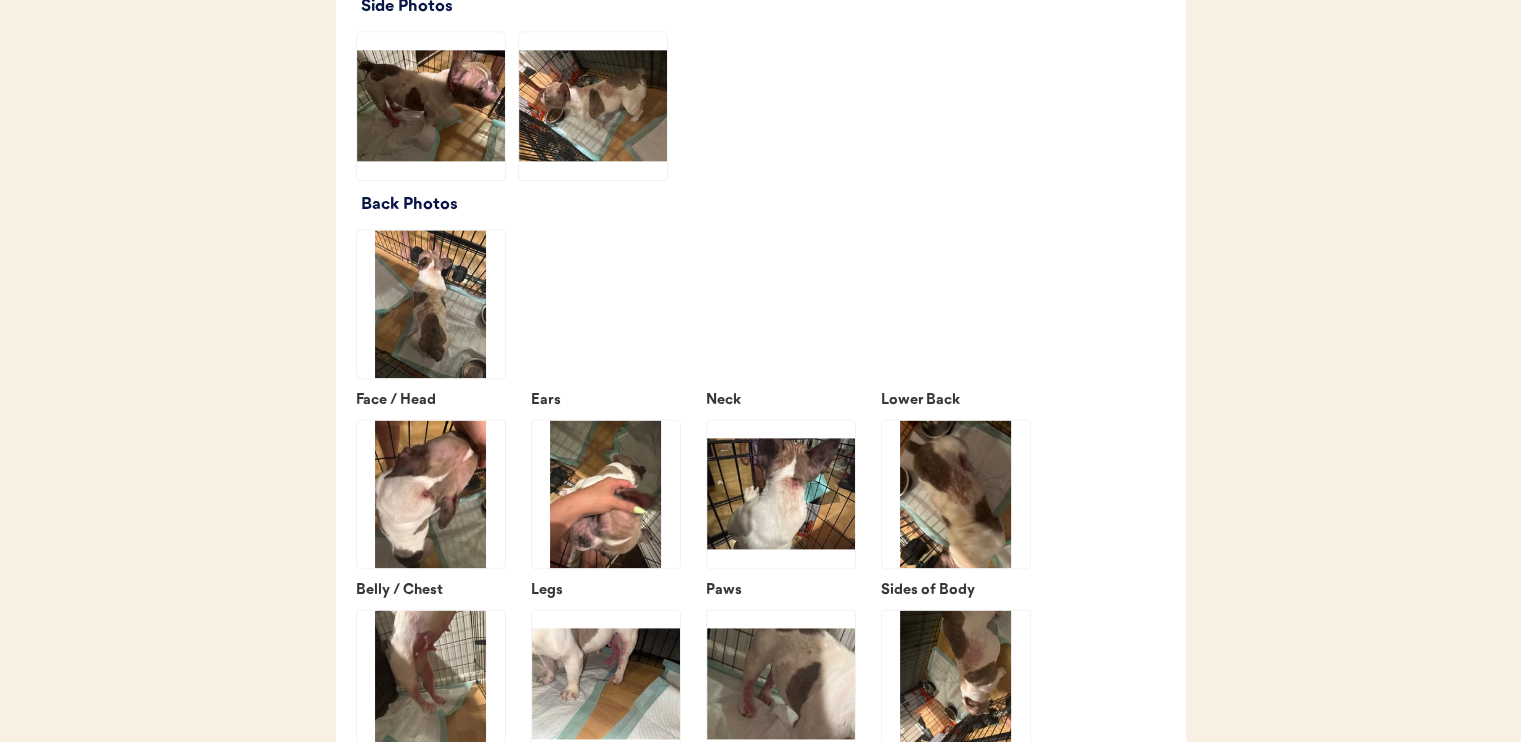 click 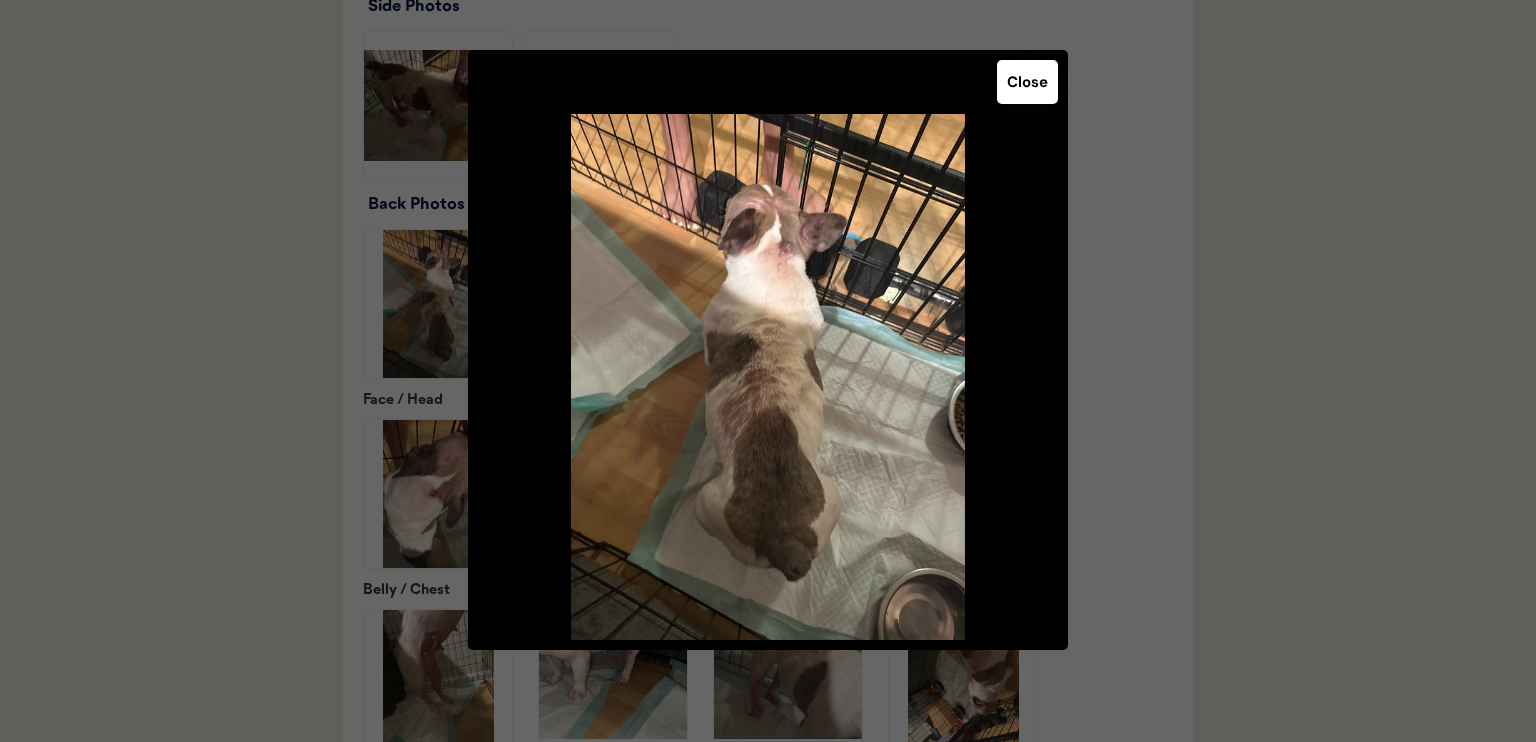 click 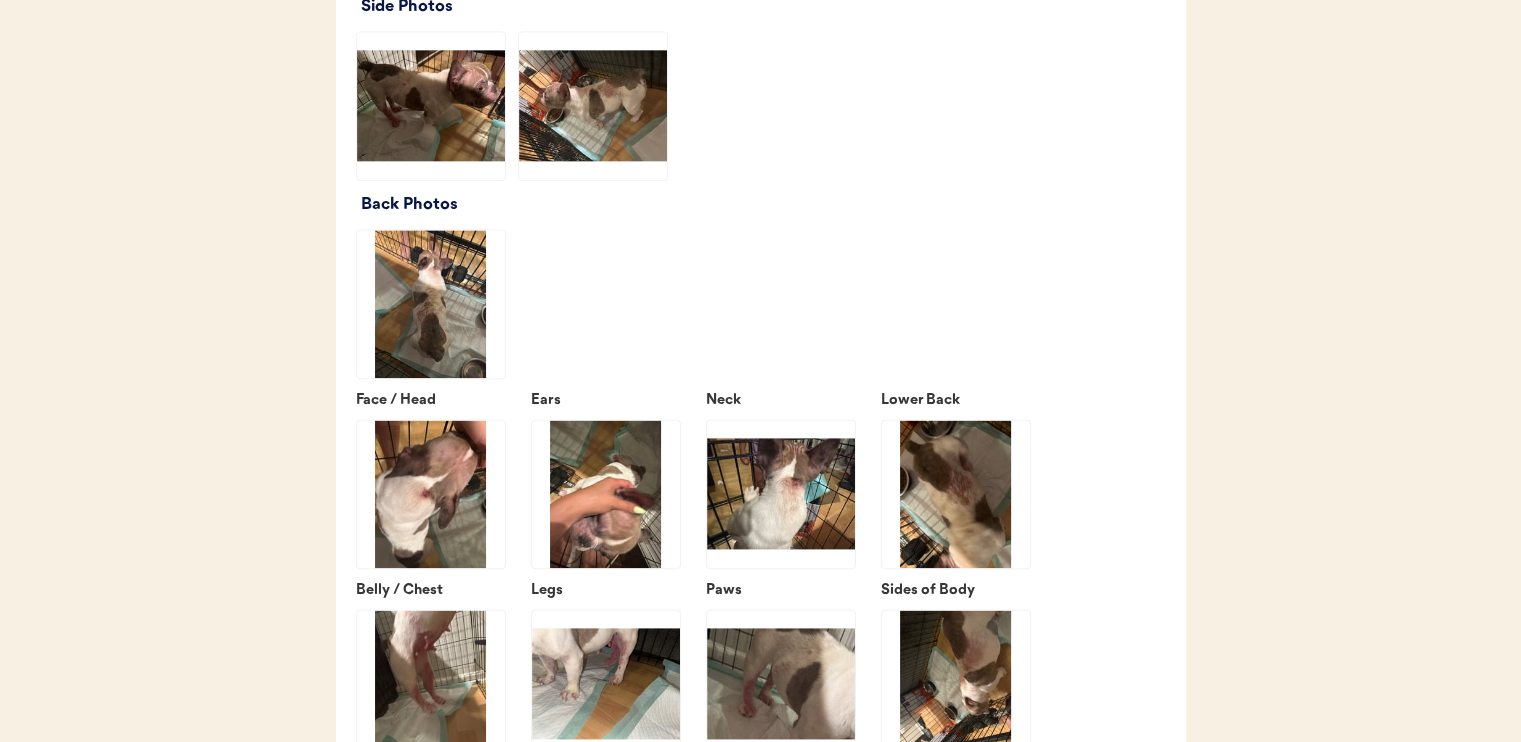 click 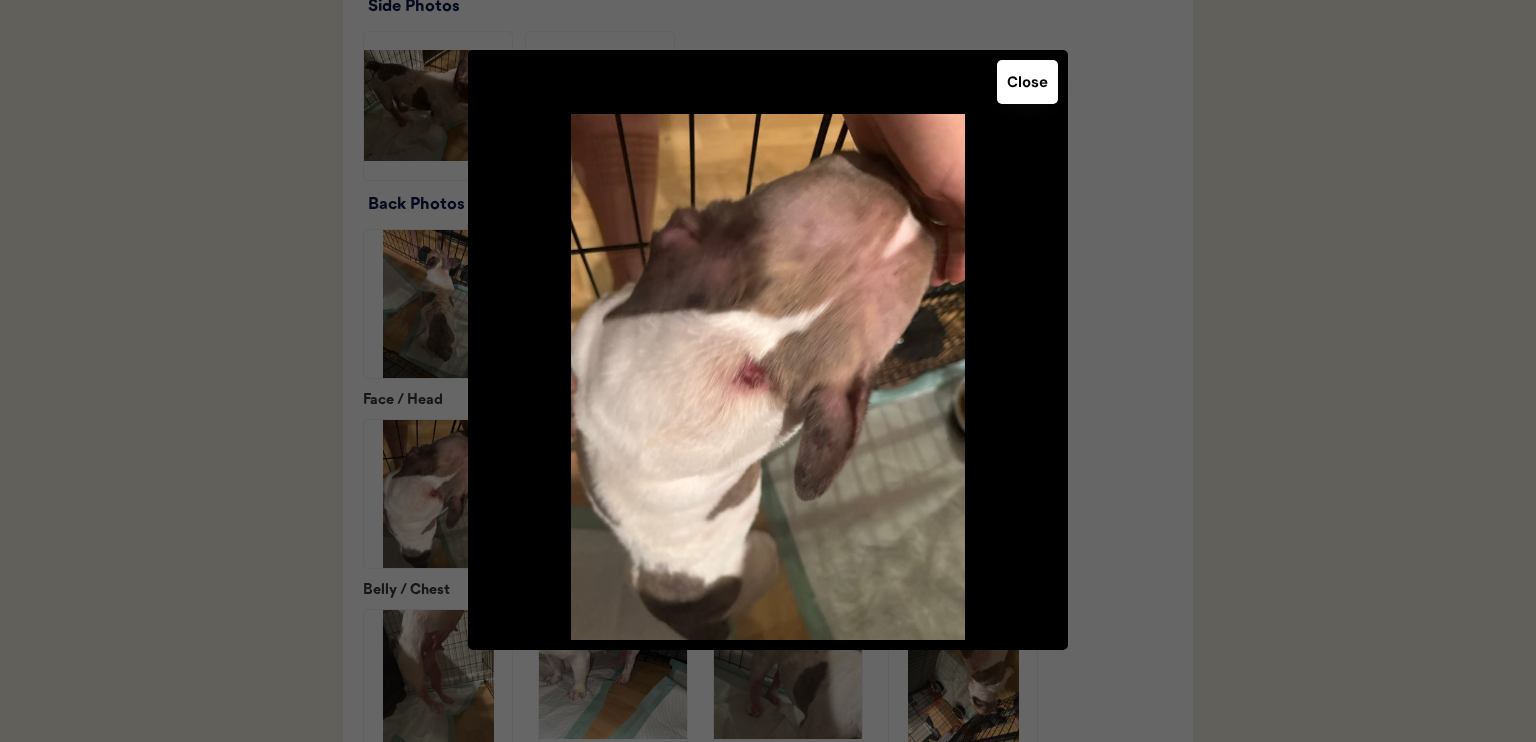 click on "Close" at bounding box center (1027, 82) 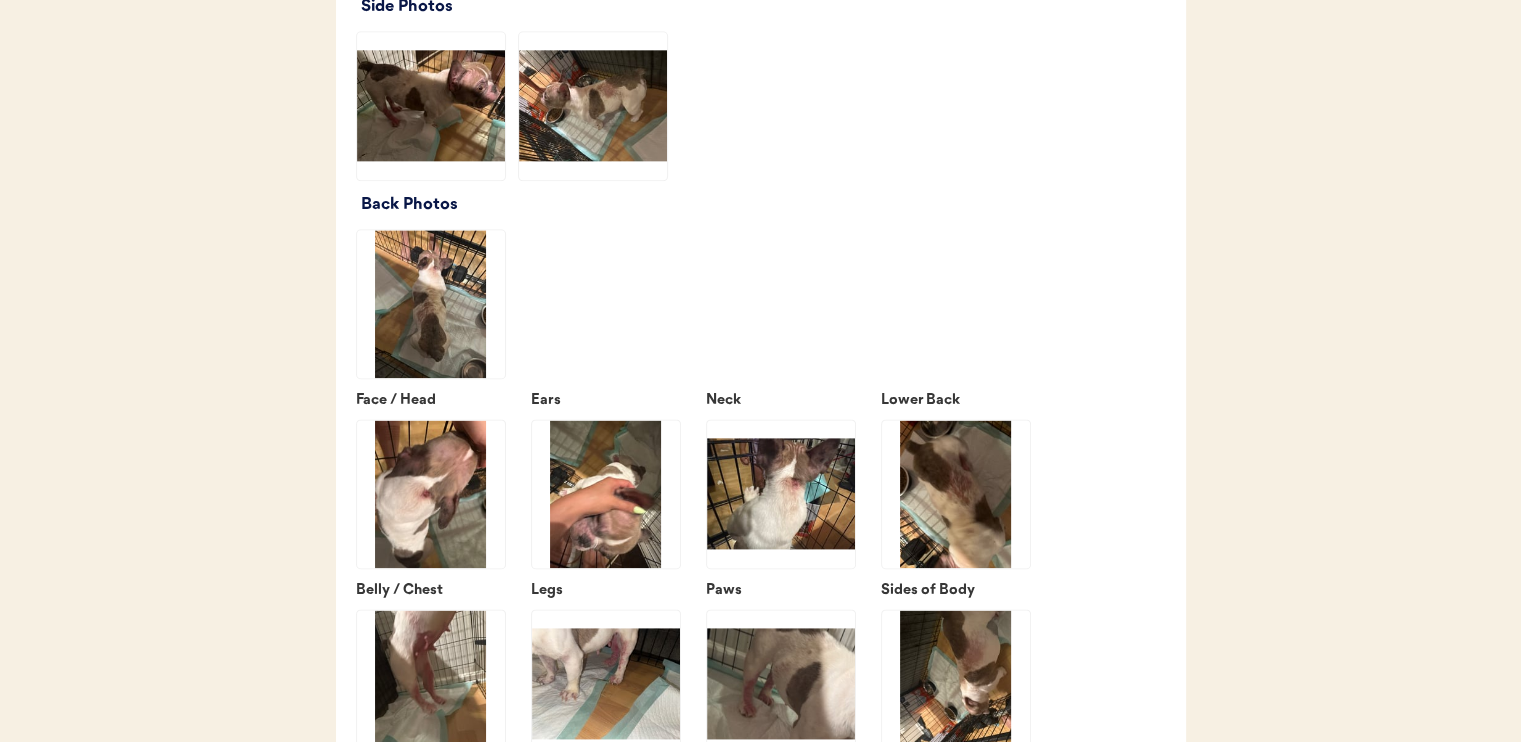 scroll, scrollTop: 2600, scrollLeft: 0, axis: vertical 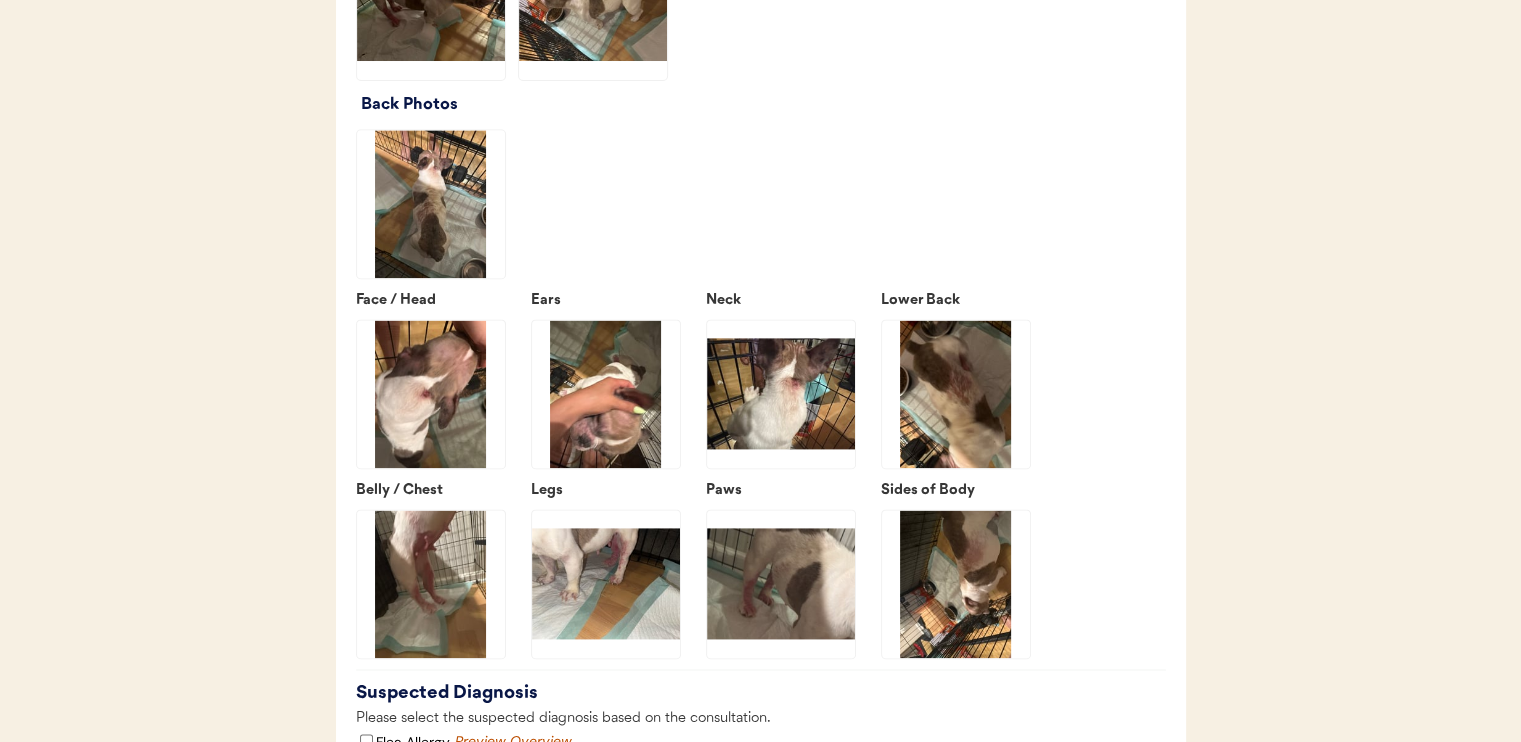 click 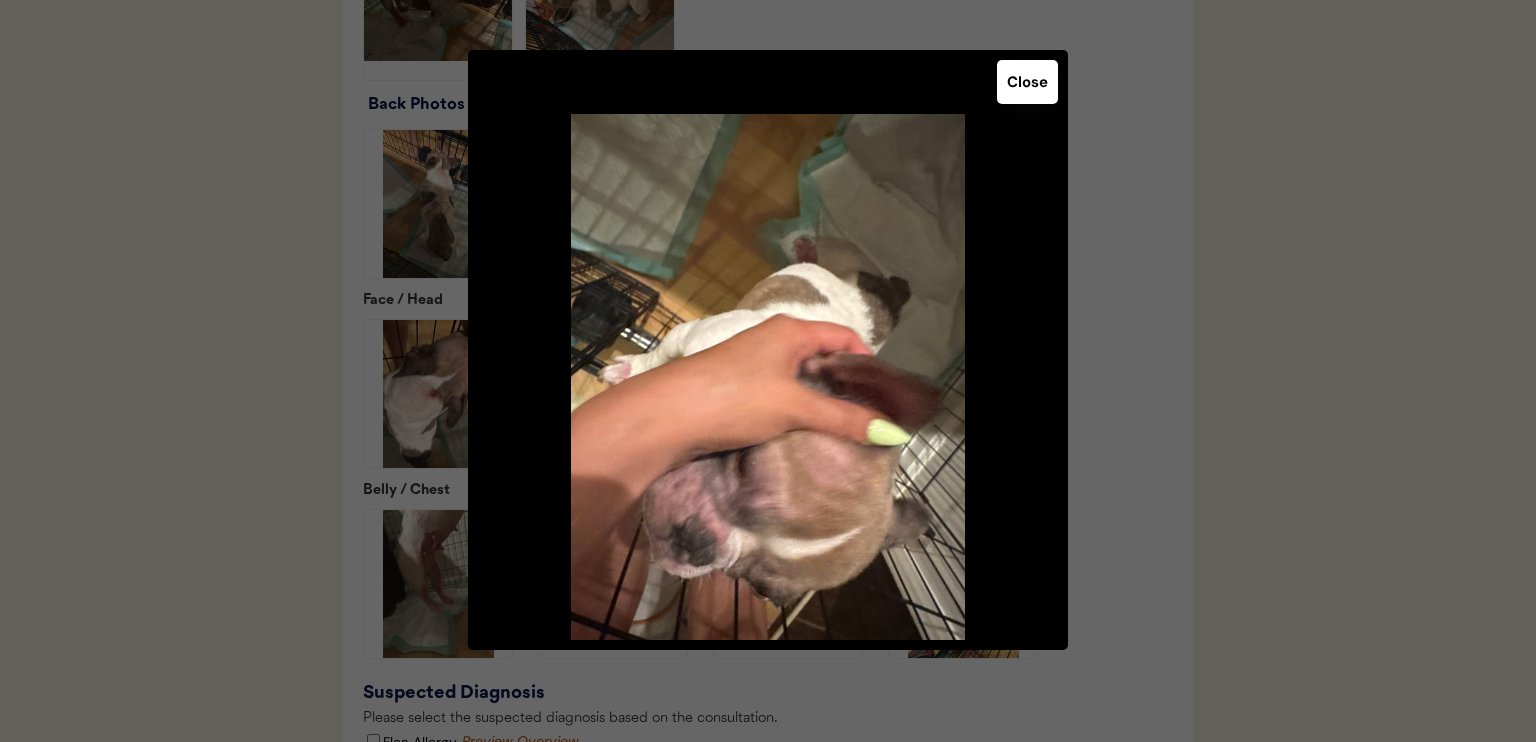 click on "Close" at bounding box center [1027, 82] 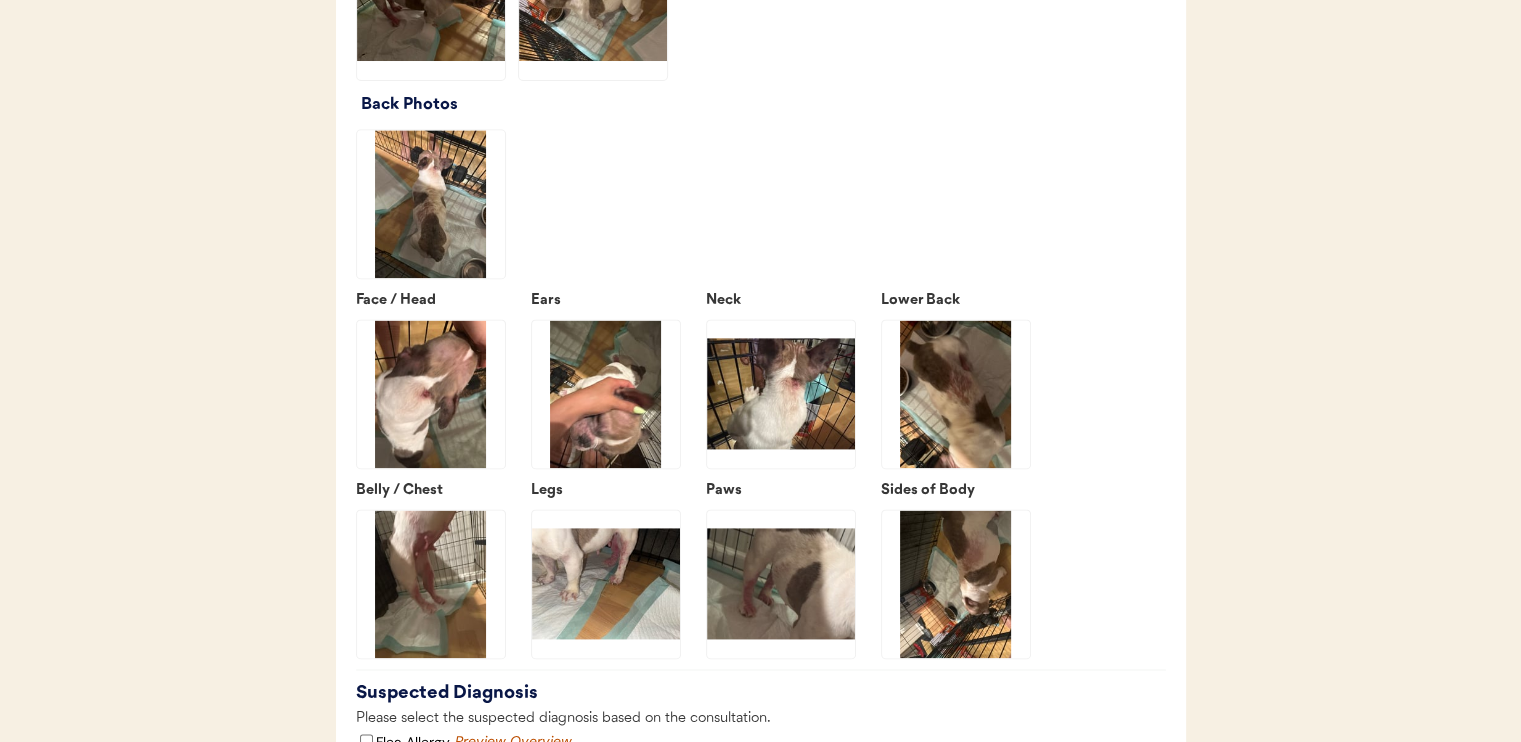click 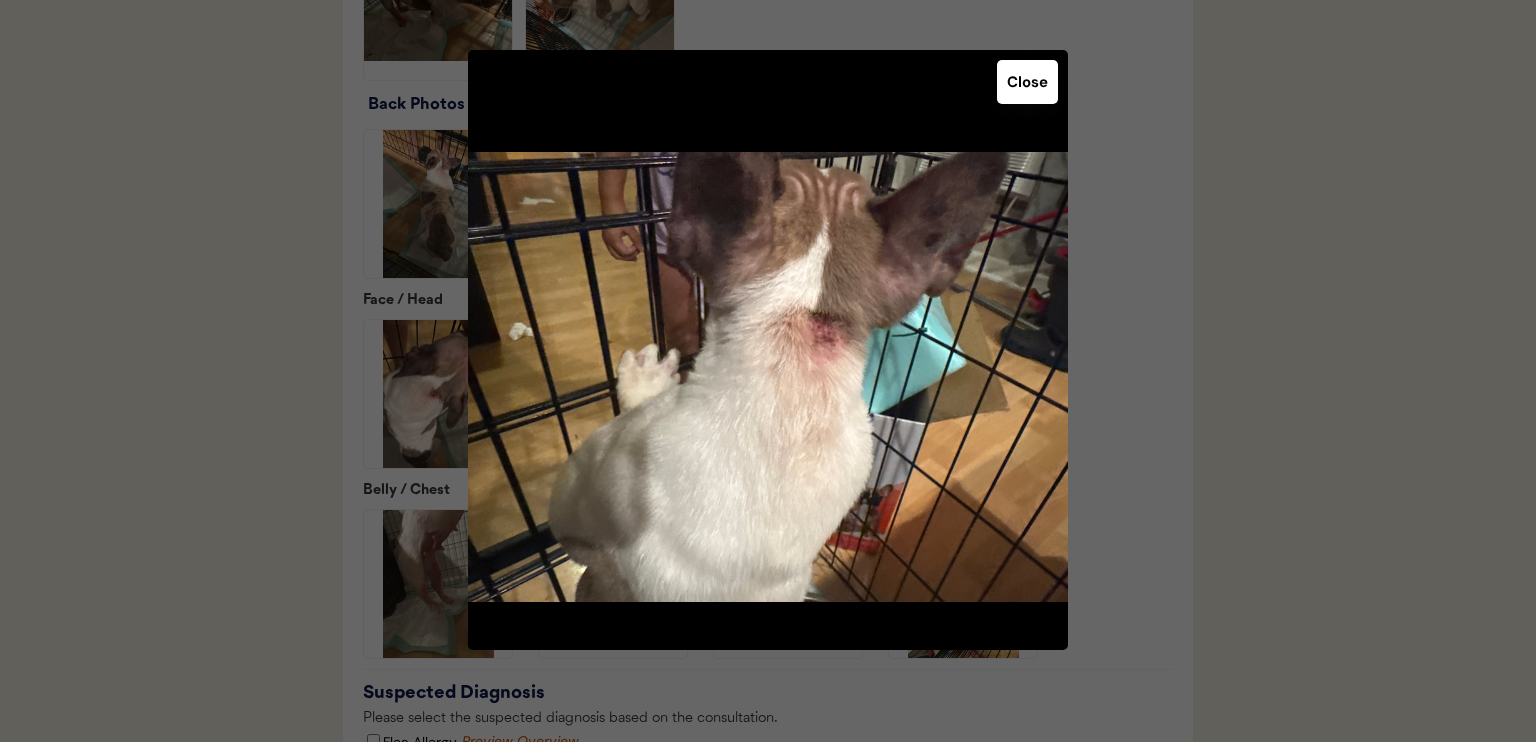 click on "Close" at bounding box center (1027, 82) 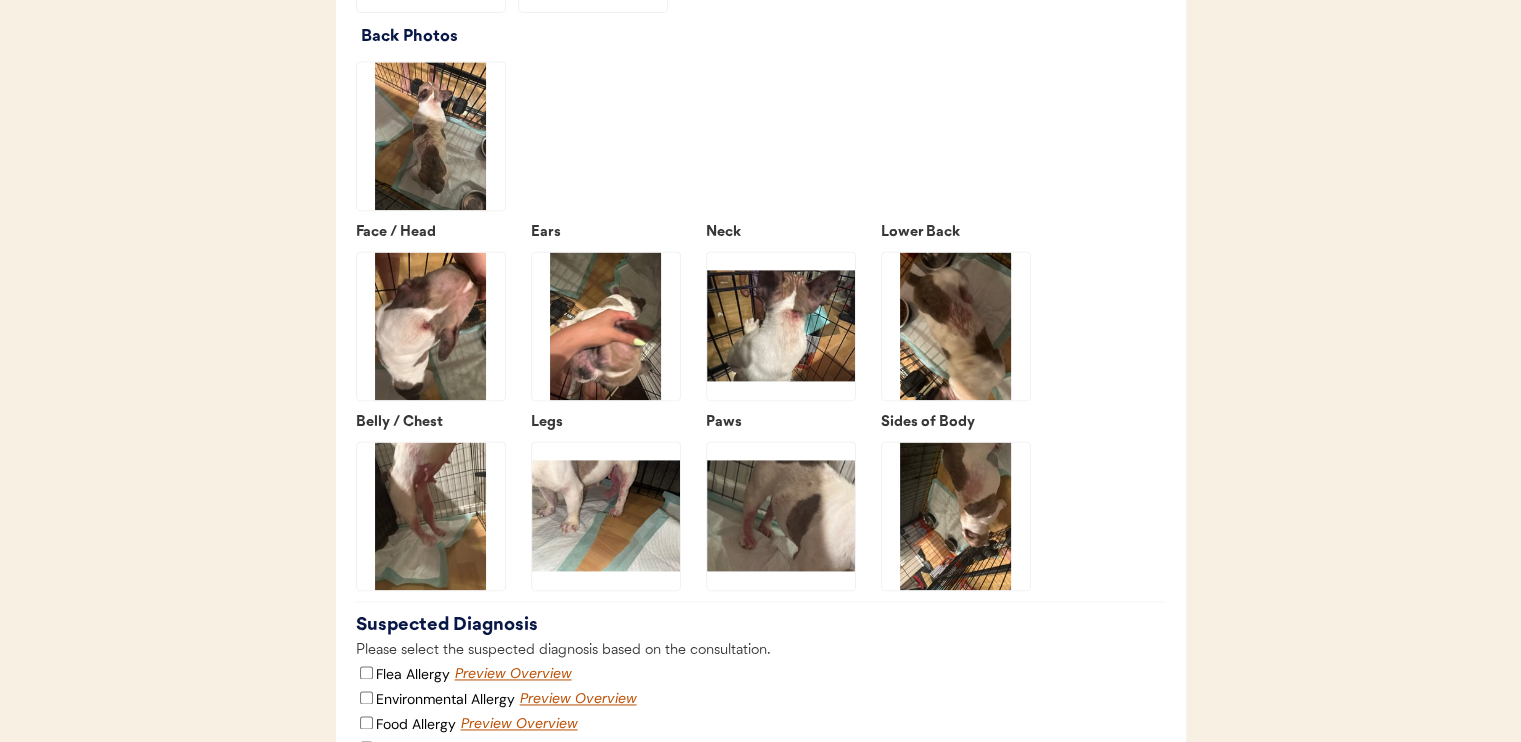 scroll, scrollTop: 2700, scrollLeft: 0, axis: vertical 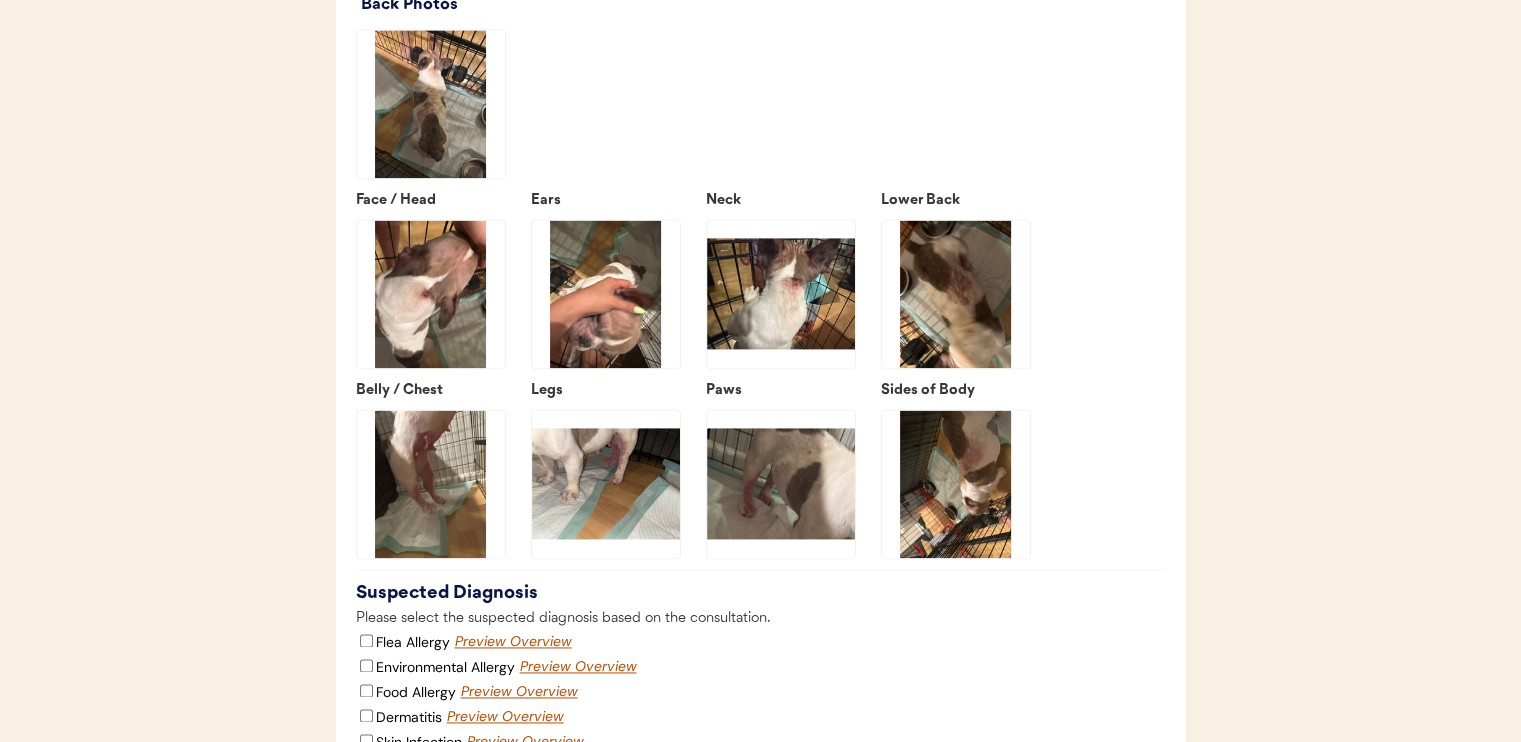 click 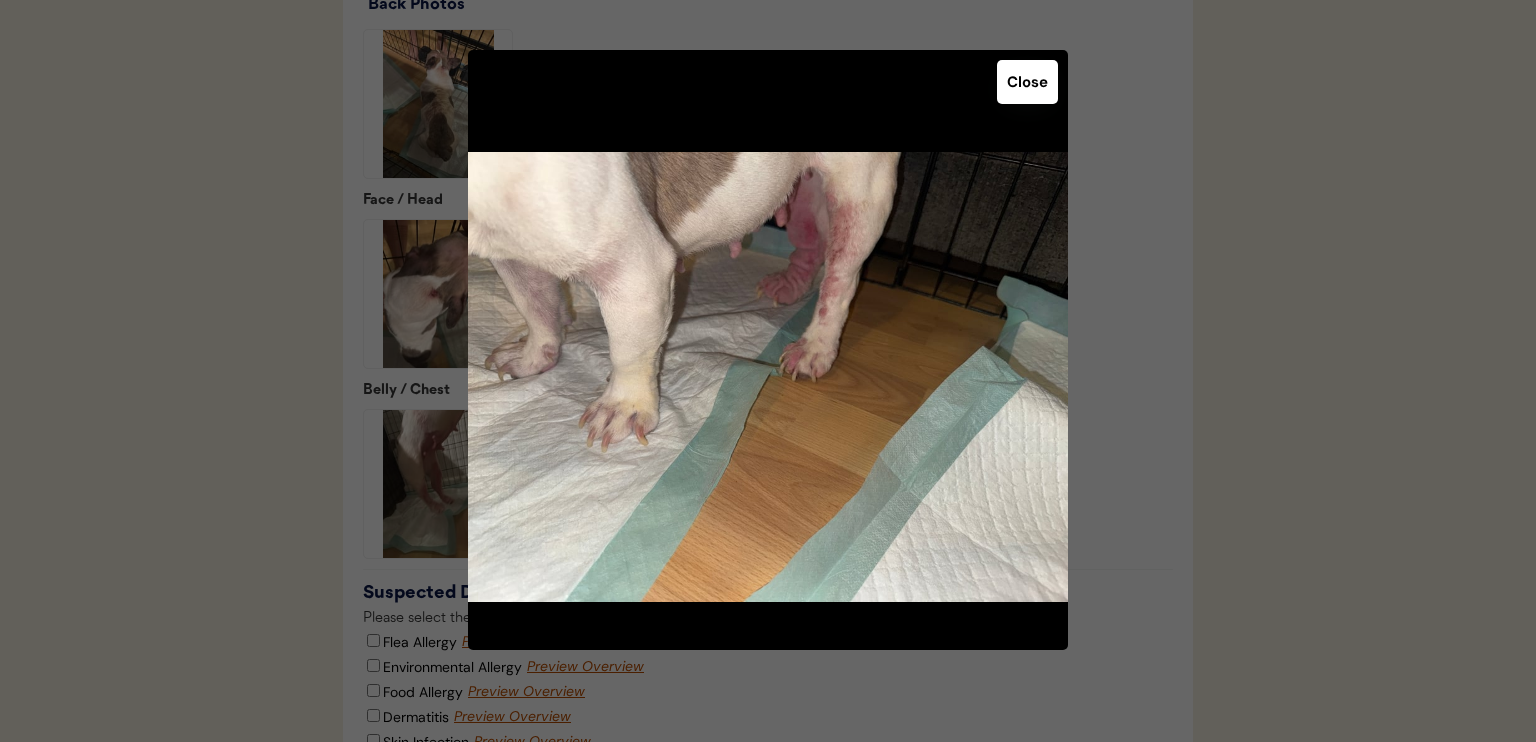 click on "Close" at bounding box center (1027, 82) 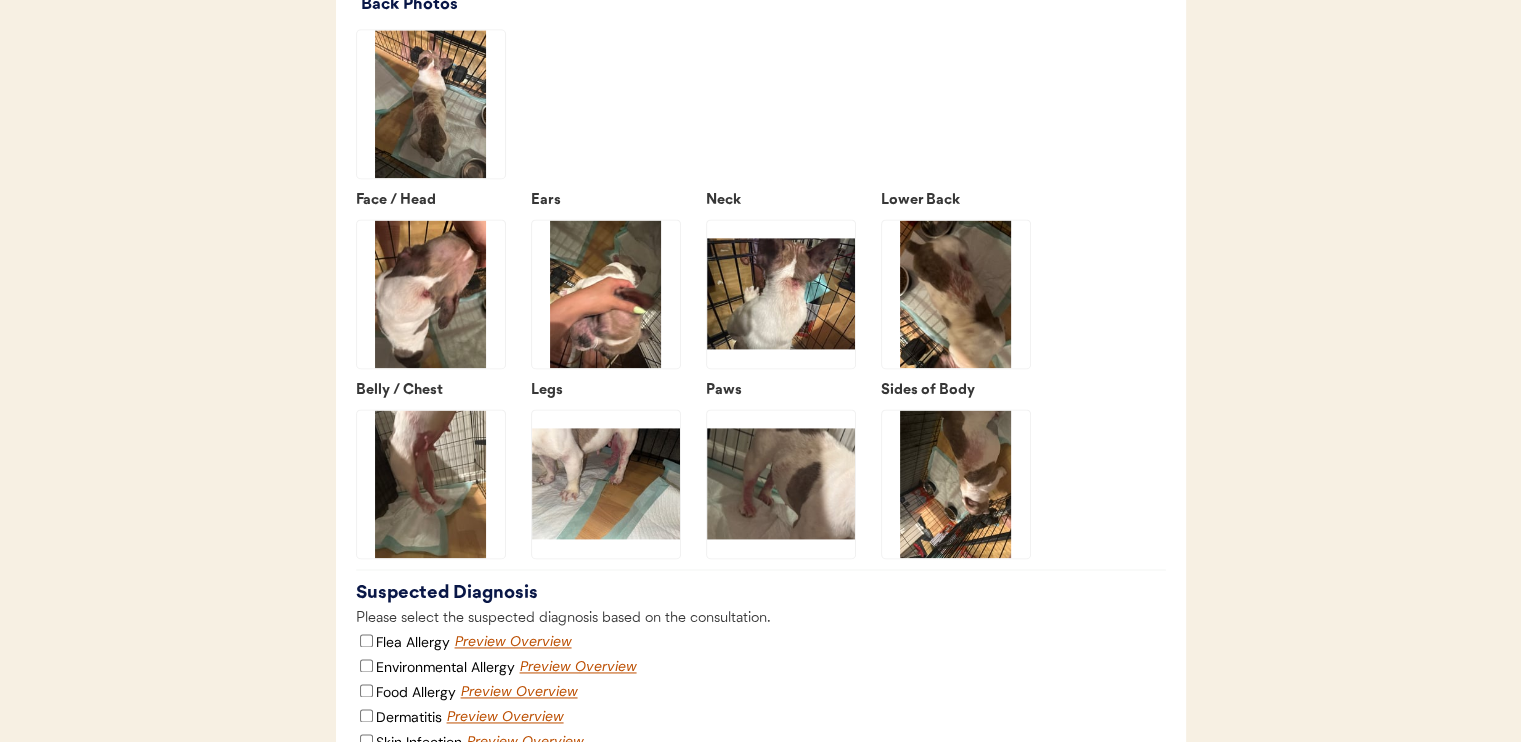 click 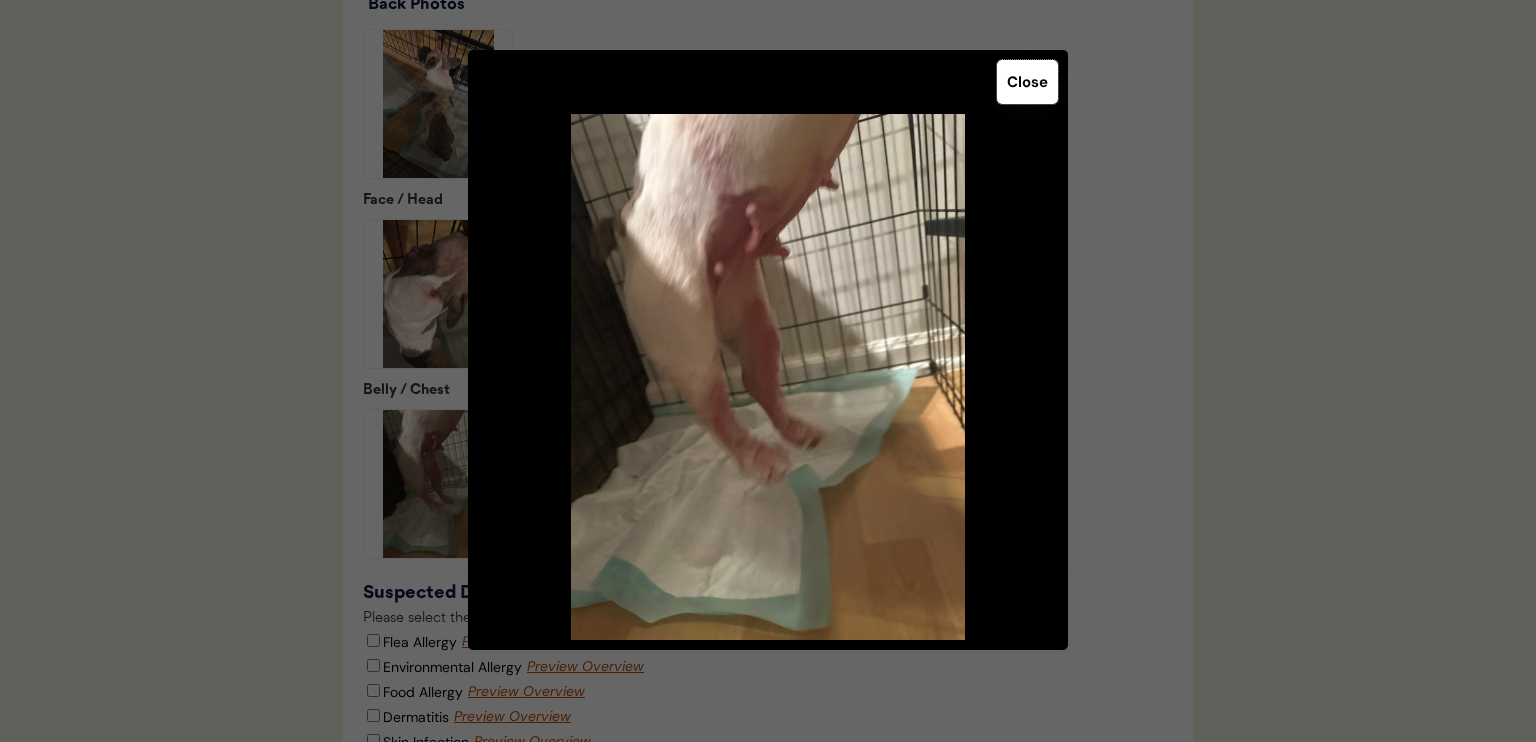 click on "Close" at bounding box center (1027, 82) 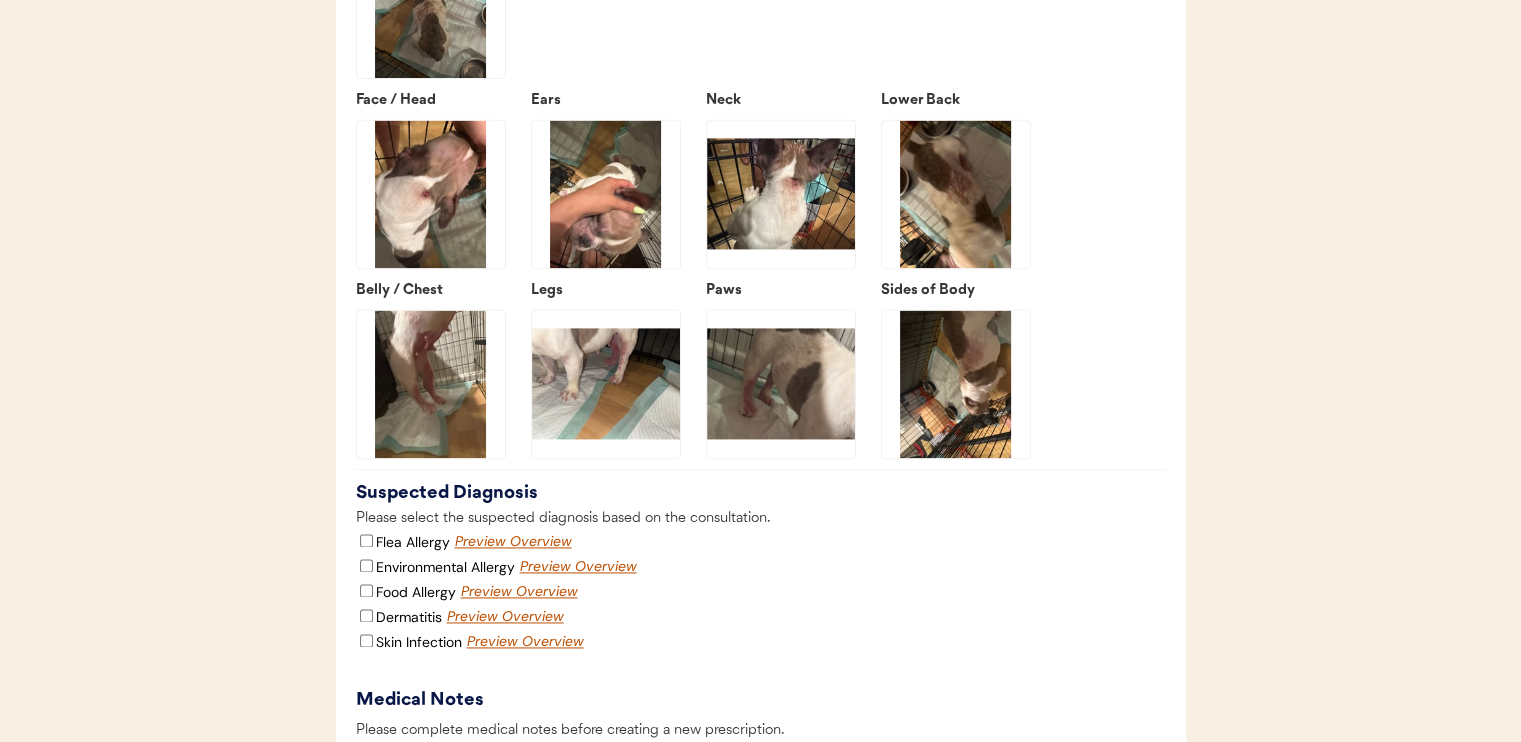 scroll, scrollTop: 2700, scrollLeft: 0, axis: vertical 